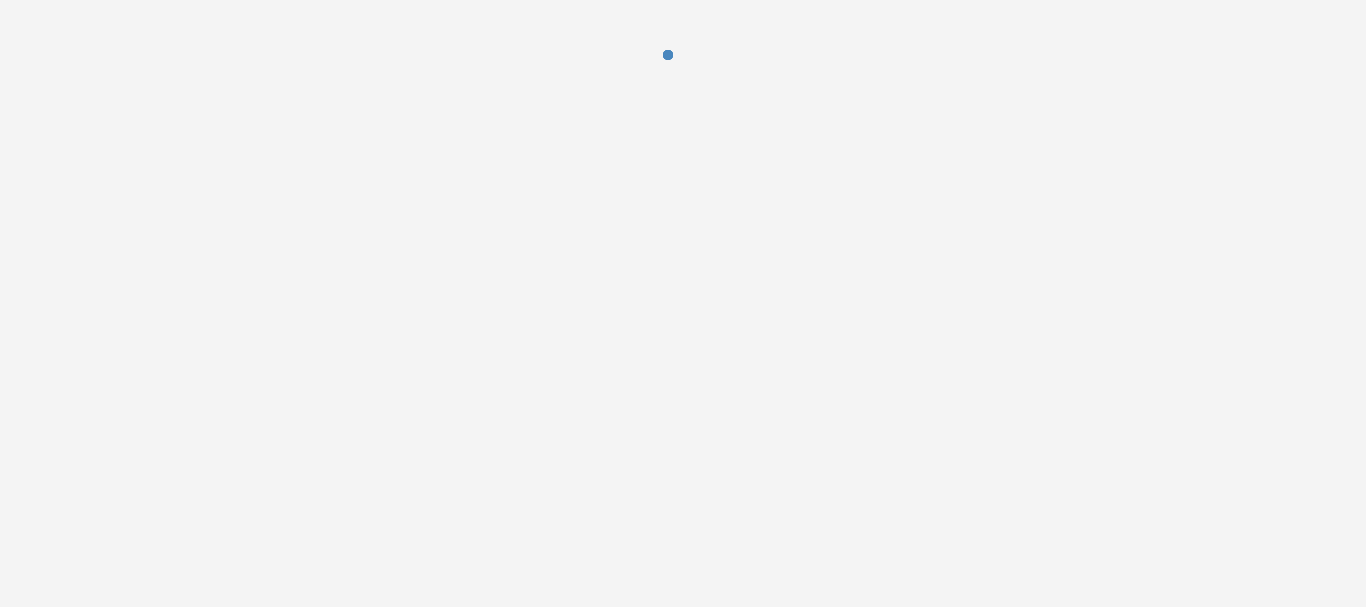 scroll, scrollTop: 0, scrollLeft: 0, axis: both 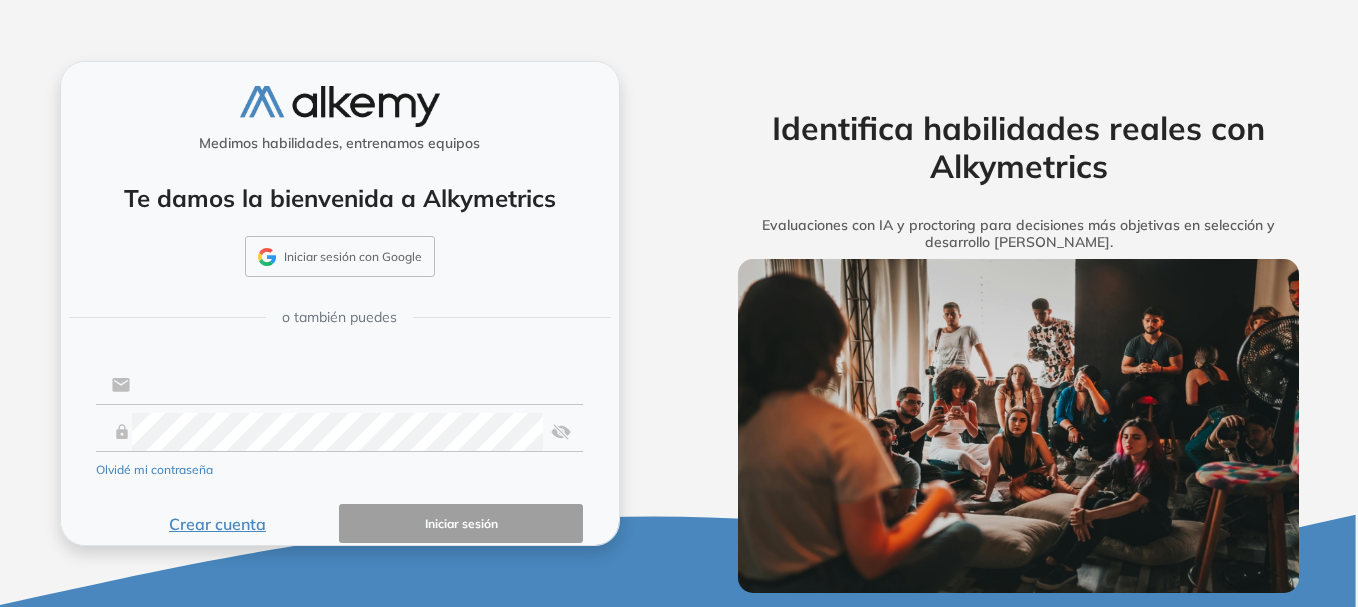 click at bounding box center [356, 385] 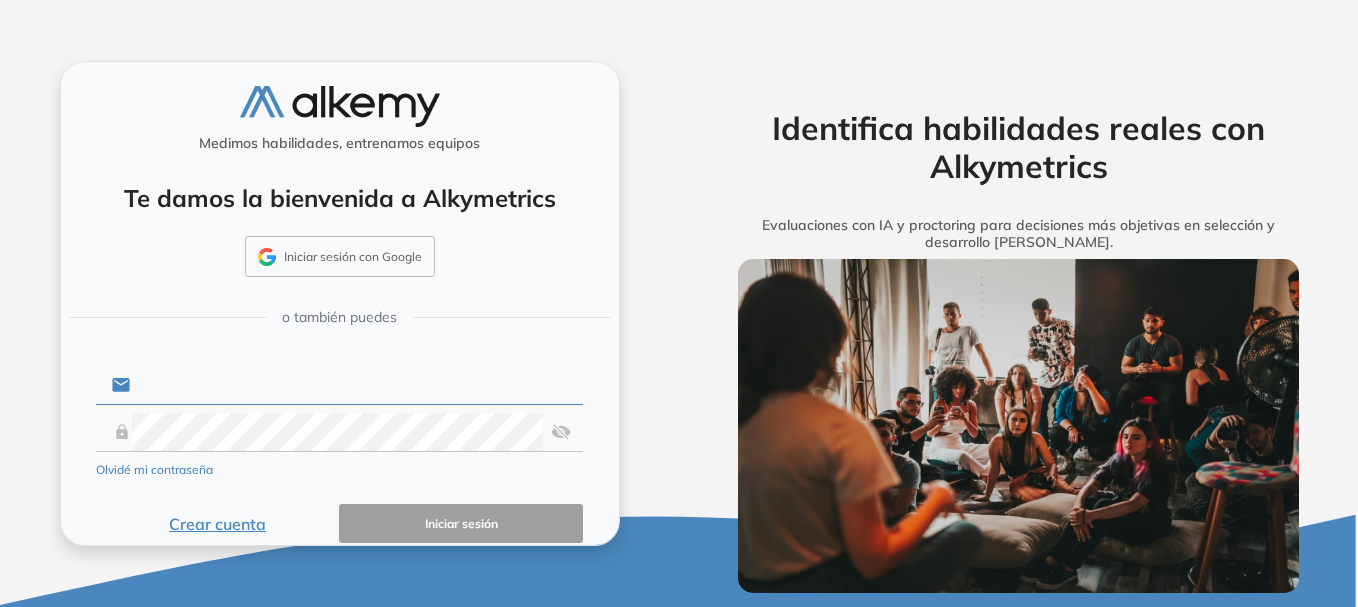 type on "**********" 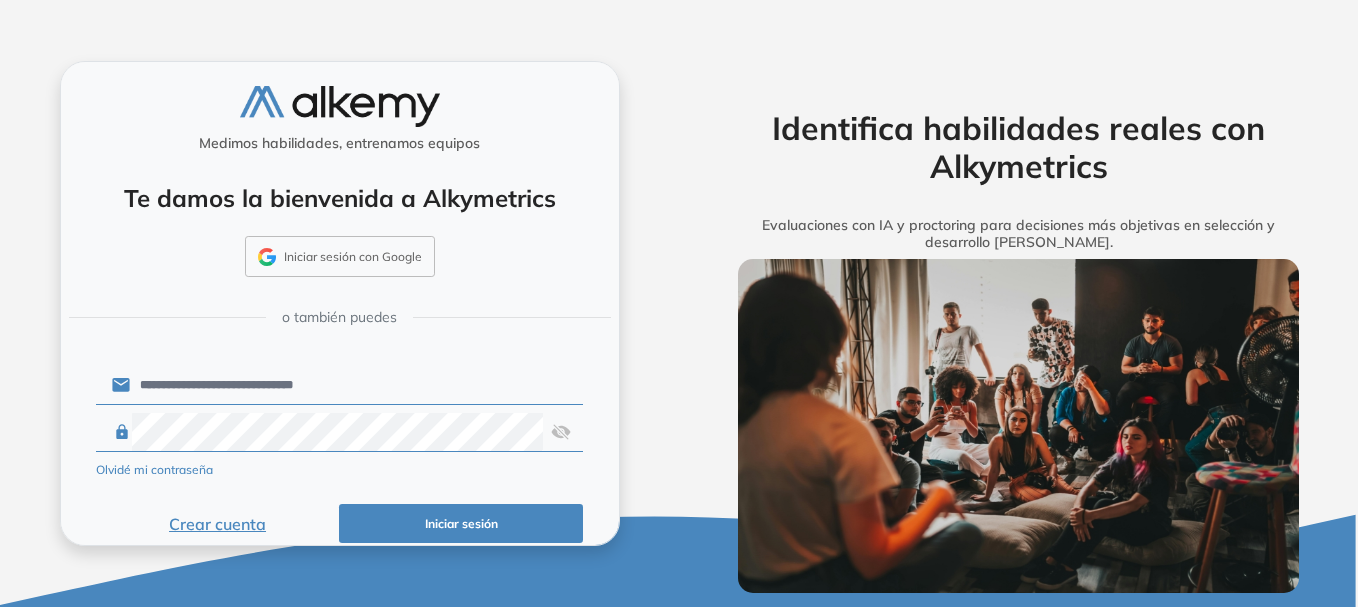 click on "Iniciar sesión" at bounding box center (461, 523) 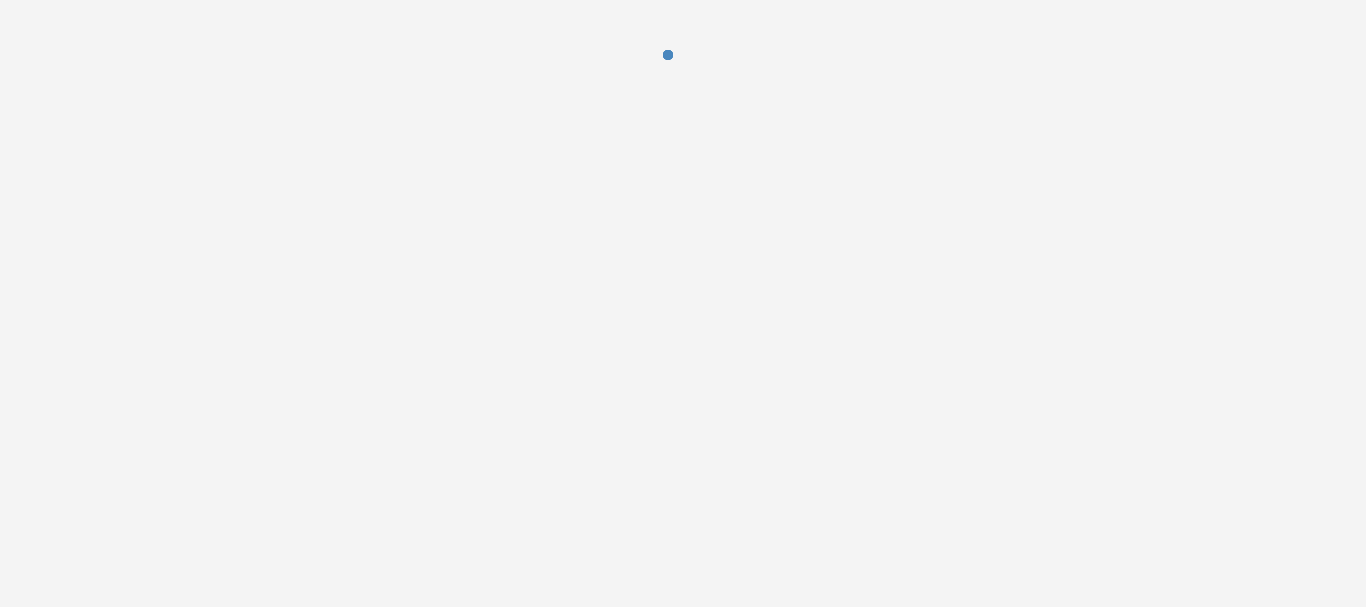 scroll, scrollTop: 0, scrollLeft: 0, axis: both 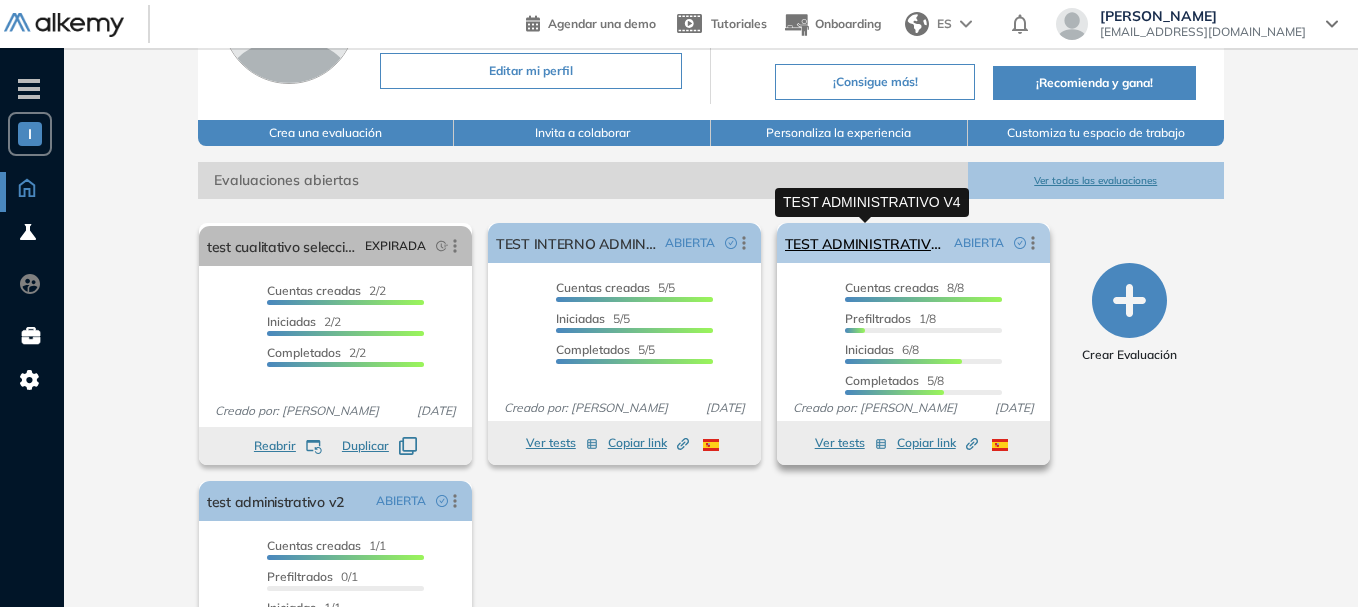 click on "TEST ADMINISTRATIVO V4" at bounding box center [865, 243] 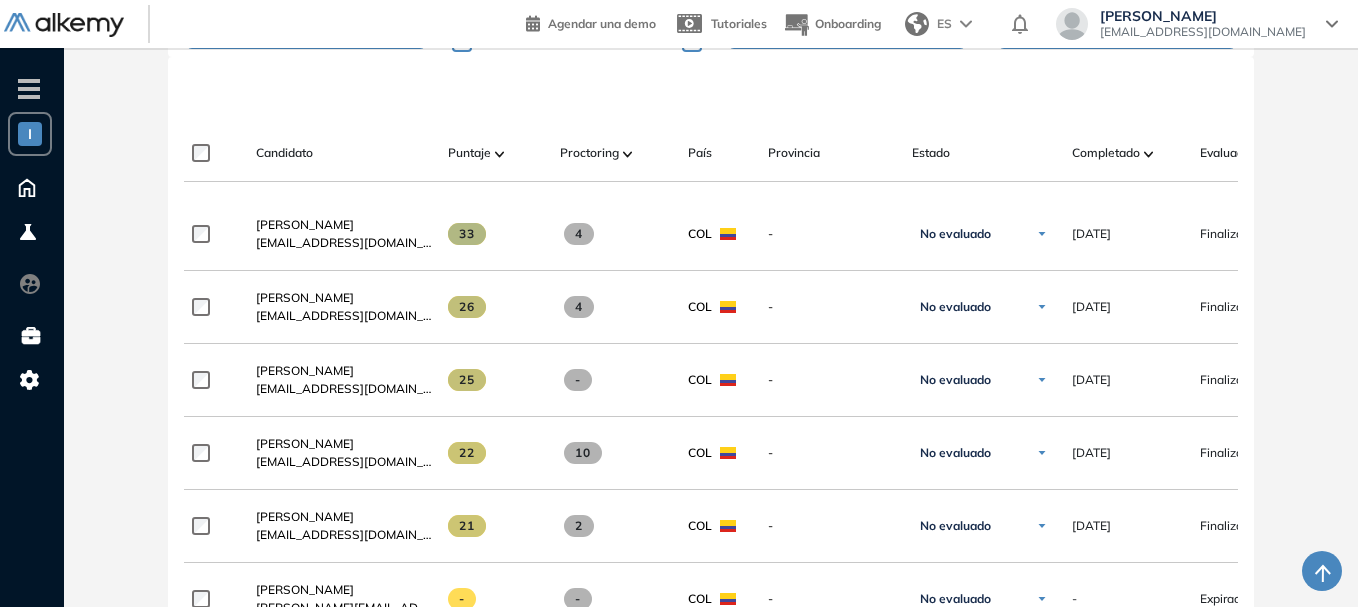 scroll, scrollTop: 500, scrollLeft: 0, axis: vertical 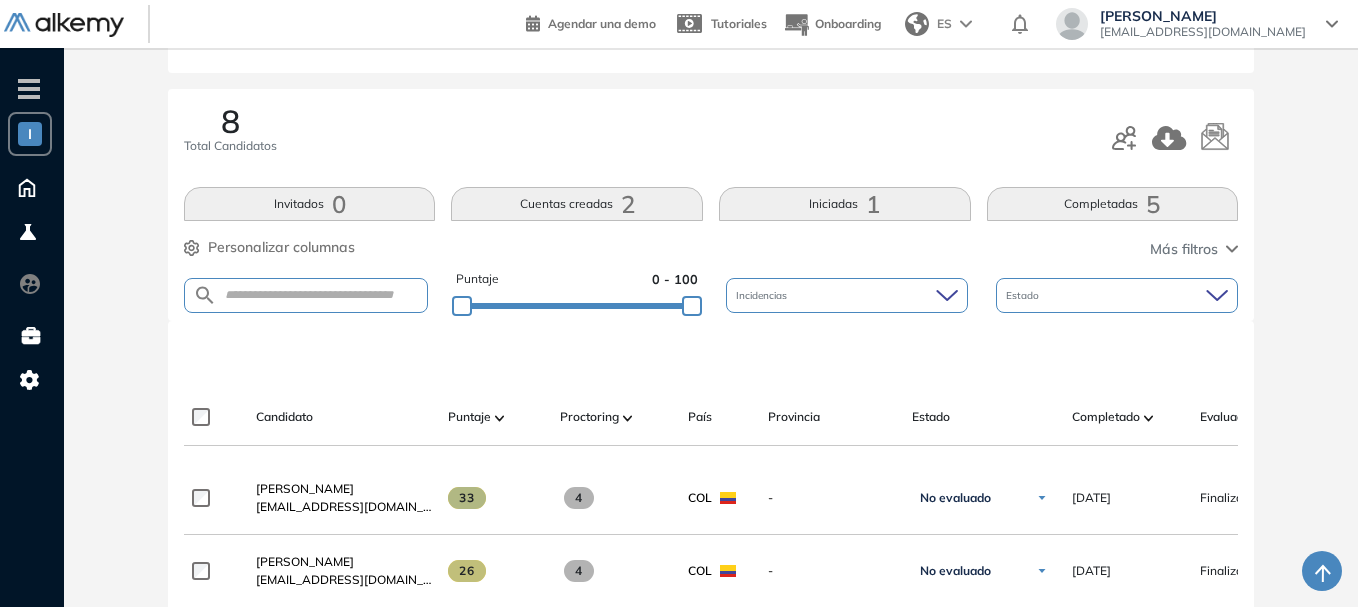 click on "Iniciadas 1" at bounding box center [845, 204] 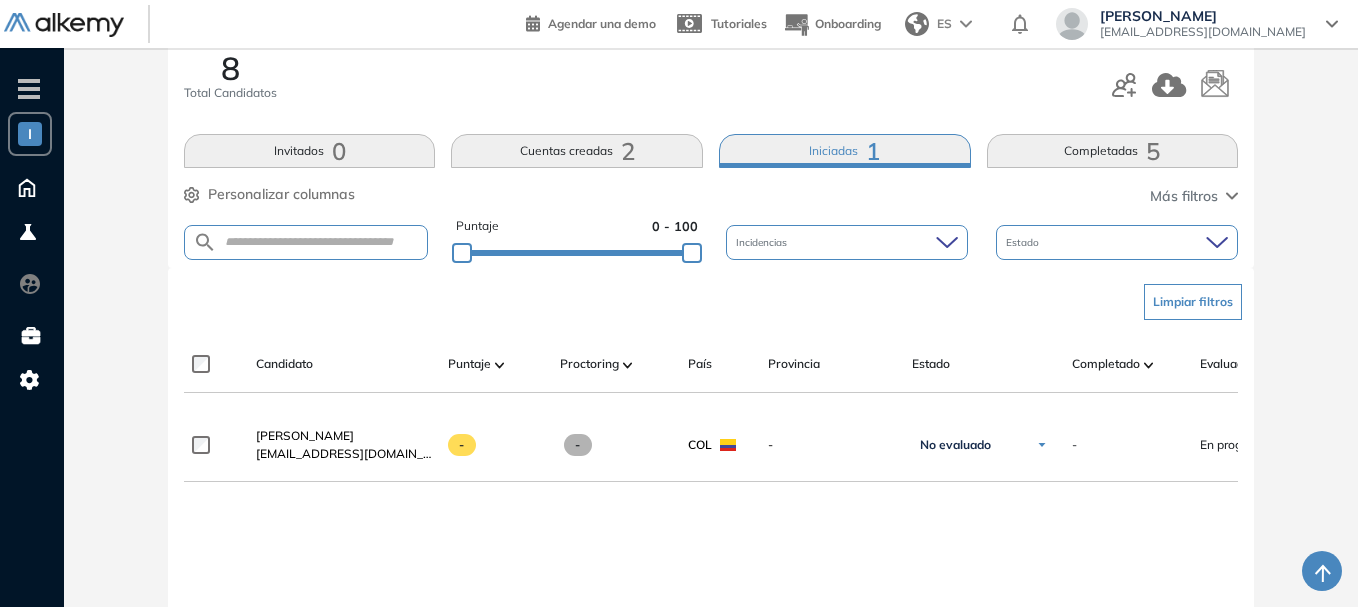 scroll, scrollTop: 300, scrollLeft: 0, axis: vertical 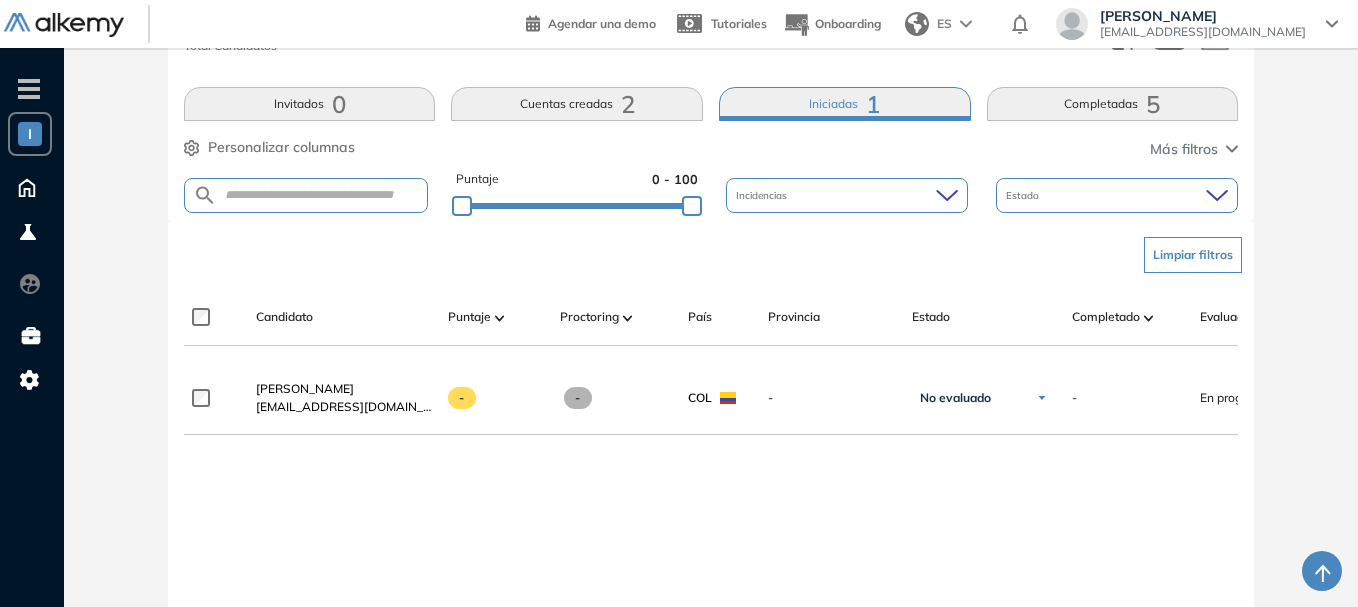 click on "Completadas 5" at bounding box center [1113, 104] 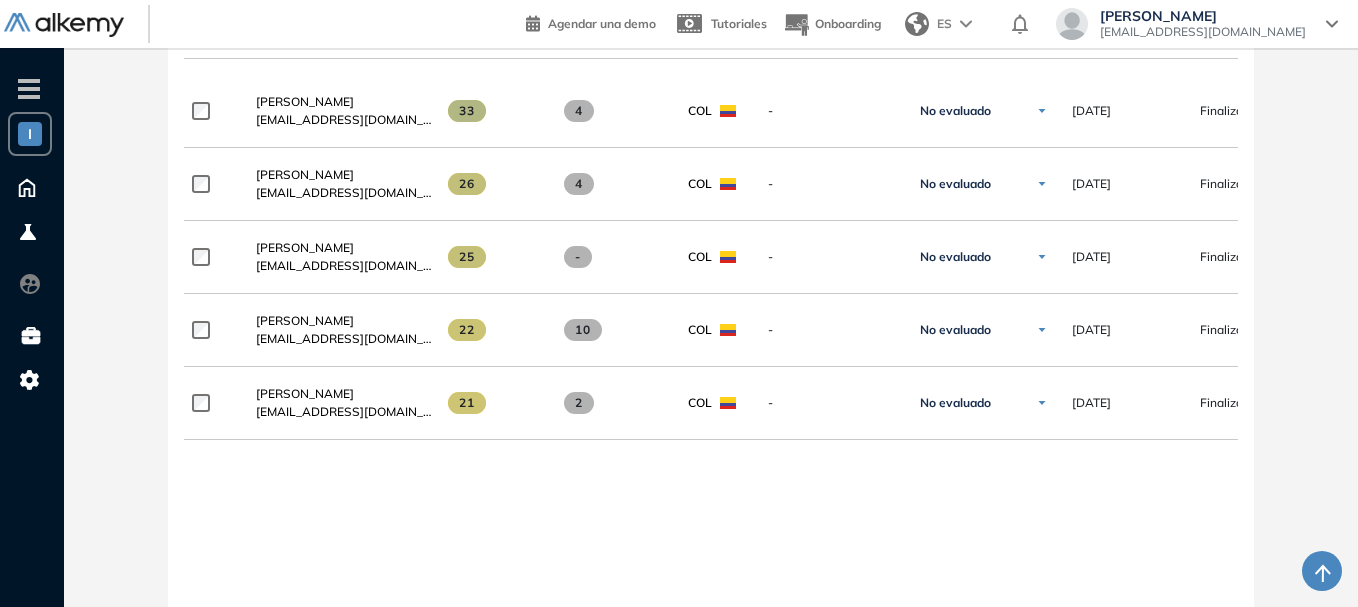 scroll, scrollTop: 600, scrollLeft: 0, axis: vertical 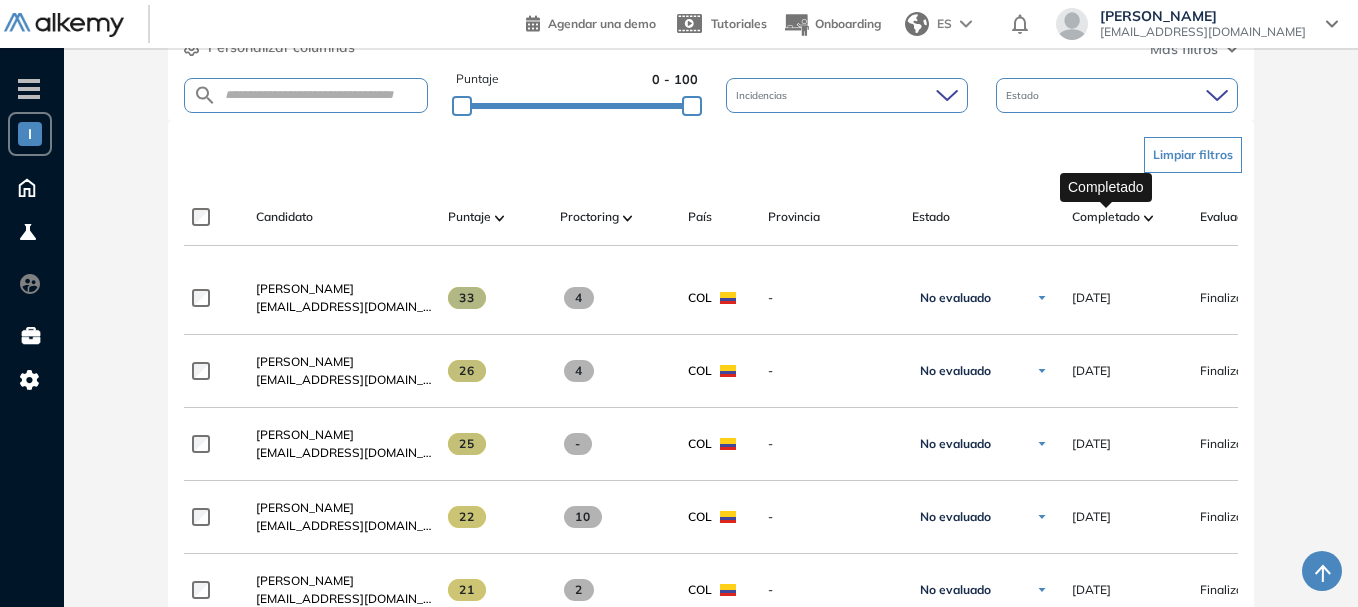 click on "Completado" at bounding box center (1106, 217) 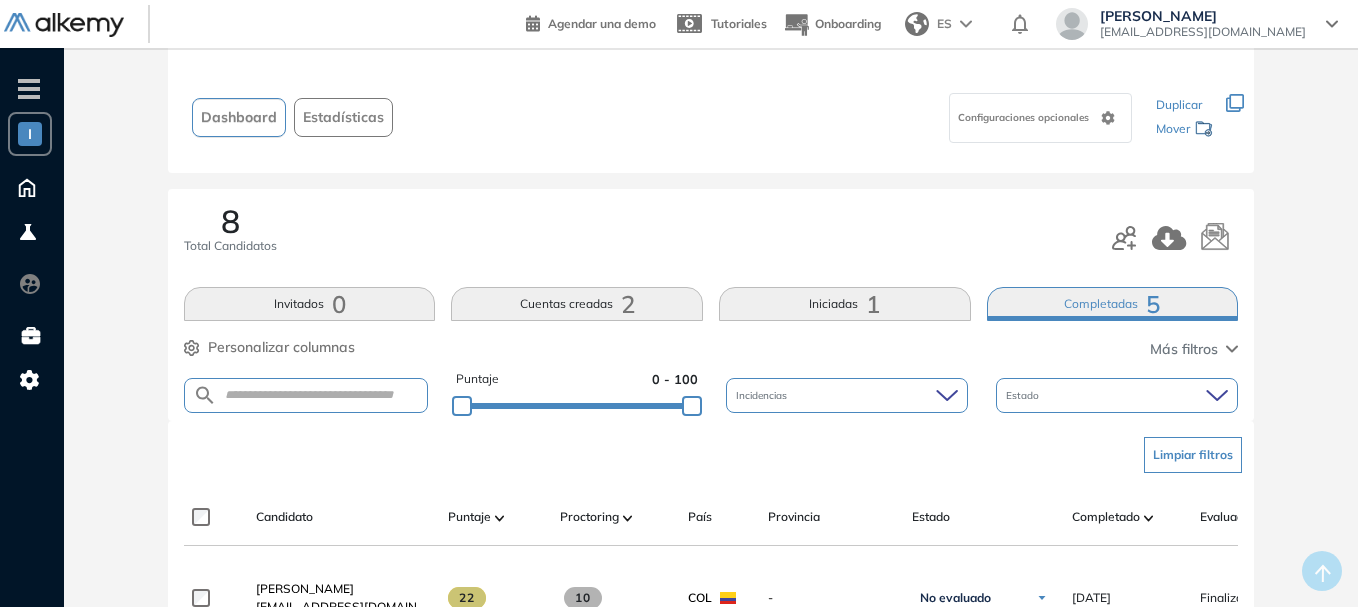 click on "Invitados 0" at bounding box center (310, 304) 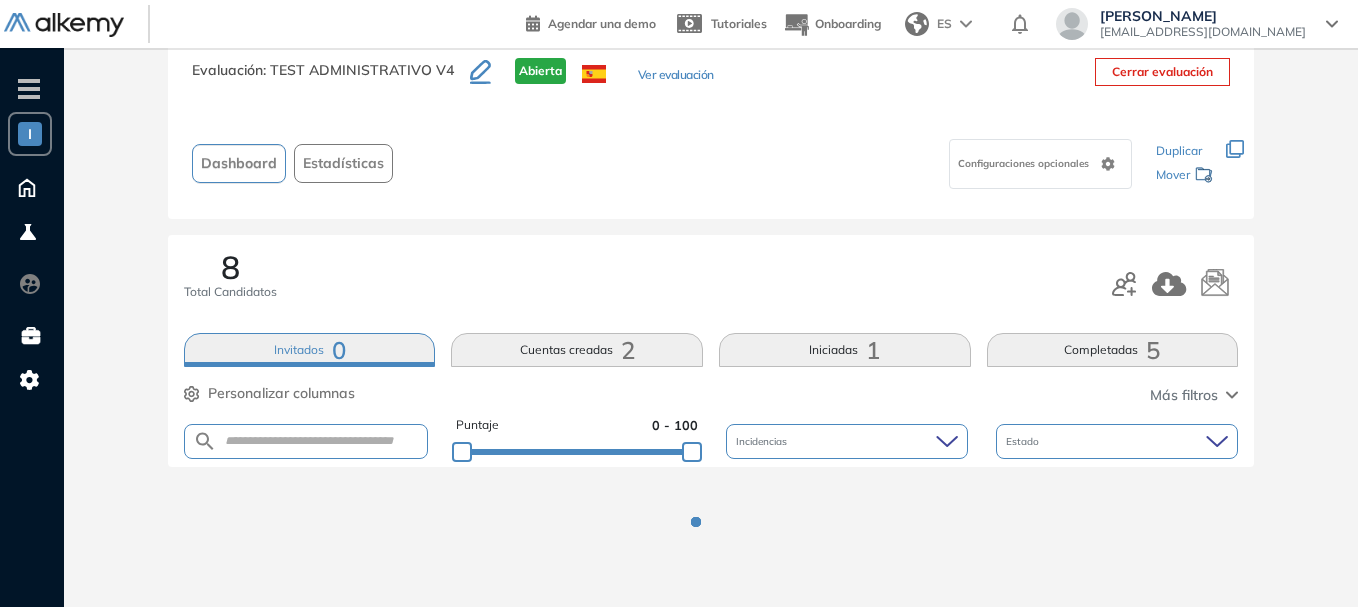 scroll, scrollTop: 100, scrollLeft: 0, axis: vertical 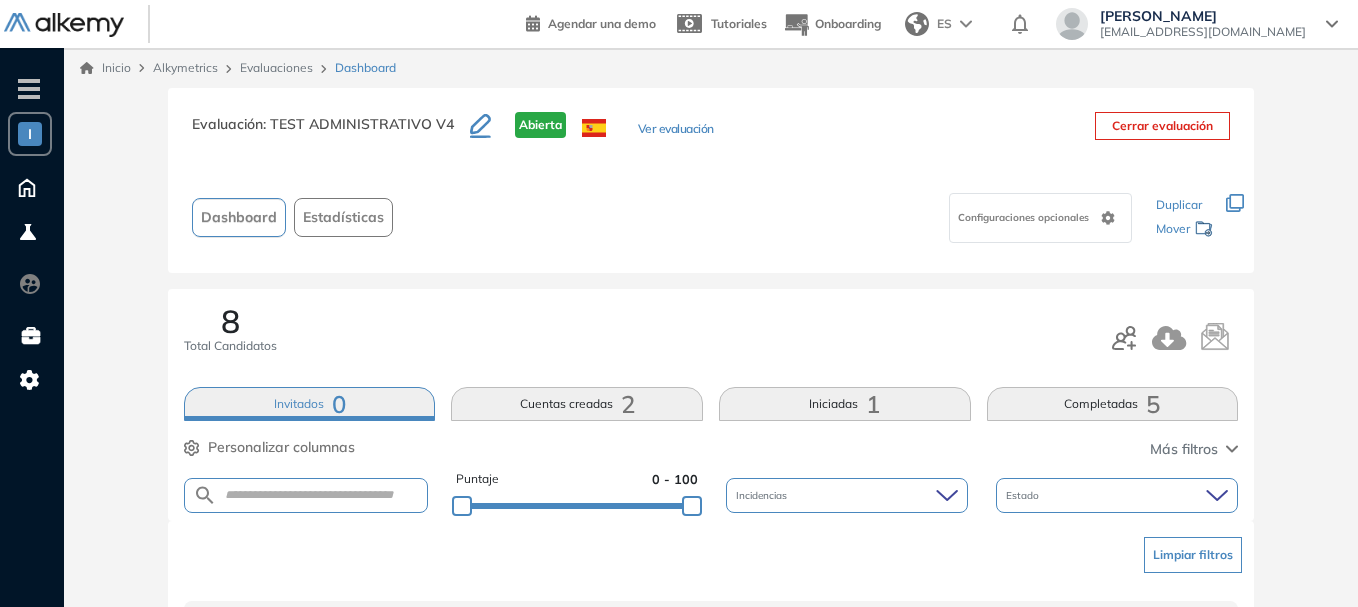 click on "Evaluaciones" at bounding box center (276, 67) 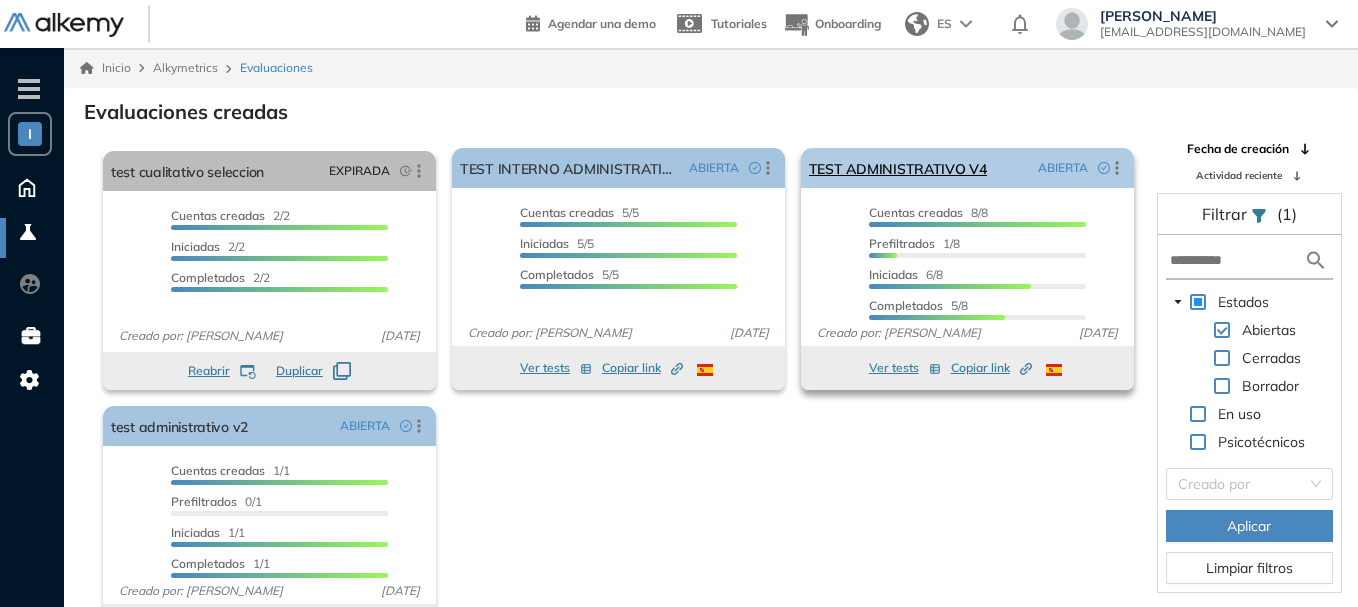 click 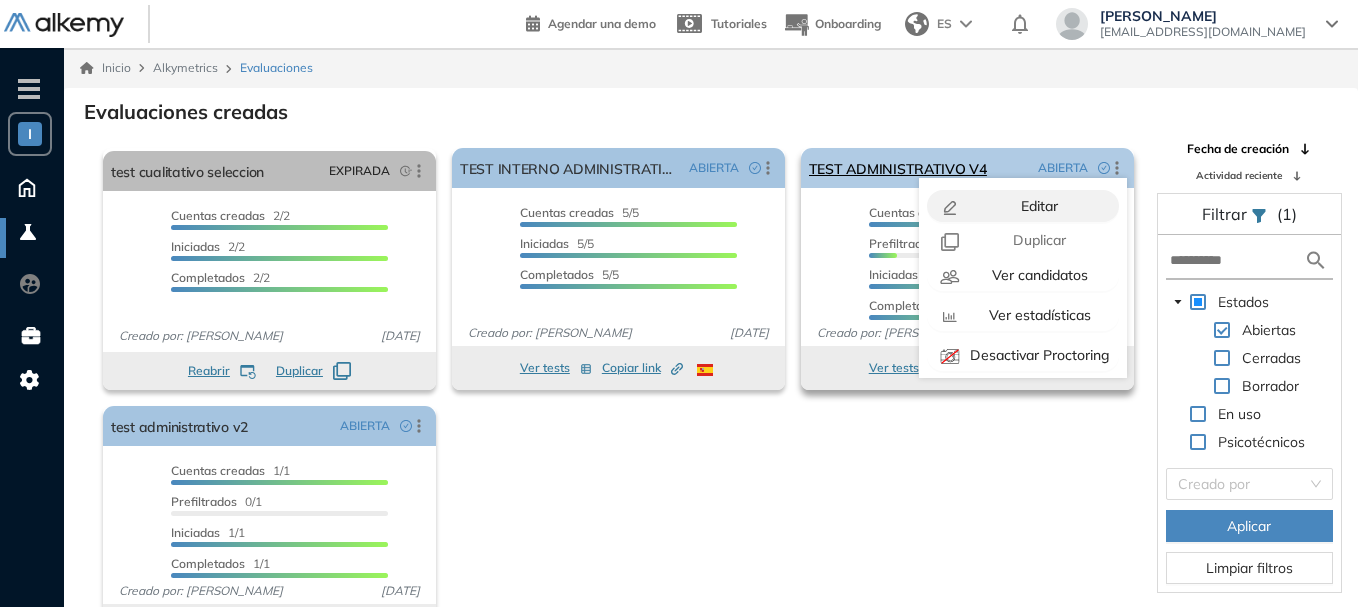 click on "Editar" at bounding box center [1038, 206] 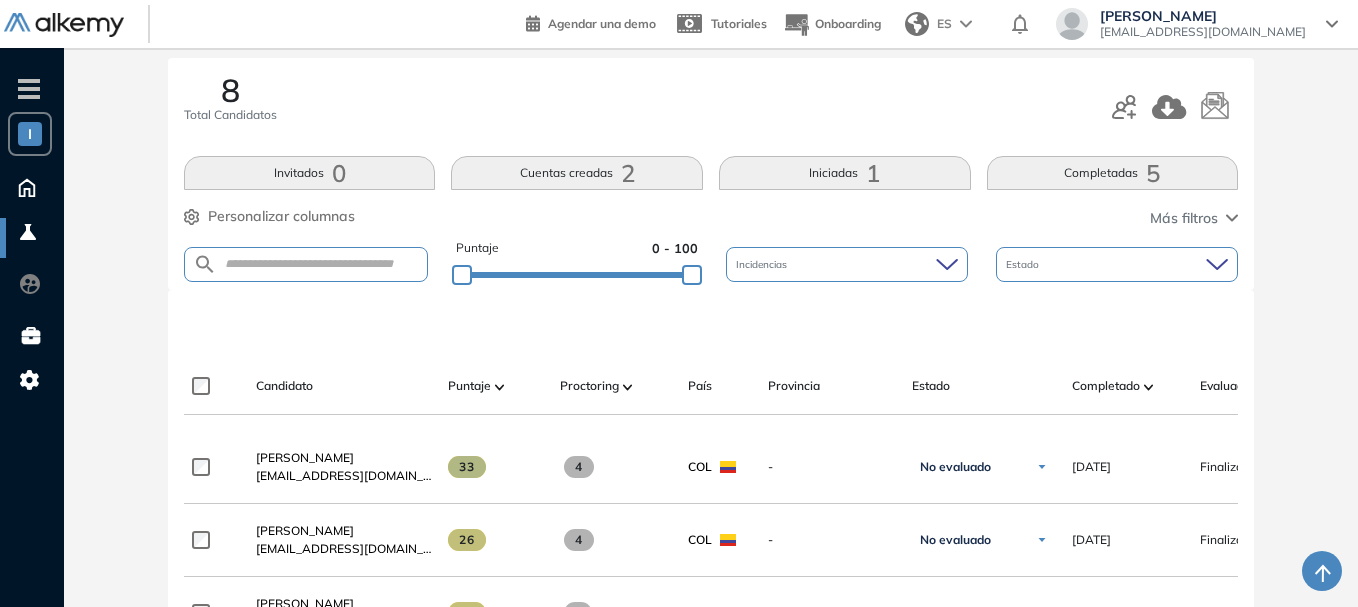 scroll, scrollTop: 200, scrollLeft: 0, axis: vertical 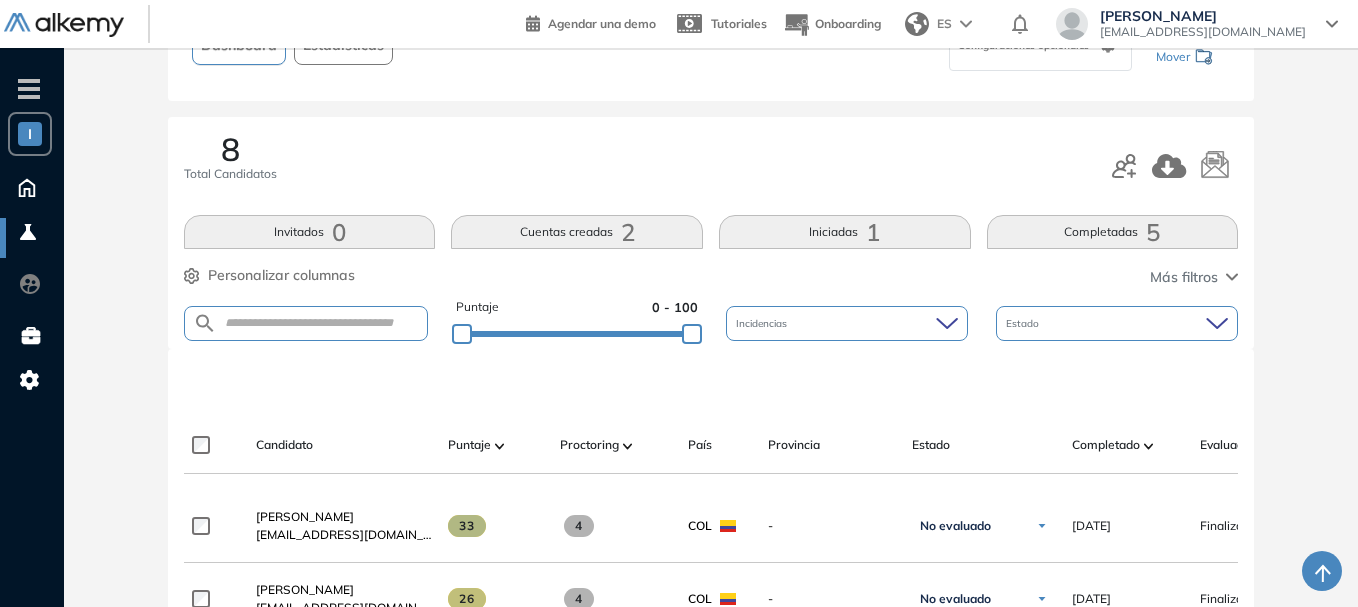 click on "Más filtros" at bounding box center [1194, 277] 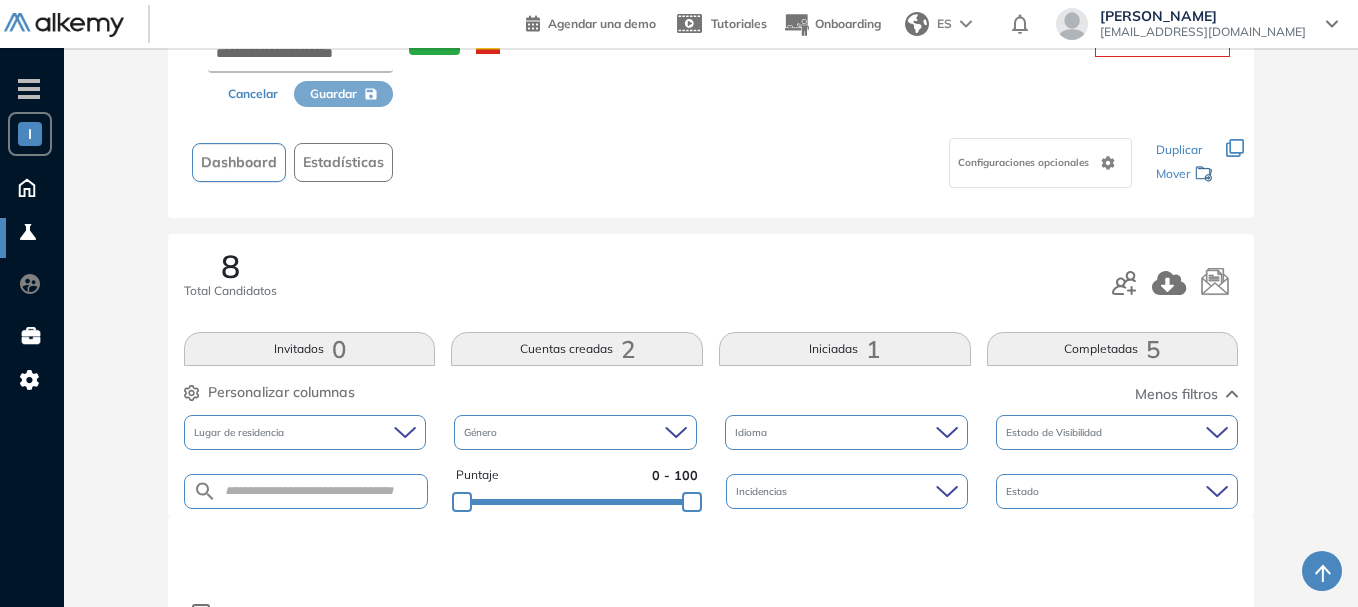 scroll, scrollTop: 0, scrollLeft: 0, axis: both 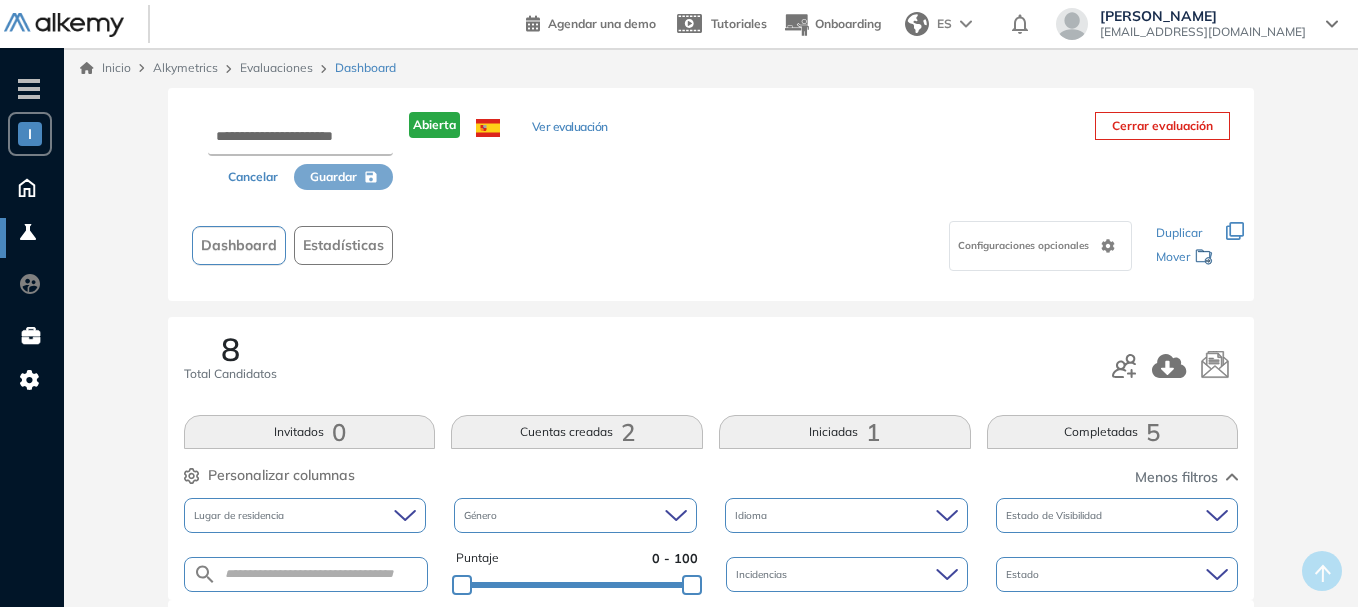 click on "Evaluaciones" at bounding box center [276, 67] 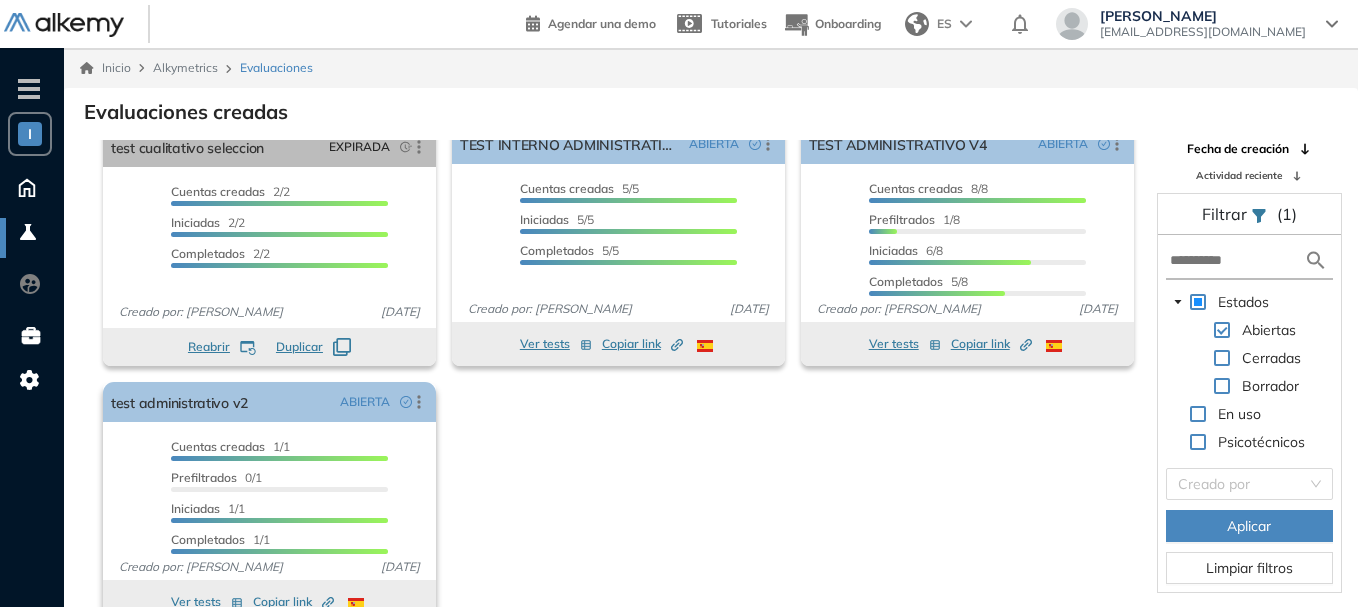 scroll, scrollTop: 30, scrollLeft: 0, axis: vertical 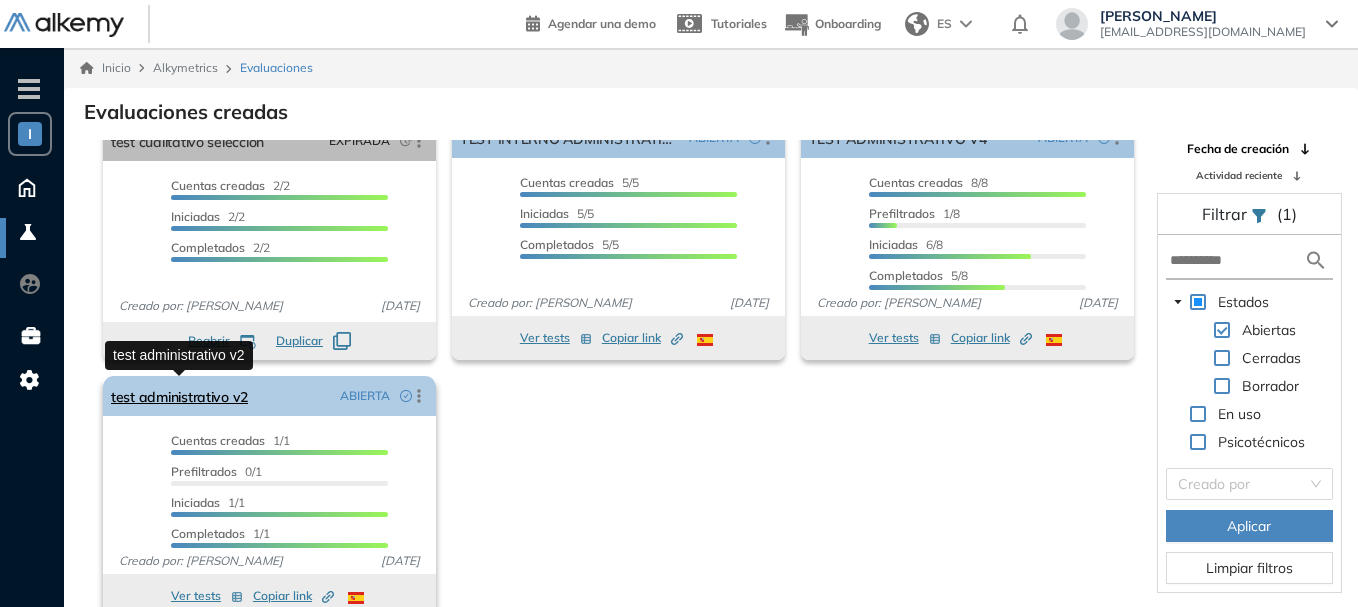 click on "test administrativo v2" at bounding box center (179, 396) 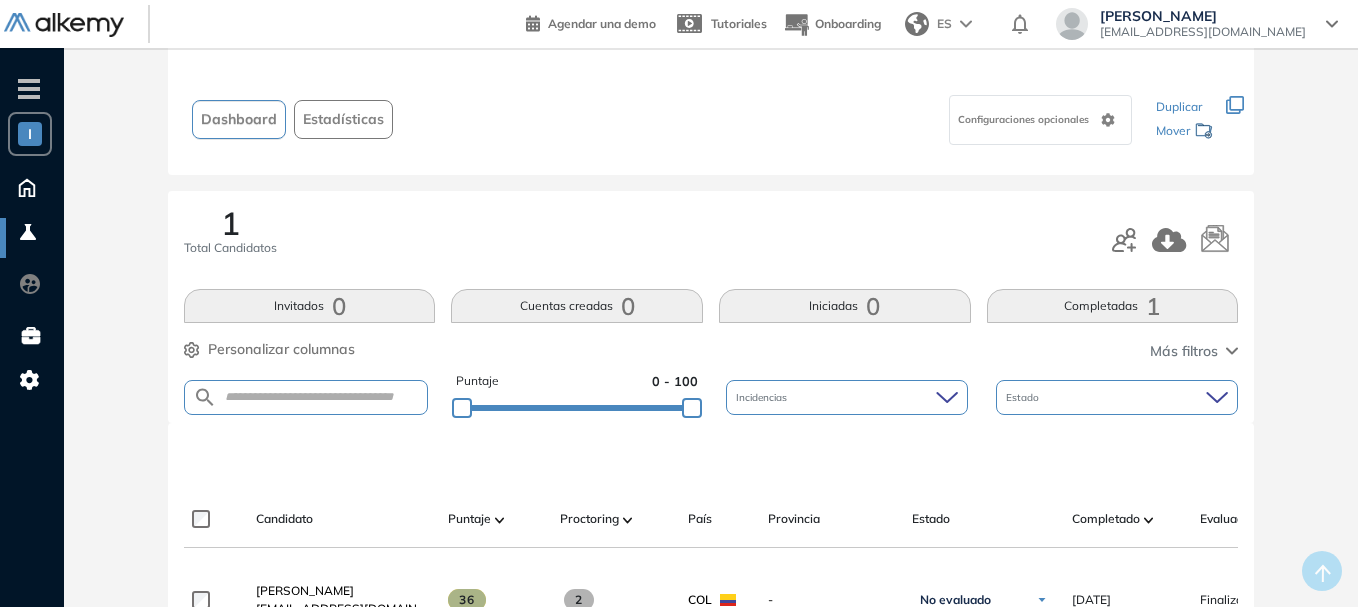 scroll, scrollTop: 300, scrollLeft: 0, axis: vertical 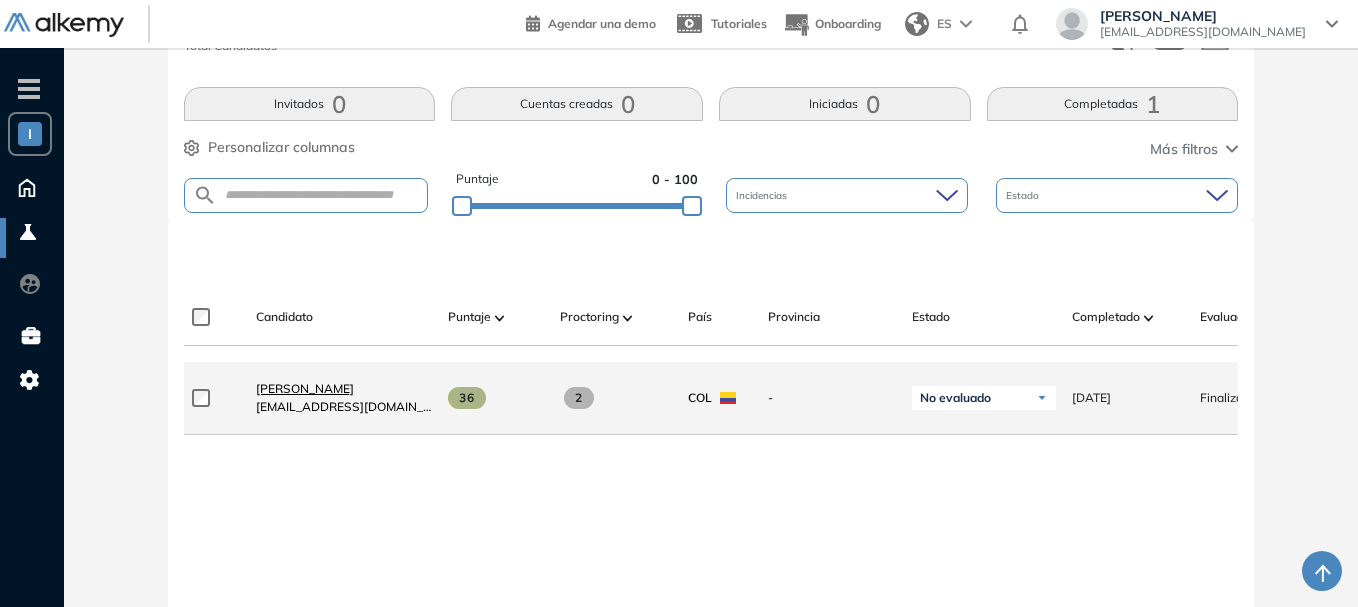 click on "CAMILA BARRERA" at bounding box center [305, 388] 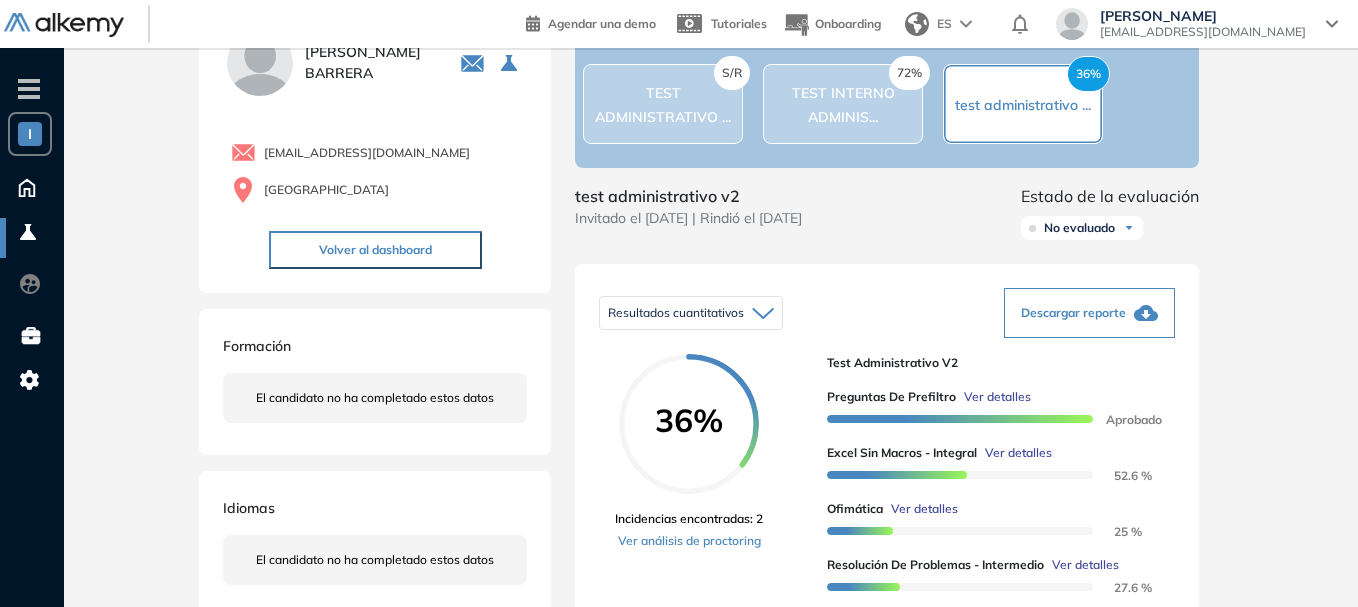 scroll, scrollTop: 0, scrollLeft: 0, axis: both 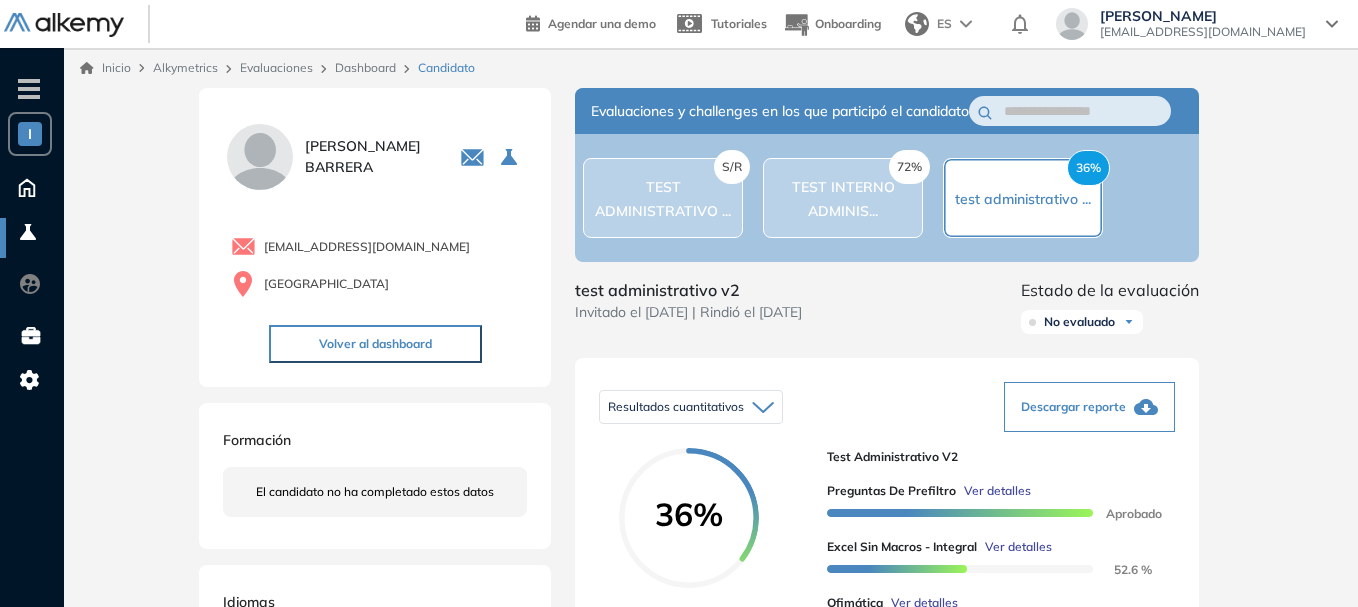 click on "Evaluaciones" at bounding box center (276, 67) 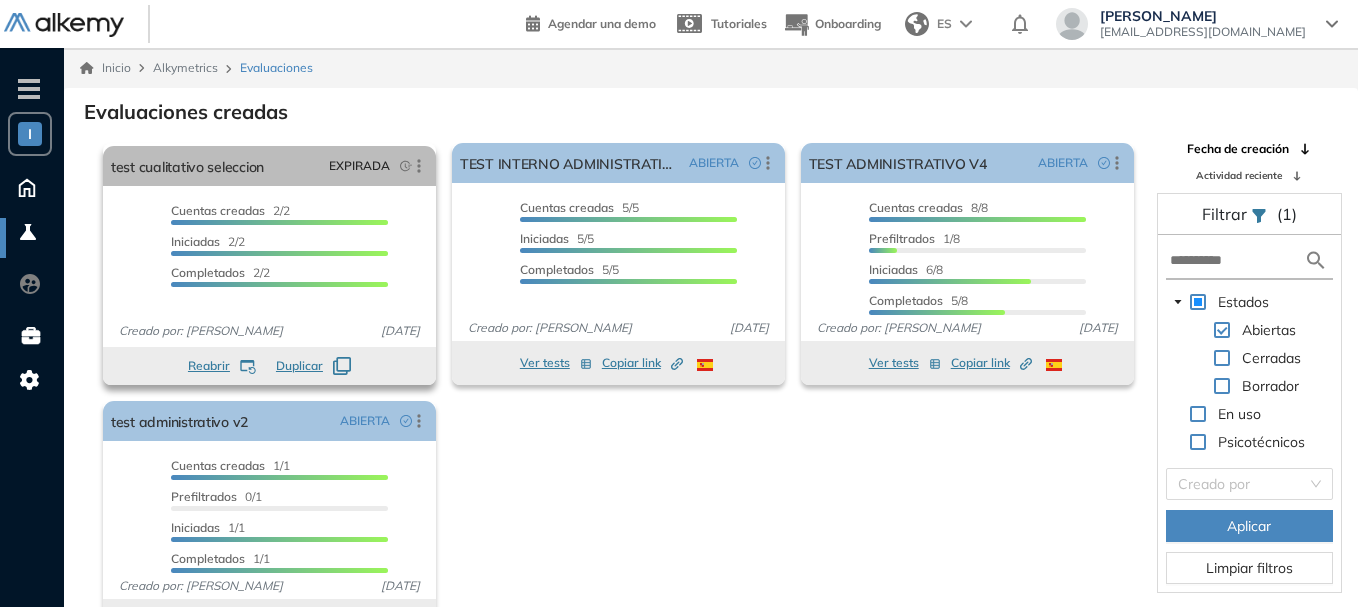 scroll, scrollTop: 0, scrollLeft: 0, axis: both 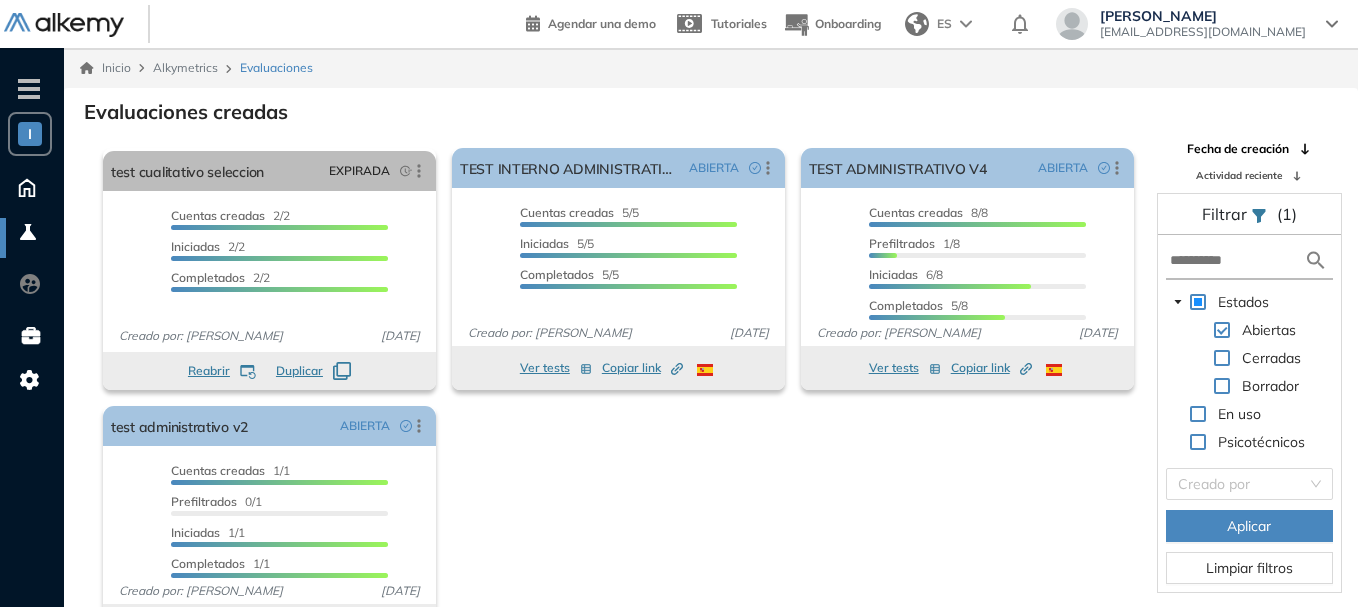 click on "Alkymetrics" at bounding box center [185, 67] 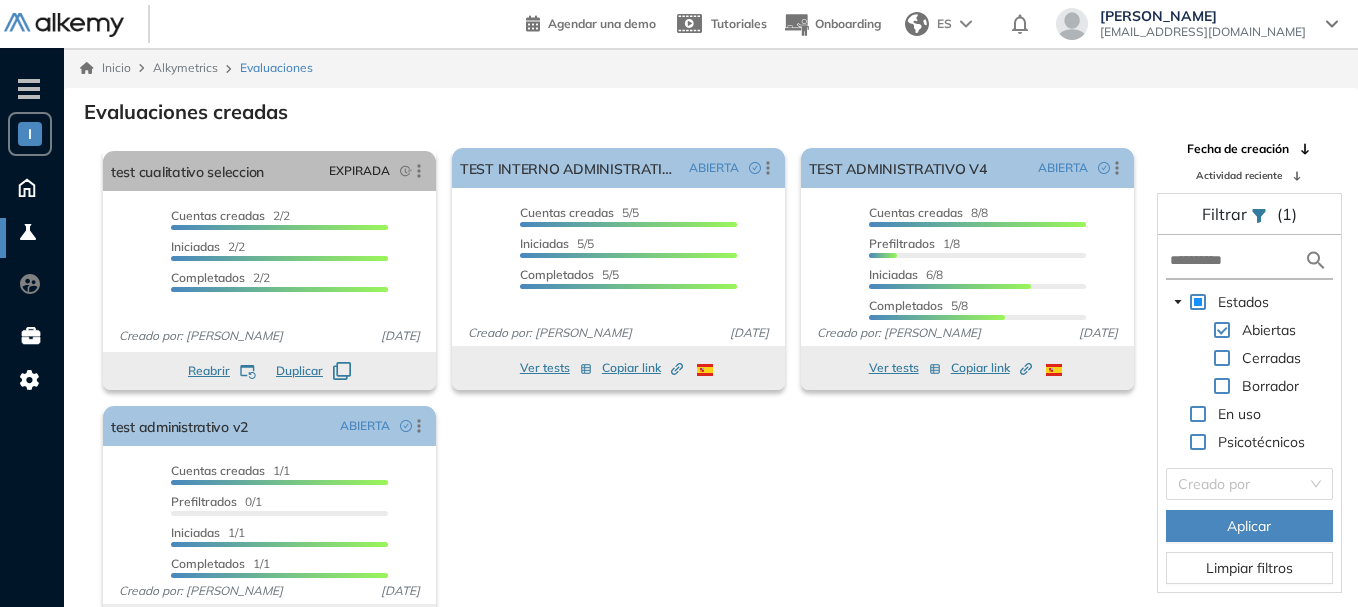 click on "Inicio" at bounding box center [105, 68] 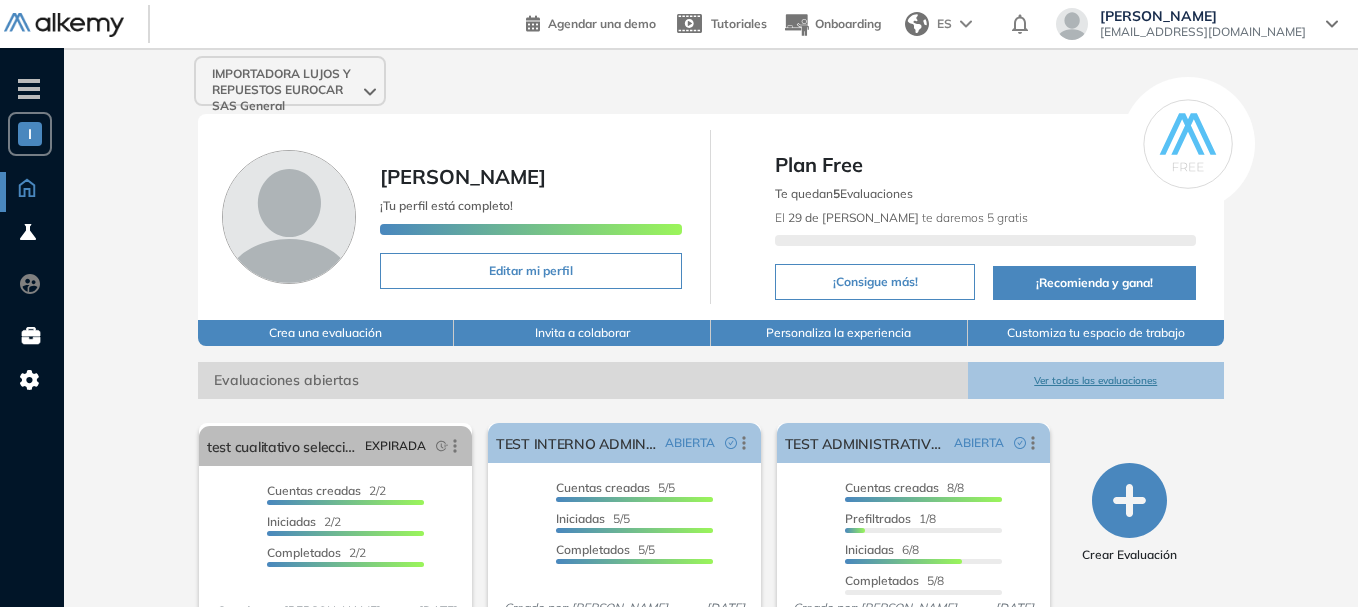 click on "Crea una evaluación" at bounding box center [326, 333] 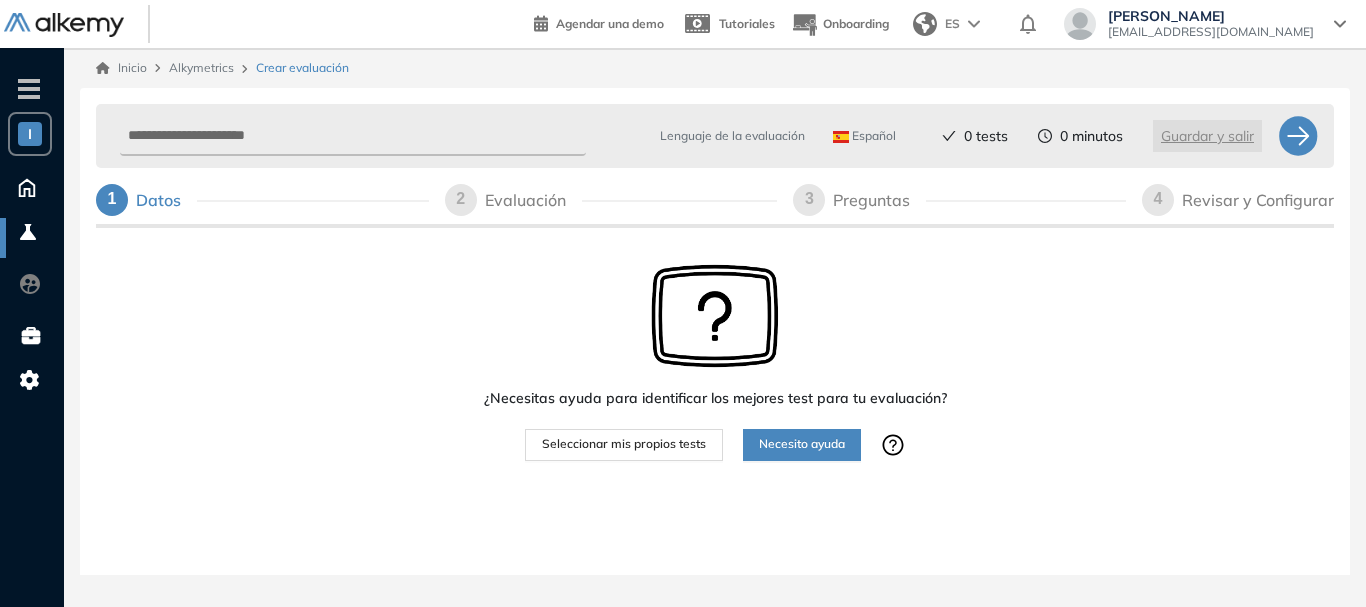 drag, startPoint x: 659, startPoint y: 445, endPoint x: 820, endPoint y: 354, distance: 184.93782 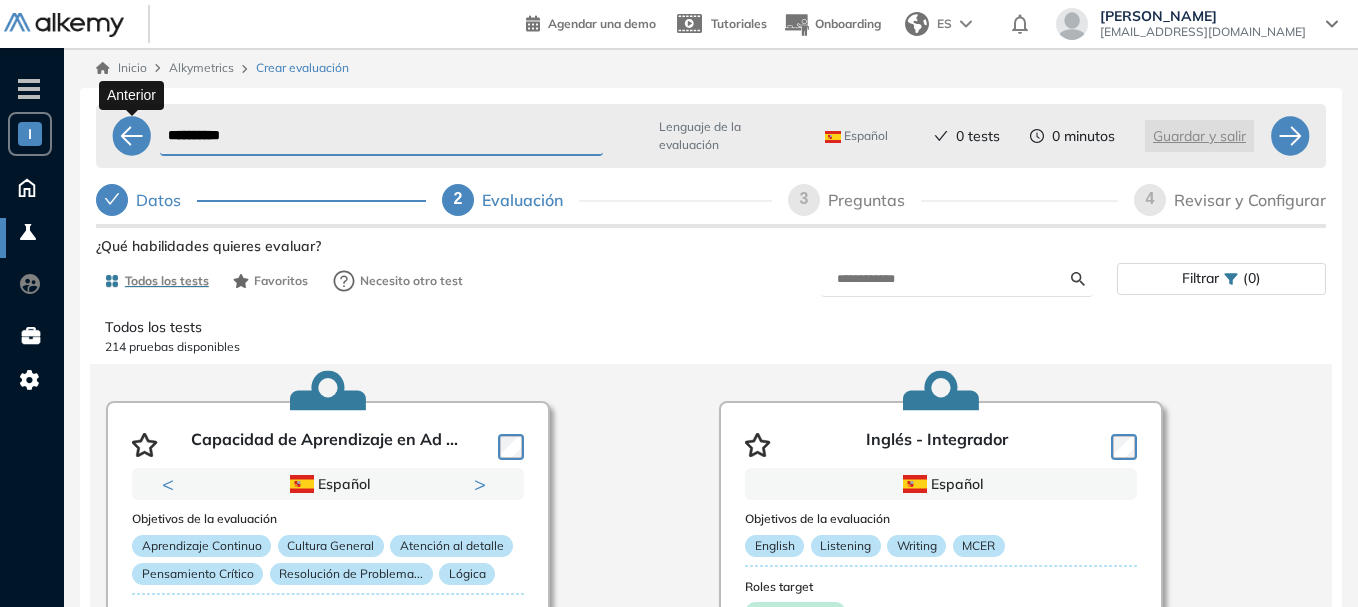 drag, startPoint x: 305, startPoint y: 140, endPoint x: 144, endPoint y: 127, distance: 161.52399 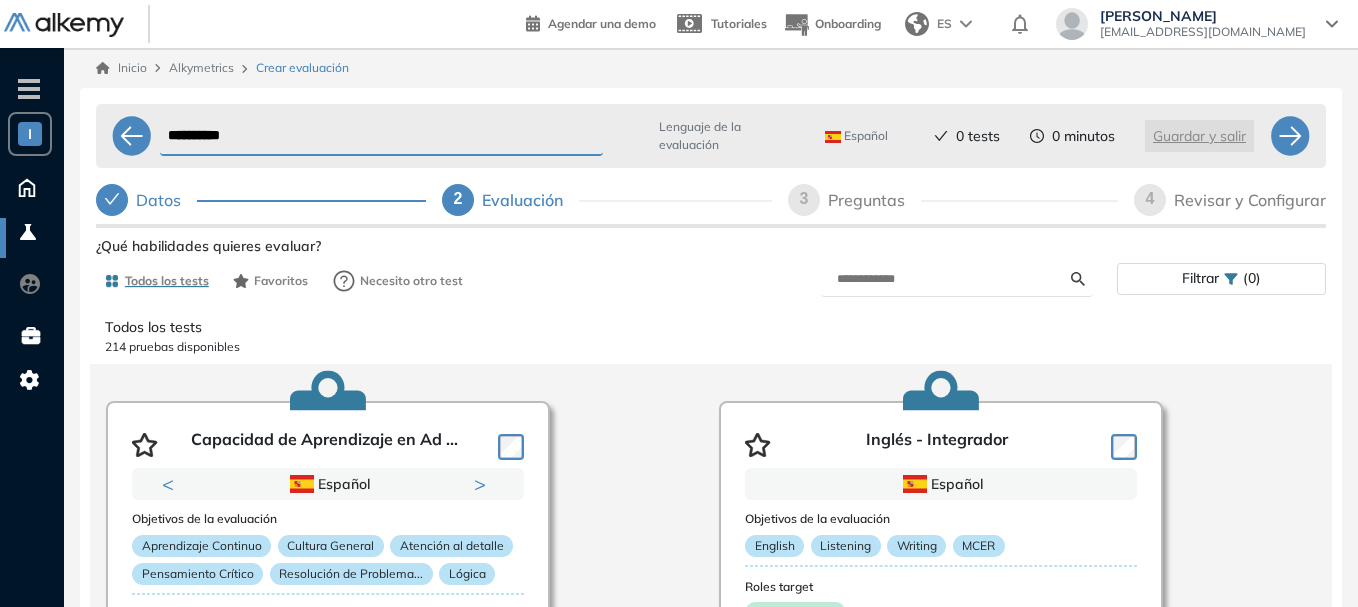 type on "**********" 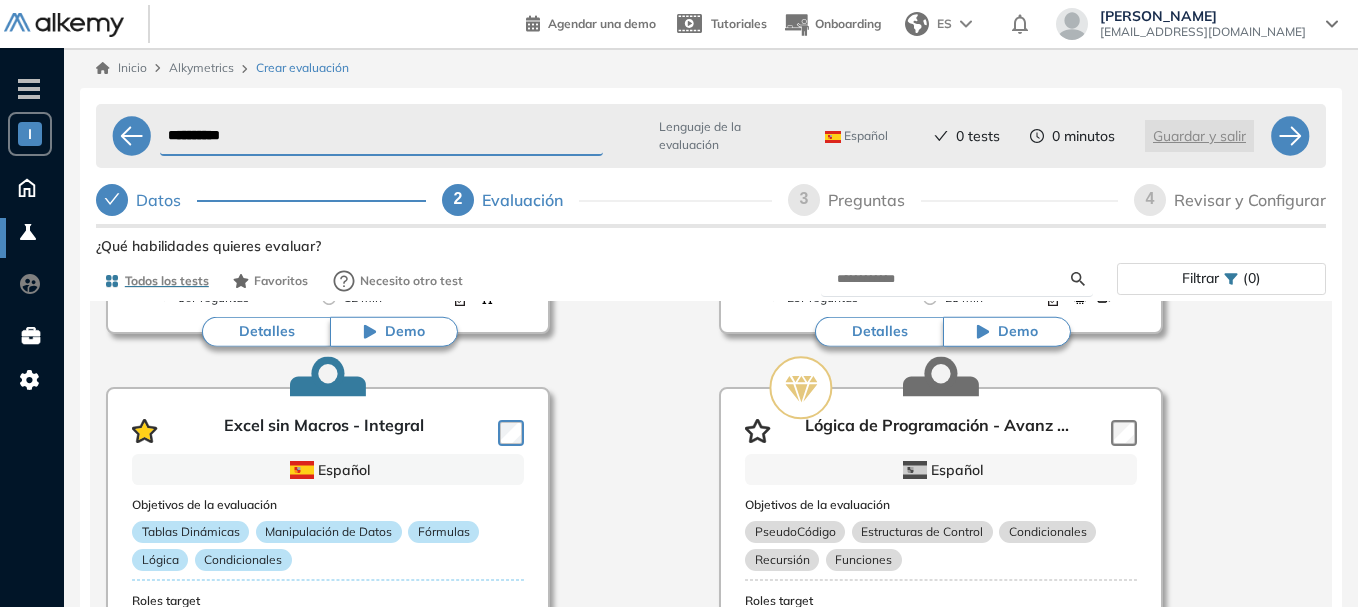 scroll, scrollTop: 500, scrollLeft: 0, axis: vertical 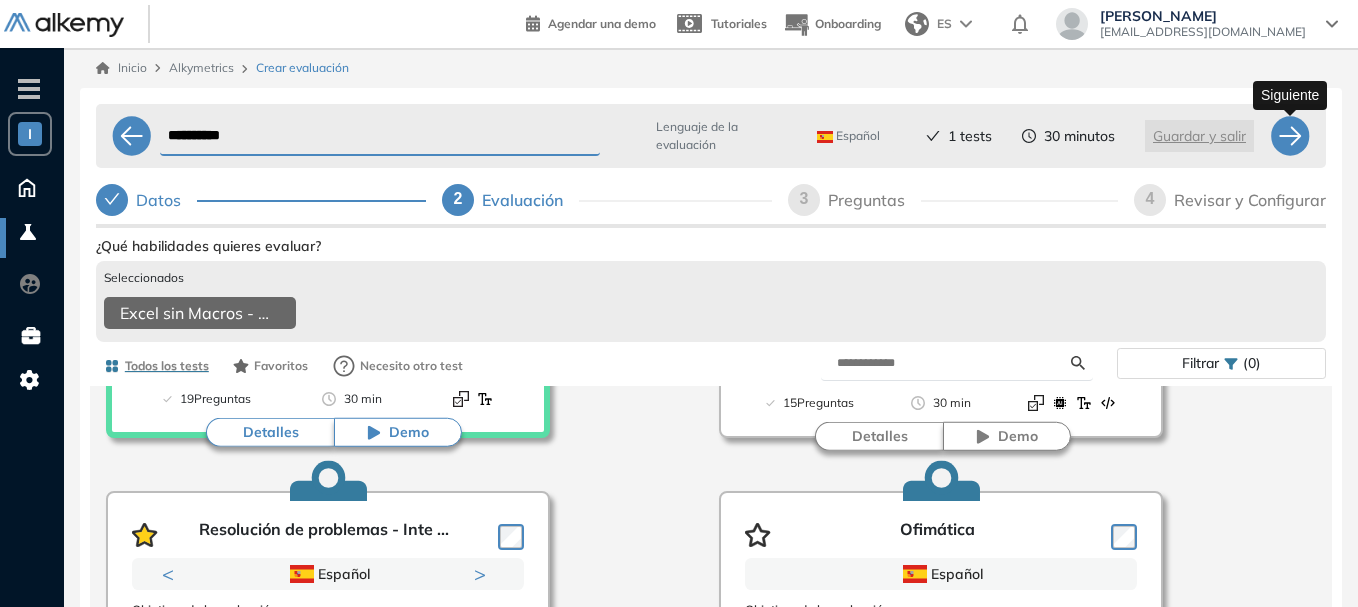 click at bounding box center [1290, 136] 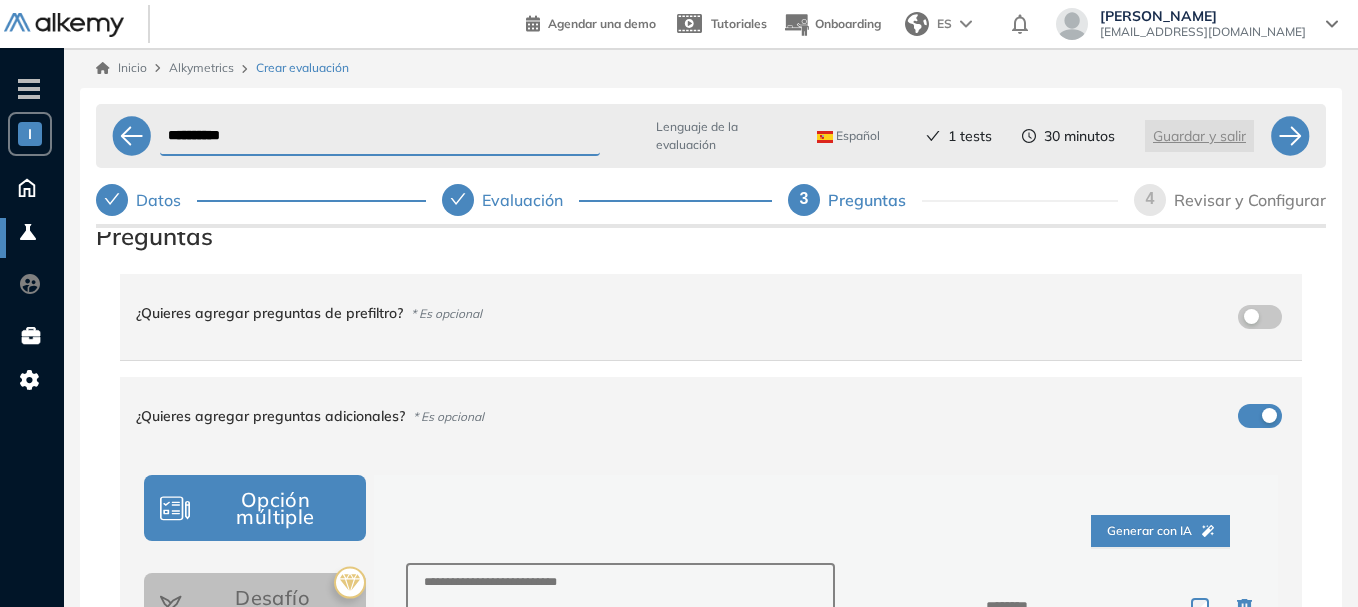 scroll, scrollTop: 0, scrollLeft: 0, axis: both 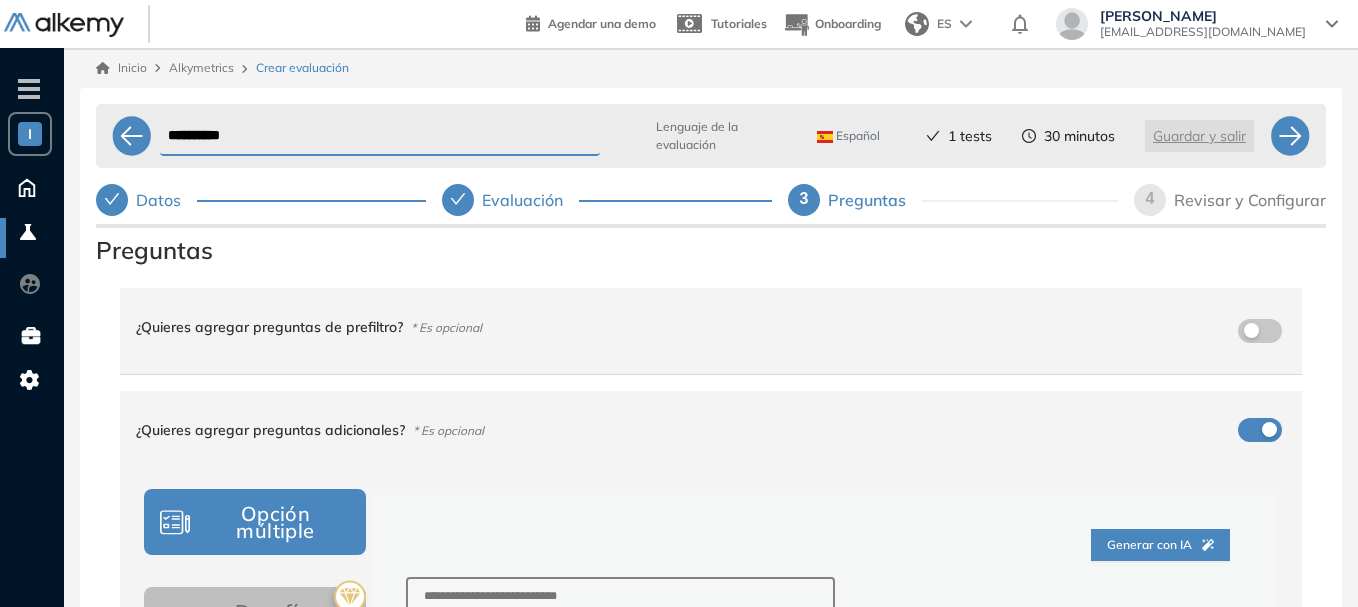 click on "¿Quieres agregar preguntas de prefiltro? * Es opcional" at bounding box center [699, 327] 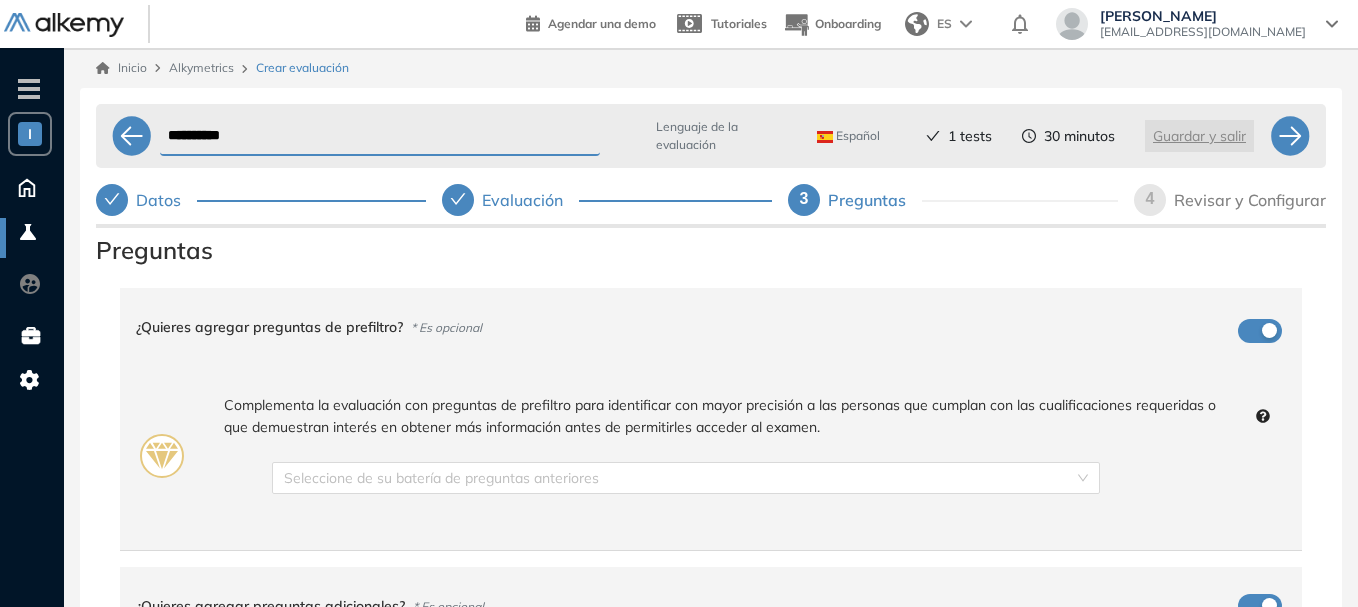 click on "Complementa la evaluación con preguntas de prefiltro para identificar con mayor precisión a las personas que cumplan con las cualificaciones requeridas o que demuestran interés en obtener más información antes de permitirles acceder al examen. Seleccione de su batería de preguntas anteriores" at bounding box center (711, 456) 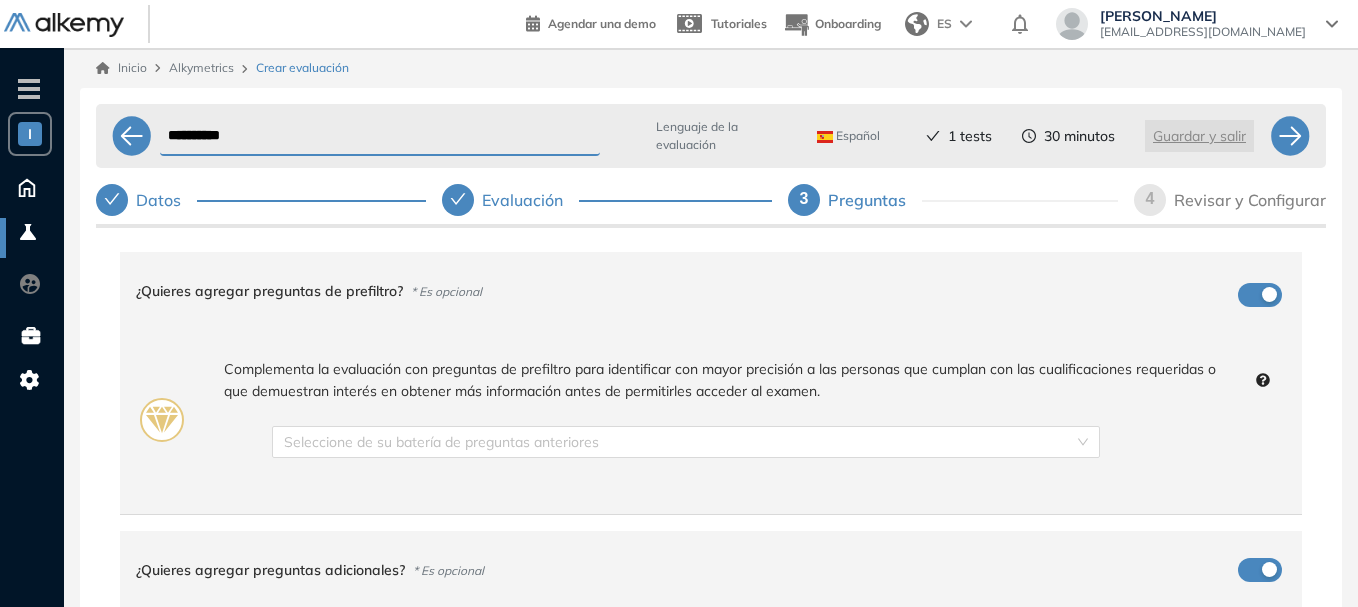 scroll, scrollTop: 0, scrollLeft: 0, axis: both 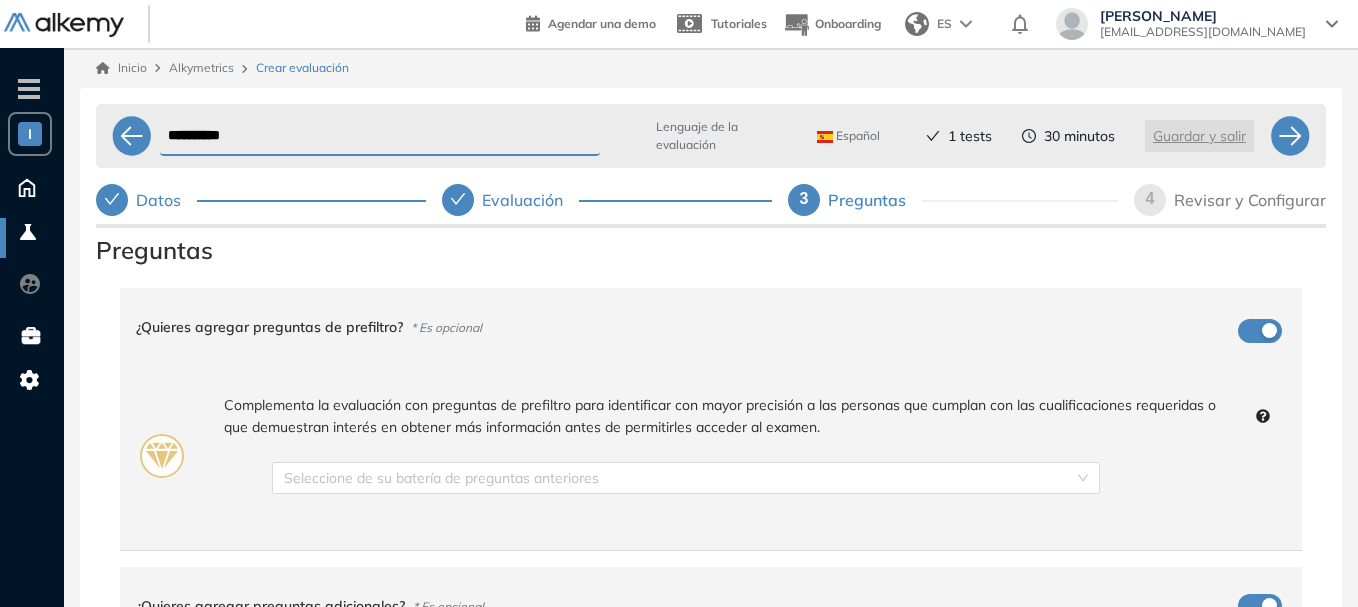 click on "Complementa la evaluación con preguntas de prefiltro para identificar con mayor precisión a las personas que cumplan con las cualificaciones requeridas o que demuestran interés en obtener más información antes de permitirles acceder al examen. Seleccione de su batería de preguntas anteriores" at bounding box center (711, 456) 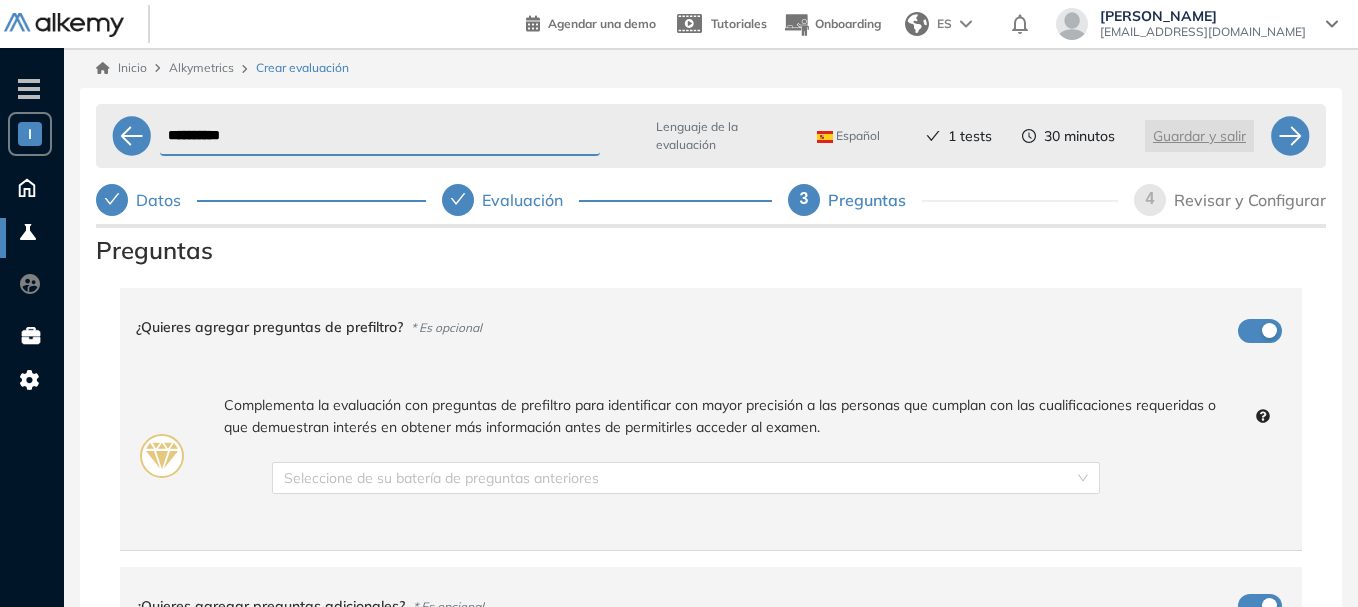 click on "¿Quieres agregar preguntas de prefiltro? * Es opcional" at bounding box center [699, 327] 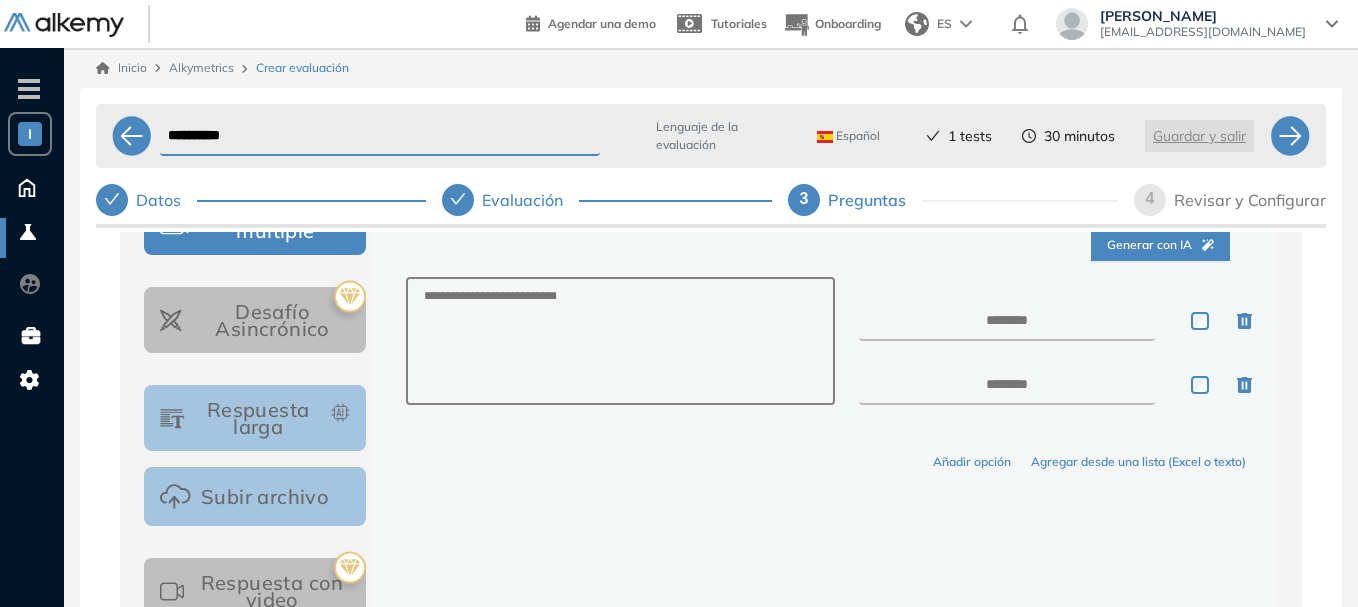 scroll, scrollTop: 200, scrollLeft: 0, axis: vertical 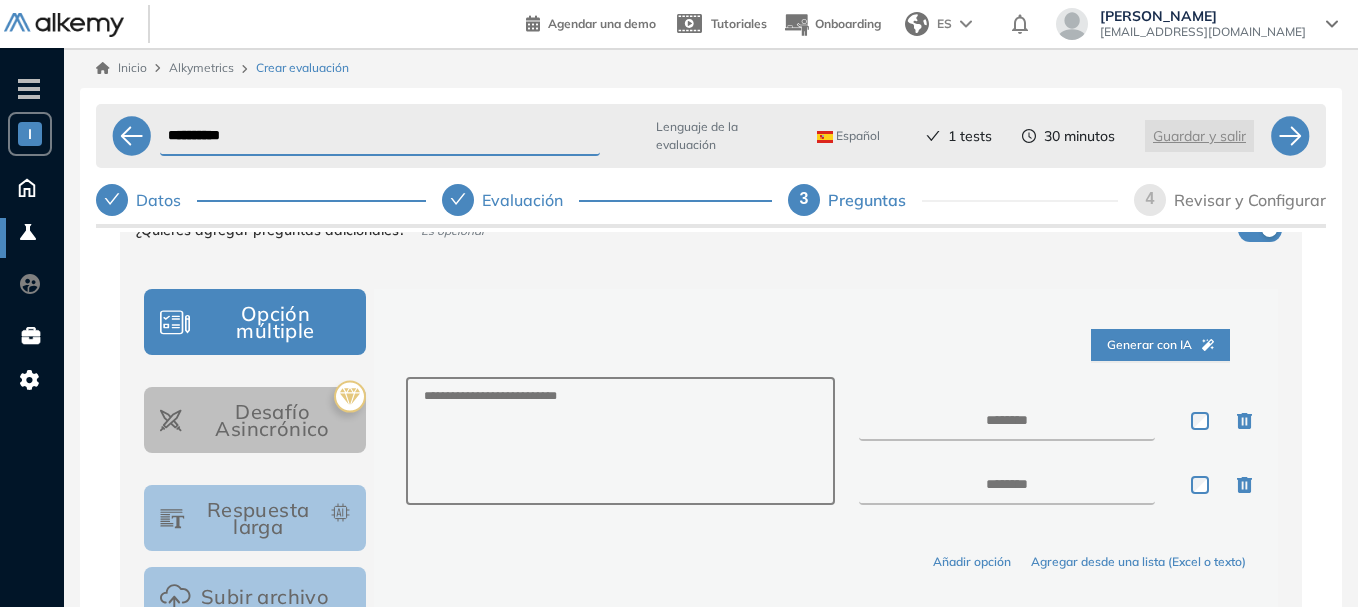 click on "Respuesta larga" at bounding box center [255, 518] 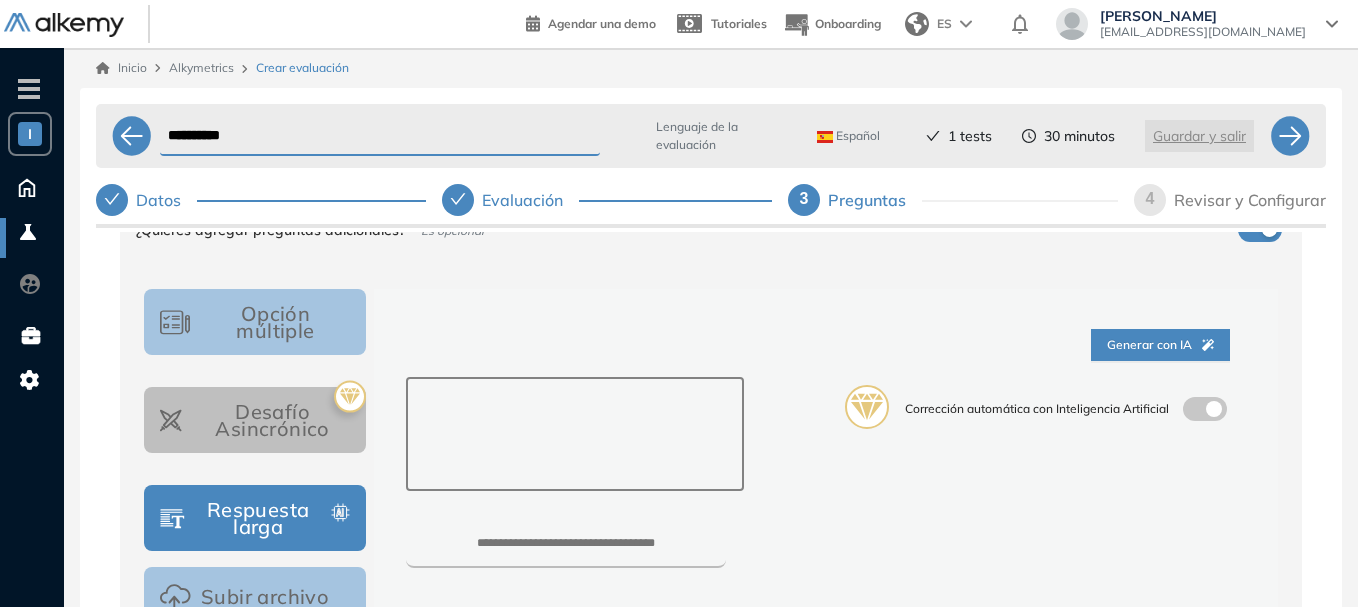 click at bounding box center (574, 434) 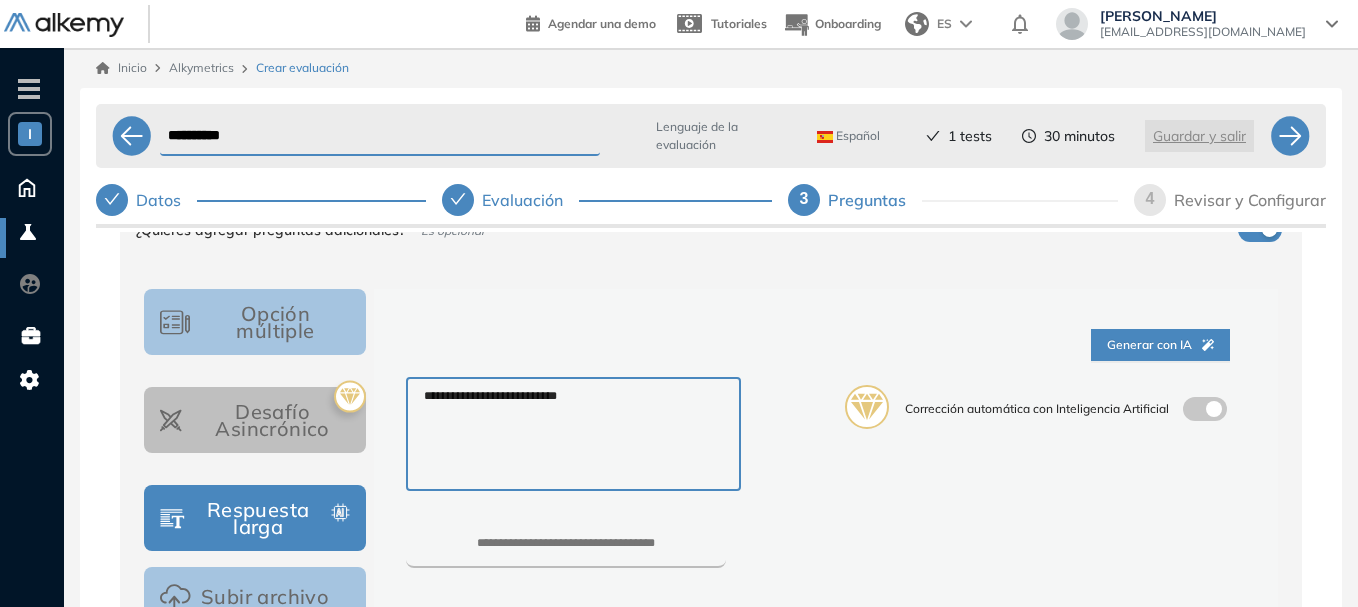 scroll, scrollTop: 300, scrollLeft: 0, axis: vertical 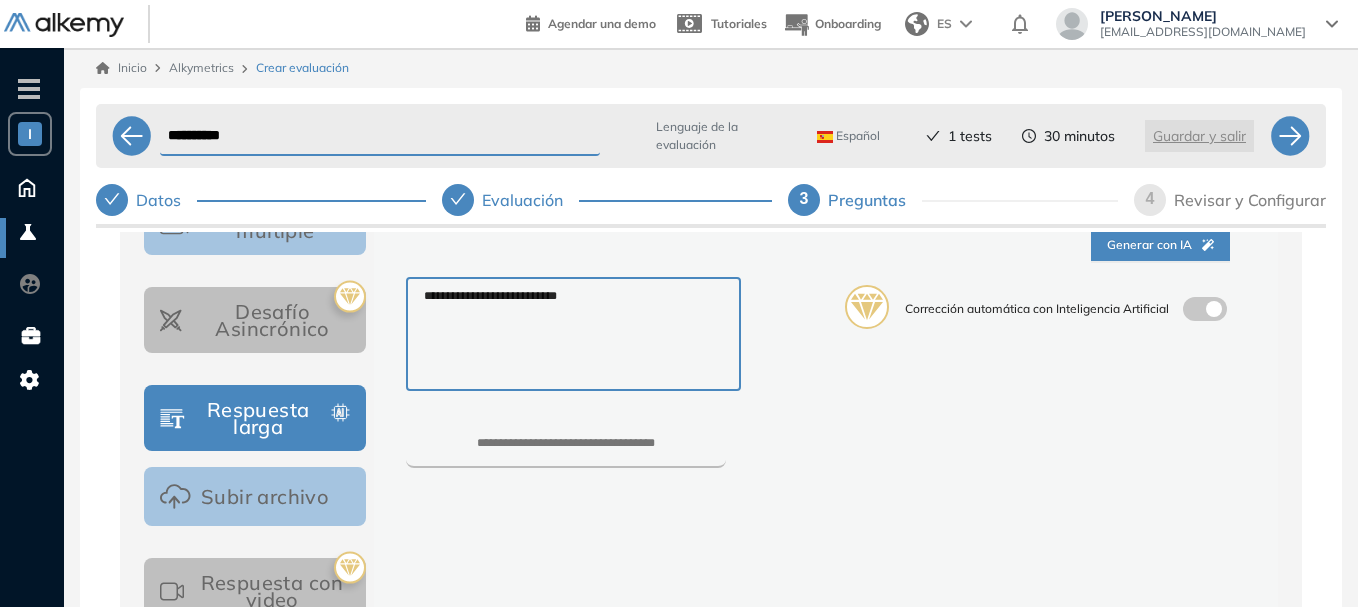 type on "**********" 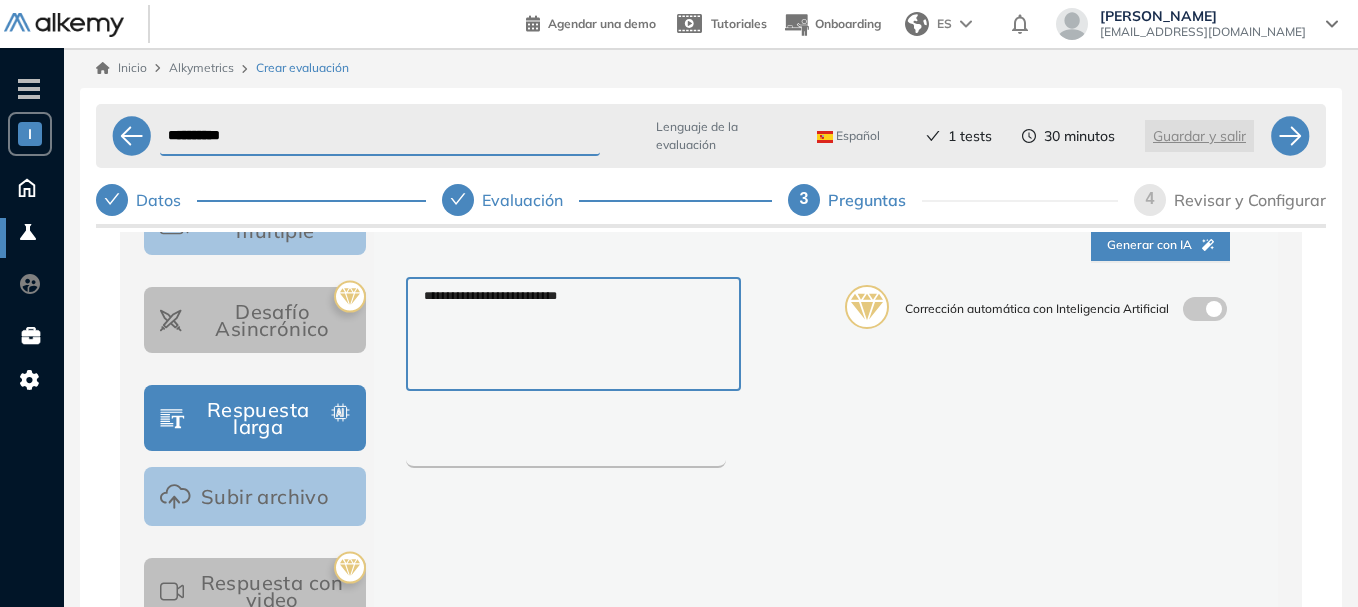 click at bounding box center (566, 452) 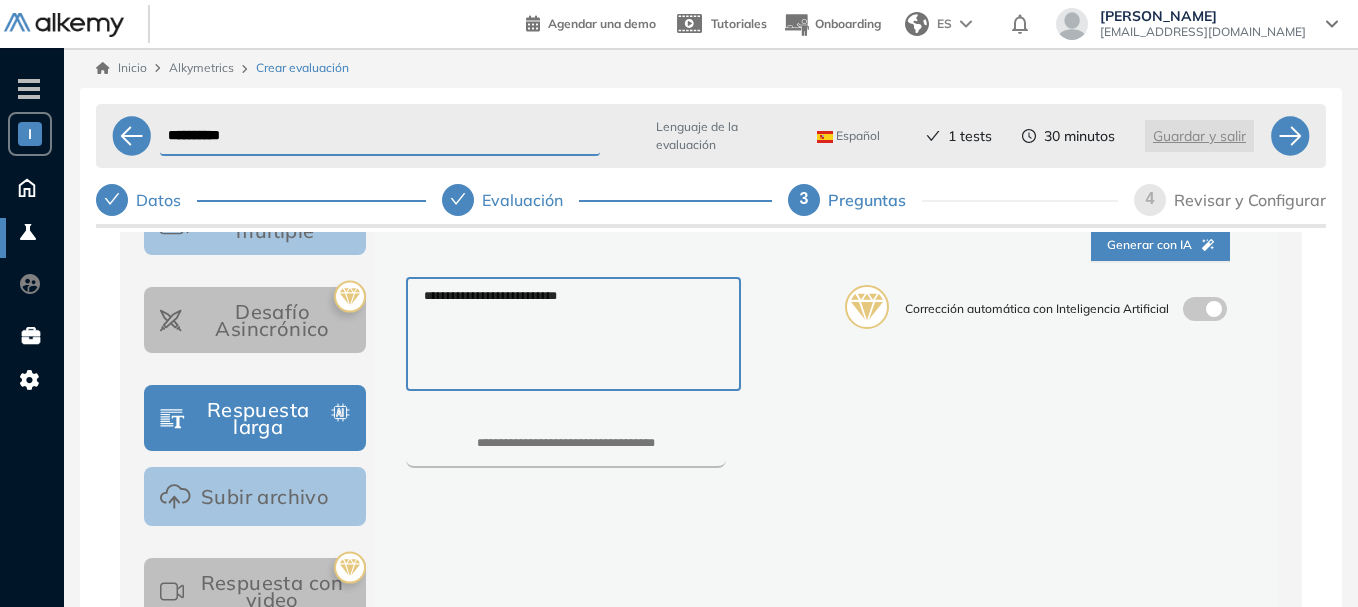 click on "***" at bounding box center (608, 440) 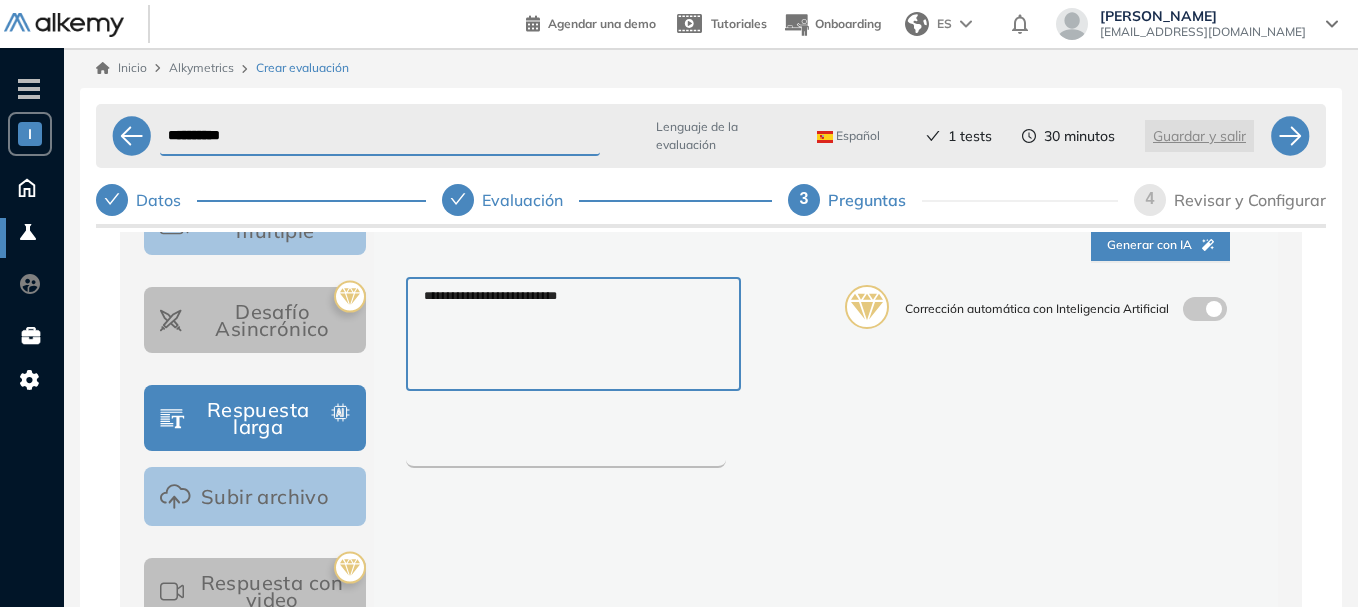 click on "***" at bounding box center [566, 452] 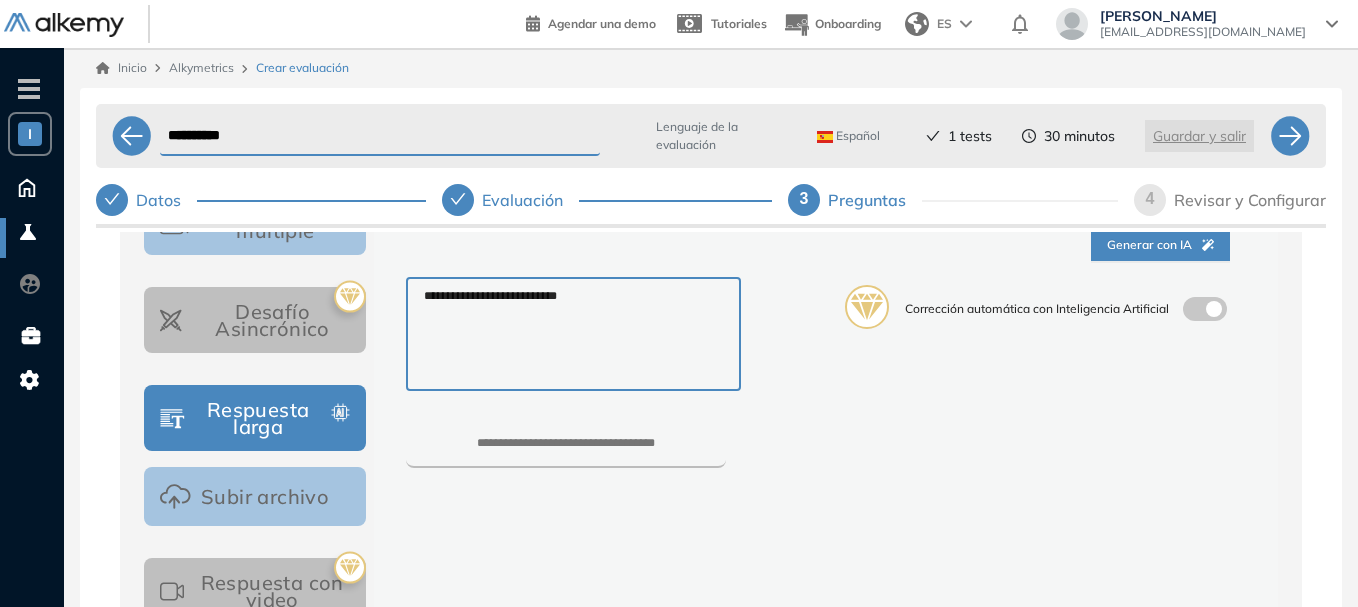 click on "**********" at bounding box center [826, 463] 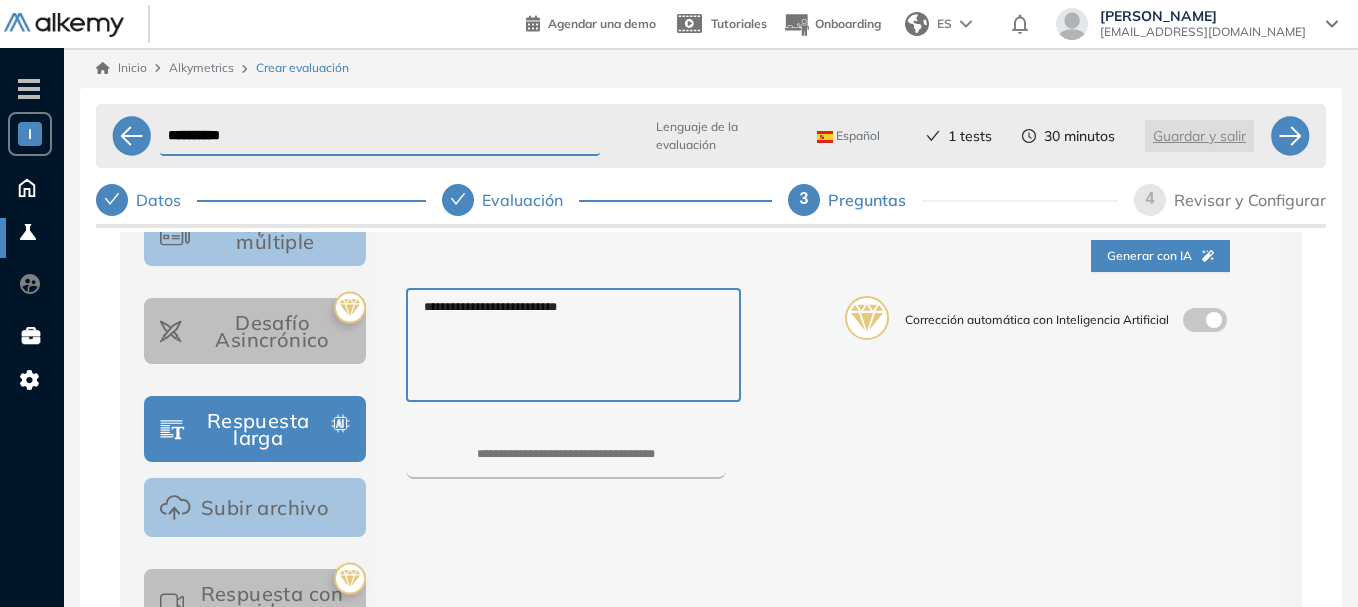 scroll, scrollTop: 466, scrollLeft: 0, axis: vertical 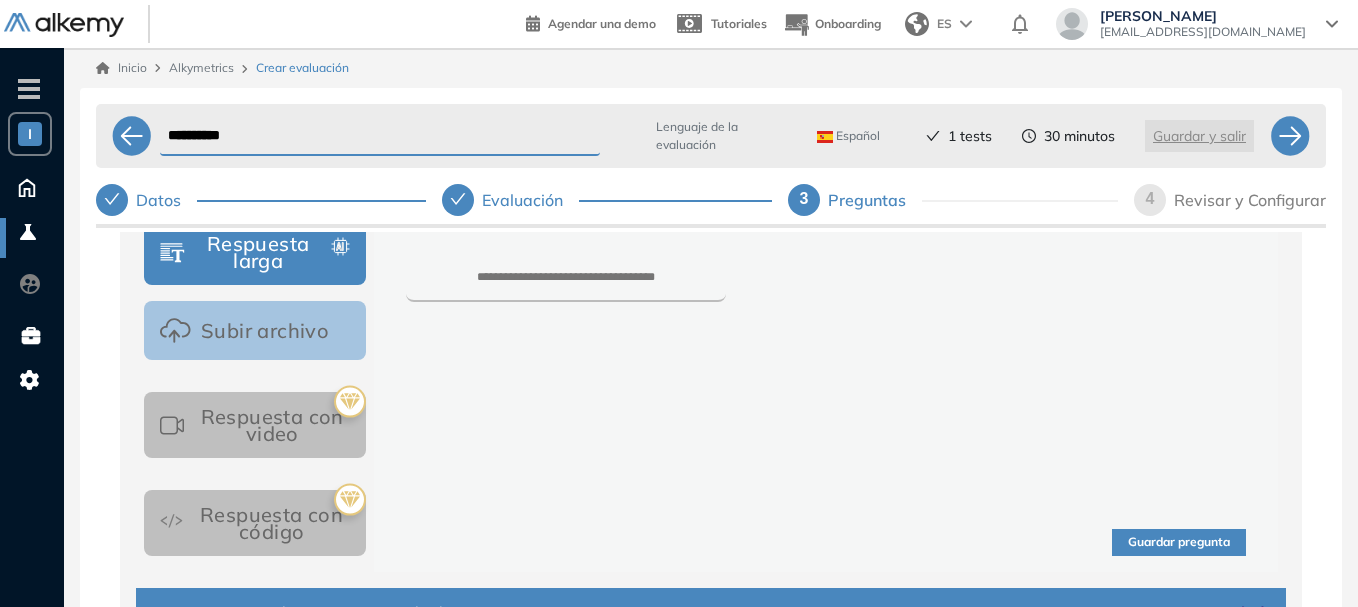 click on "Guardar pregunta" at bounding box center [1179, 542] 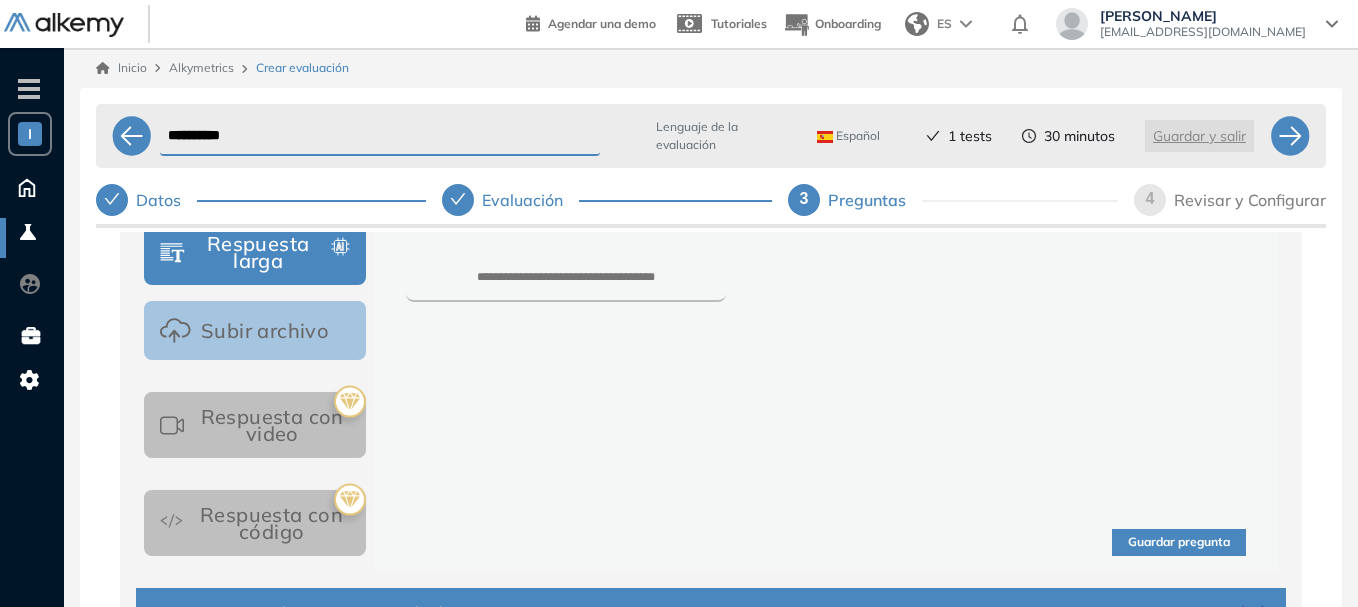 type 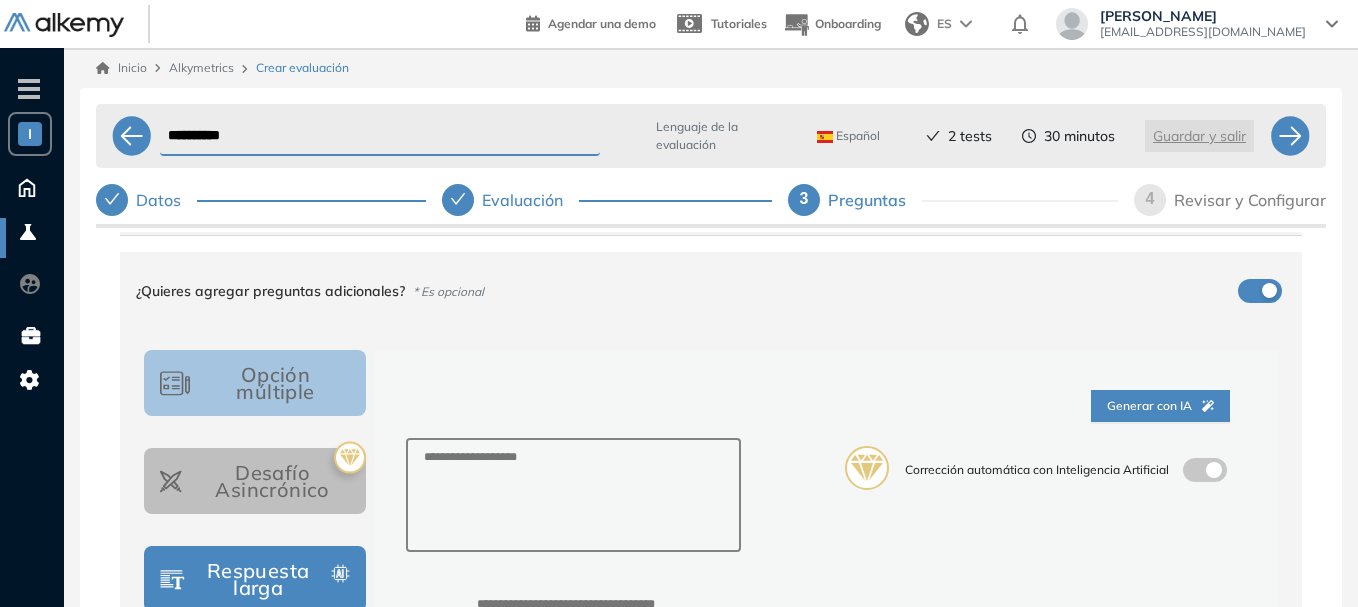 scroll, scrollTop: 172, scrollLeft: 0, axis: vertical 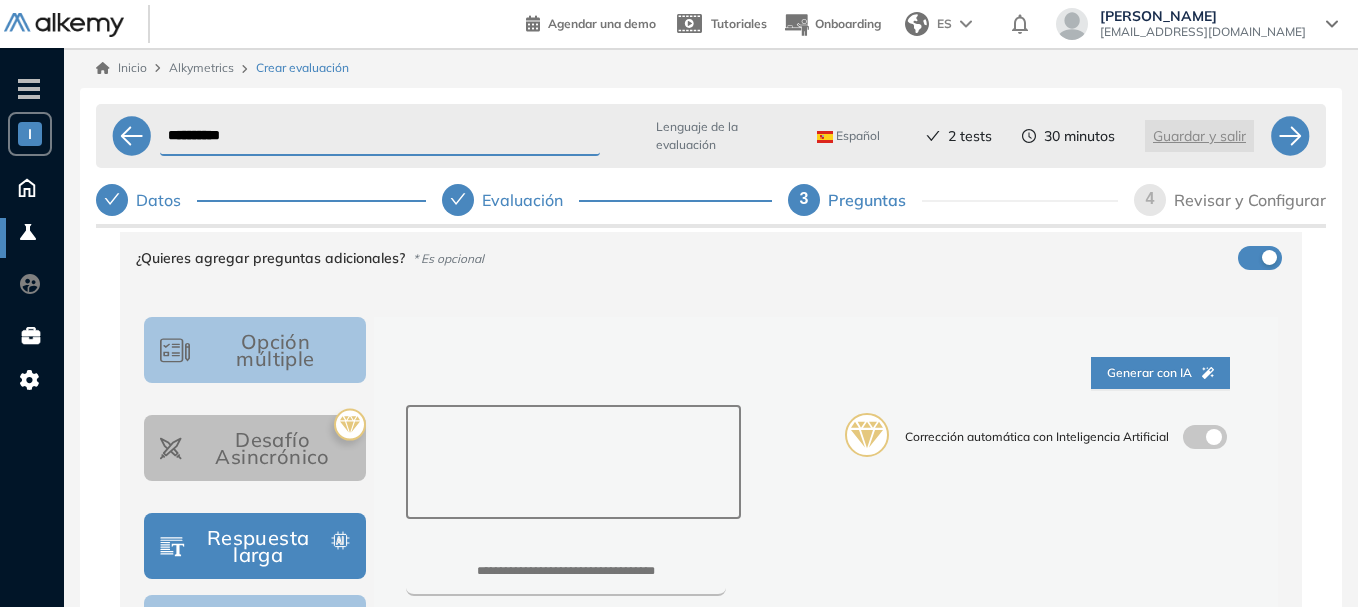 click at bounding box center [573, 462] 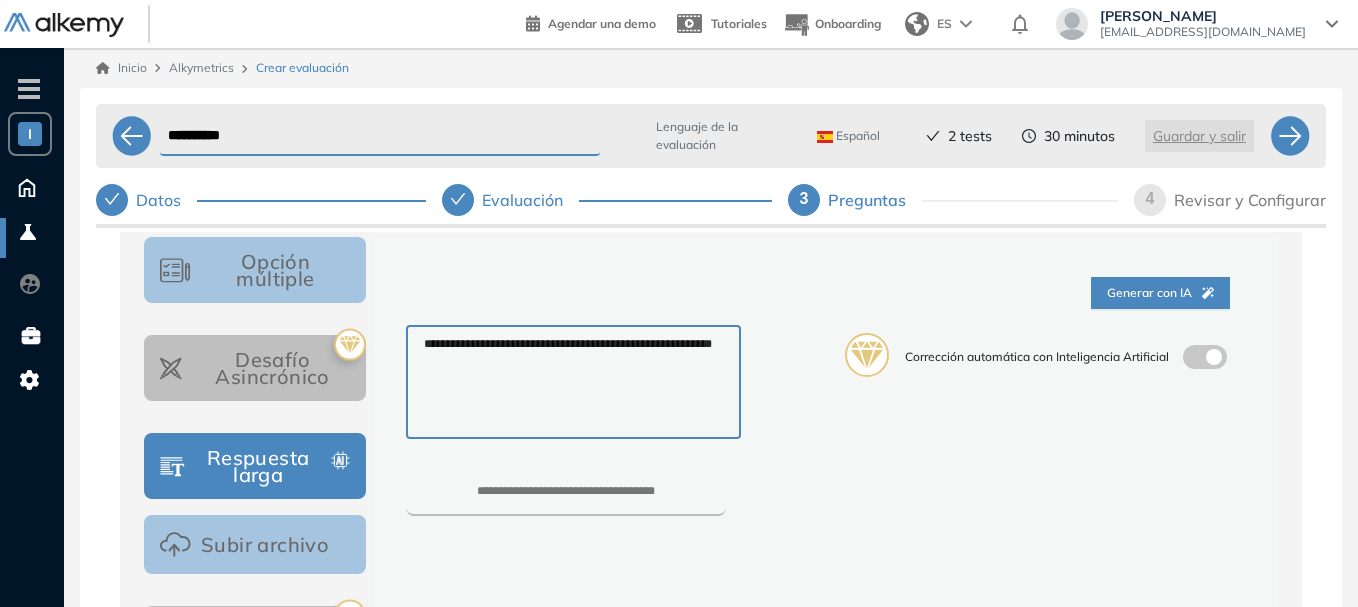 scroll, scrollTop: 372, scrollLeft: 0, axis: vertical 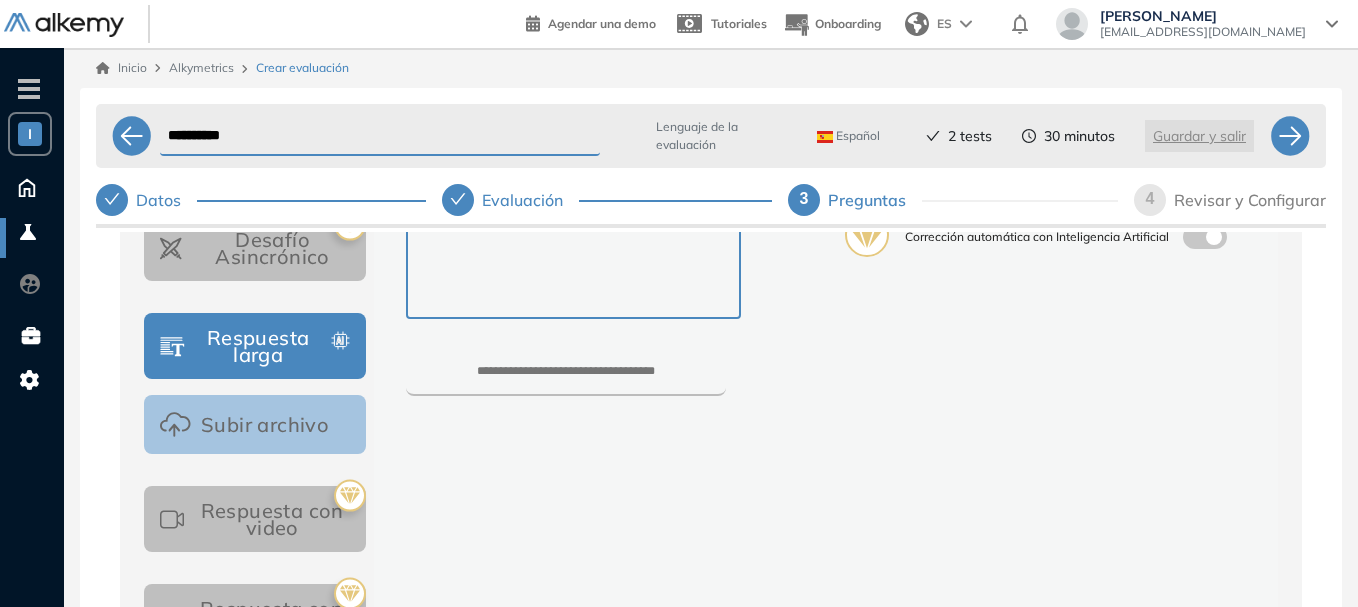 type on "**********" 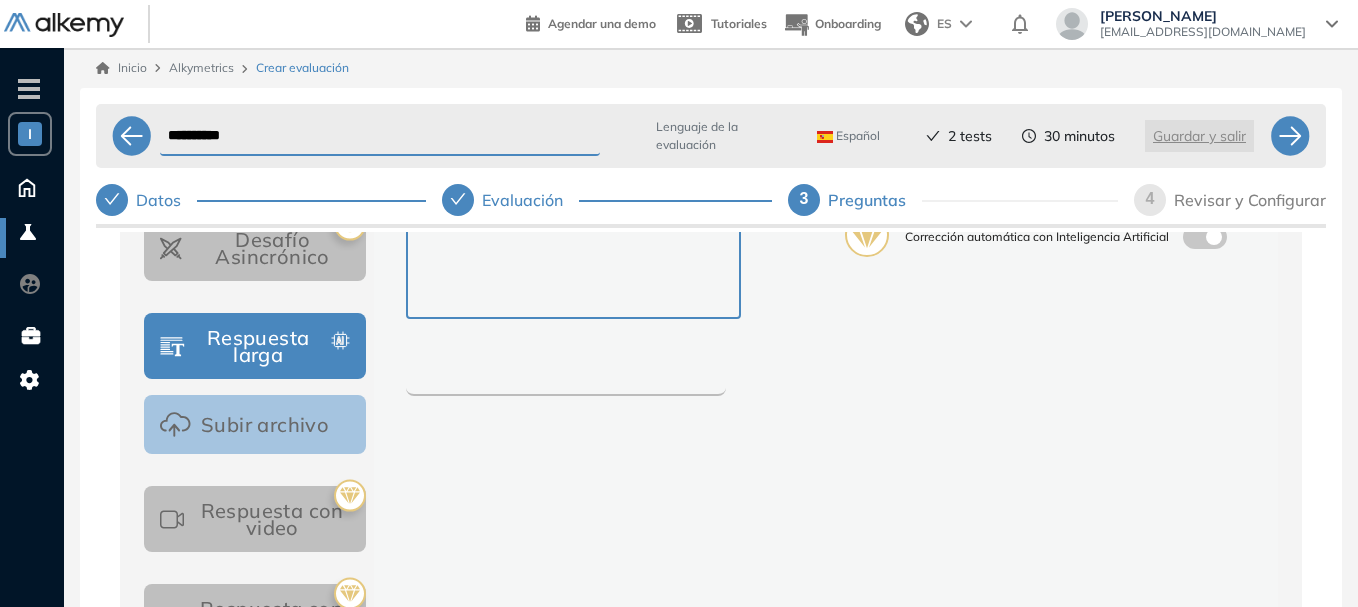 click at bounding box center (566, 380) 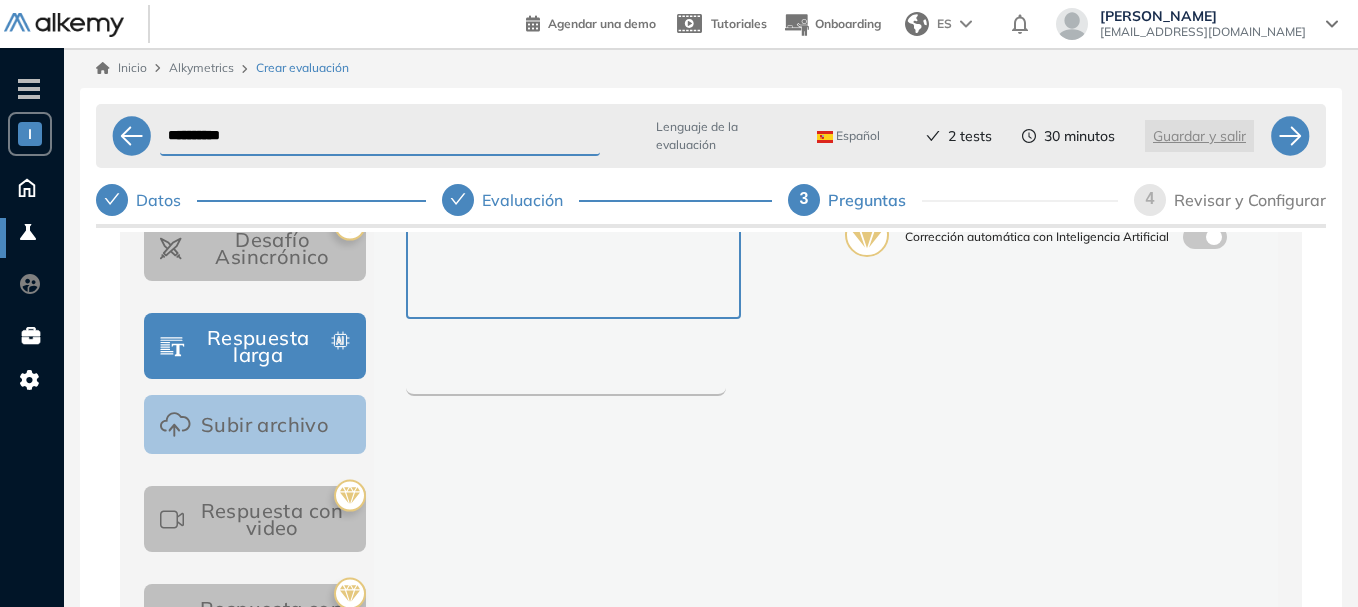 type on "*" 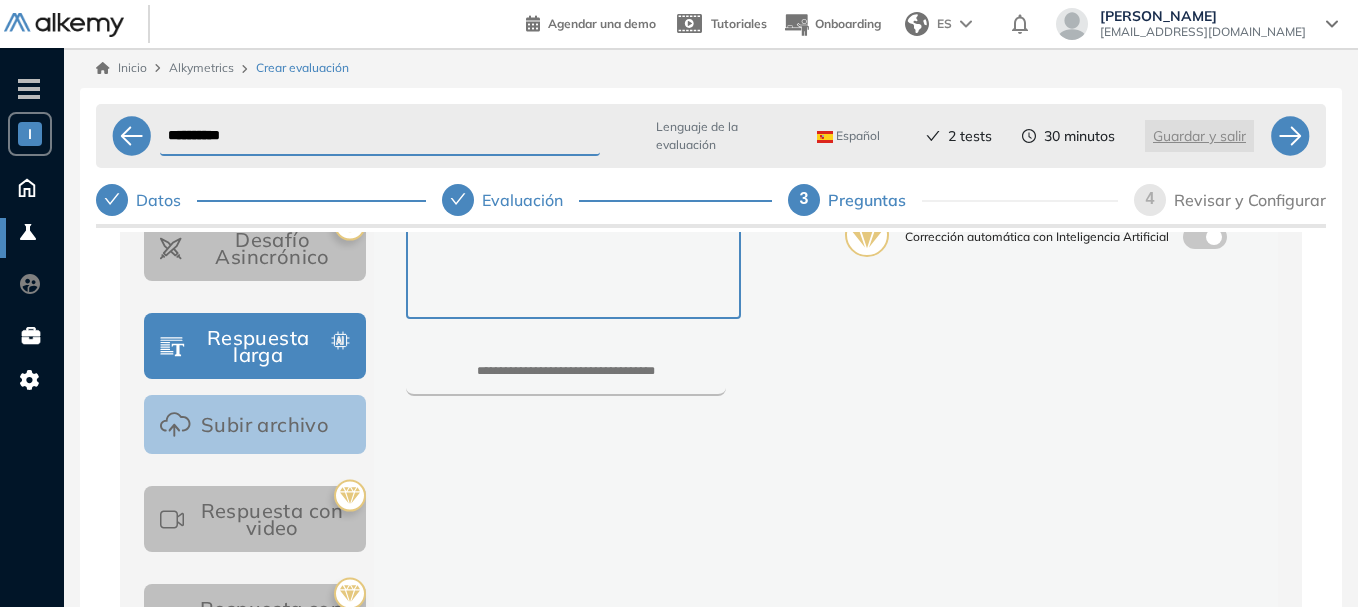 click on "**********" at bounding box center [826, 391] 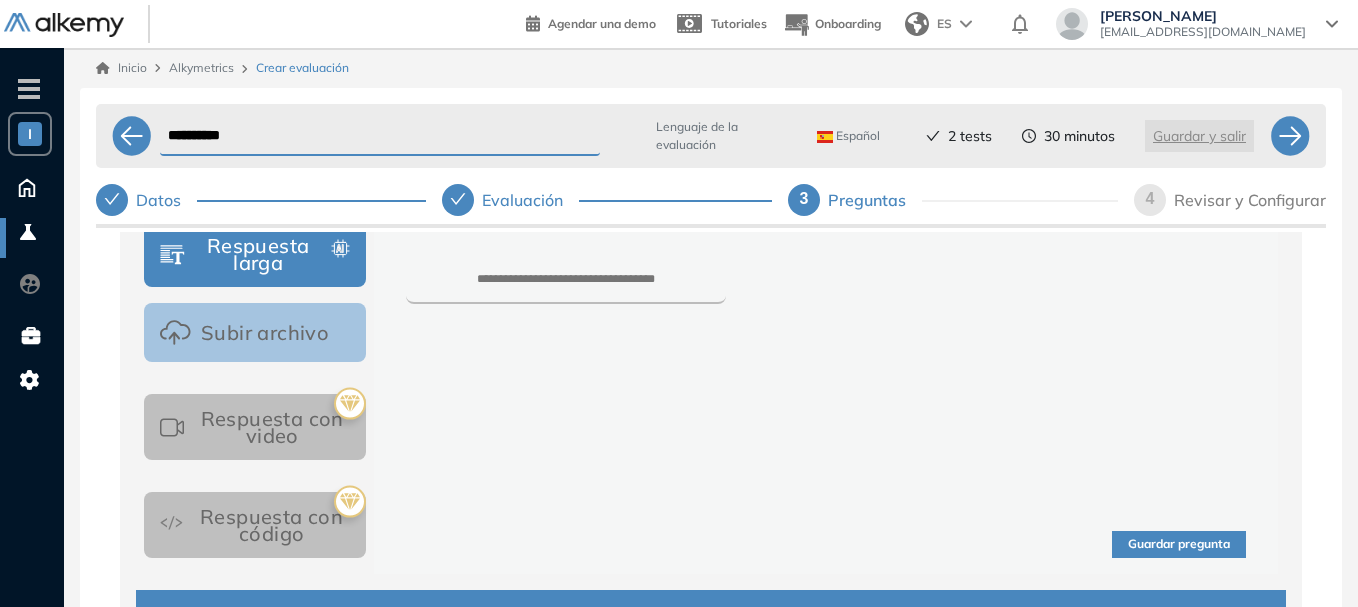 scroll, scrollTop: 572, scrollLeft: 0, axis: vertical 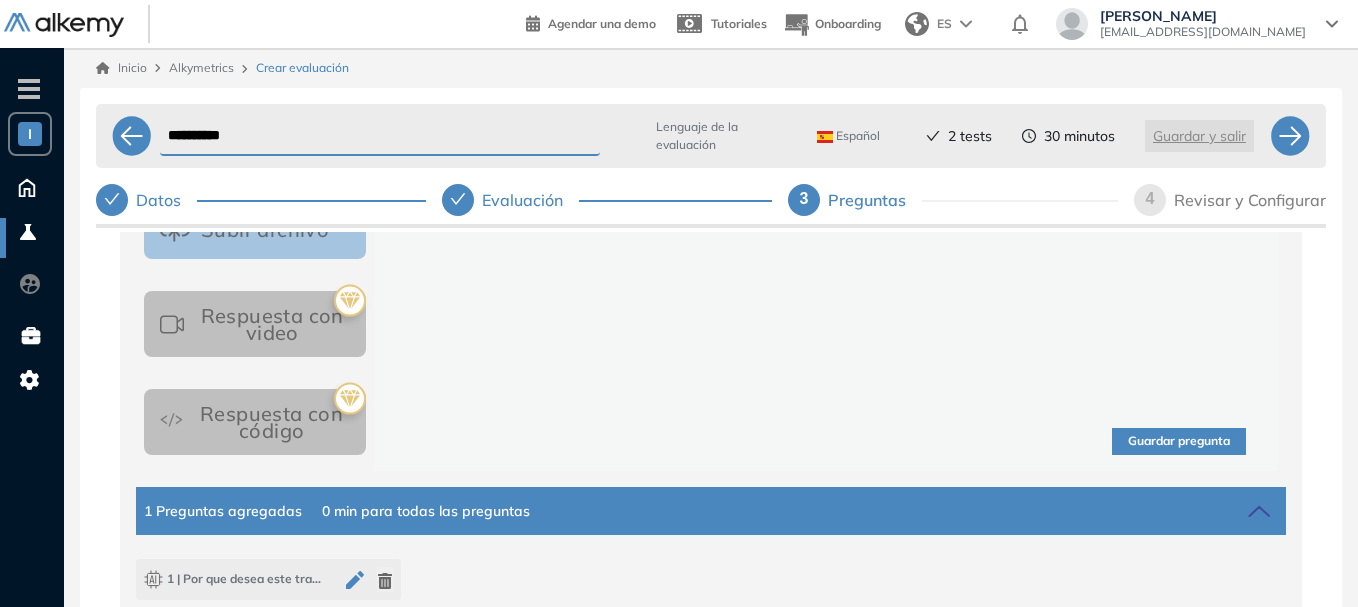 click on "Guardar pregunta" at bounding box center (1179, 441) 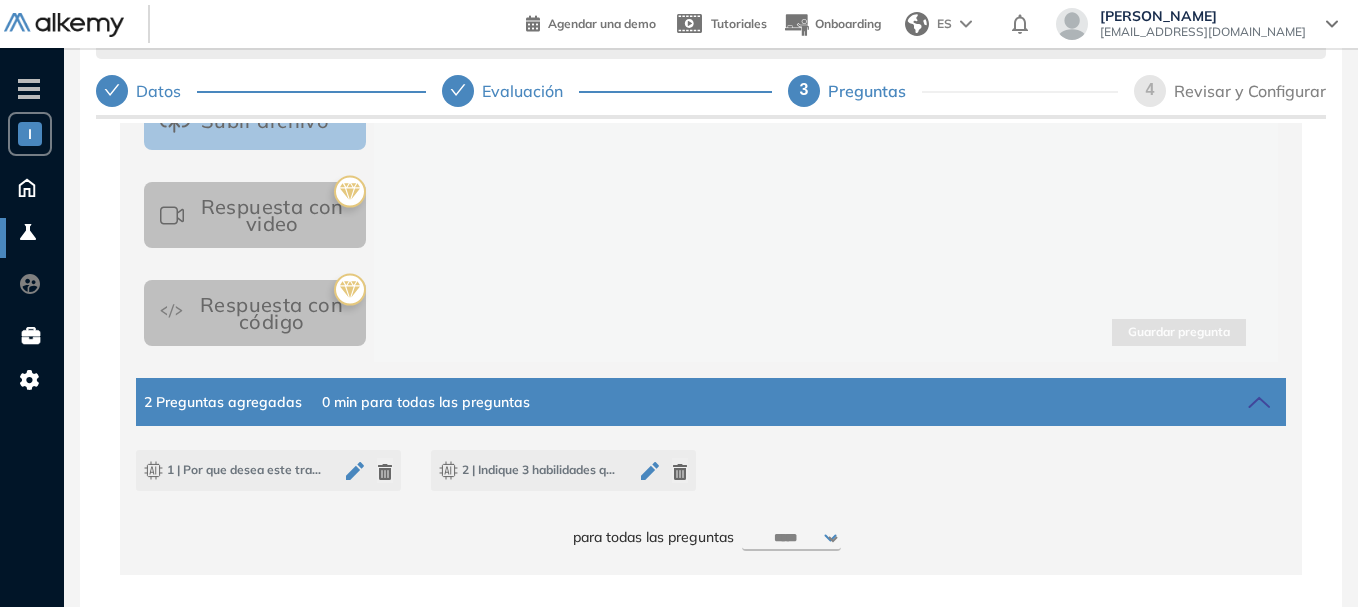 scroll, scrollTop: 113, scrollLeft: 0, axis: vertical 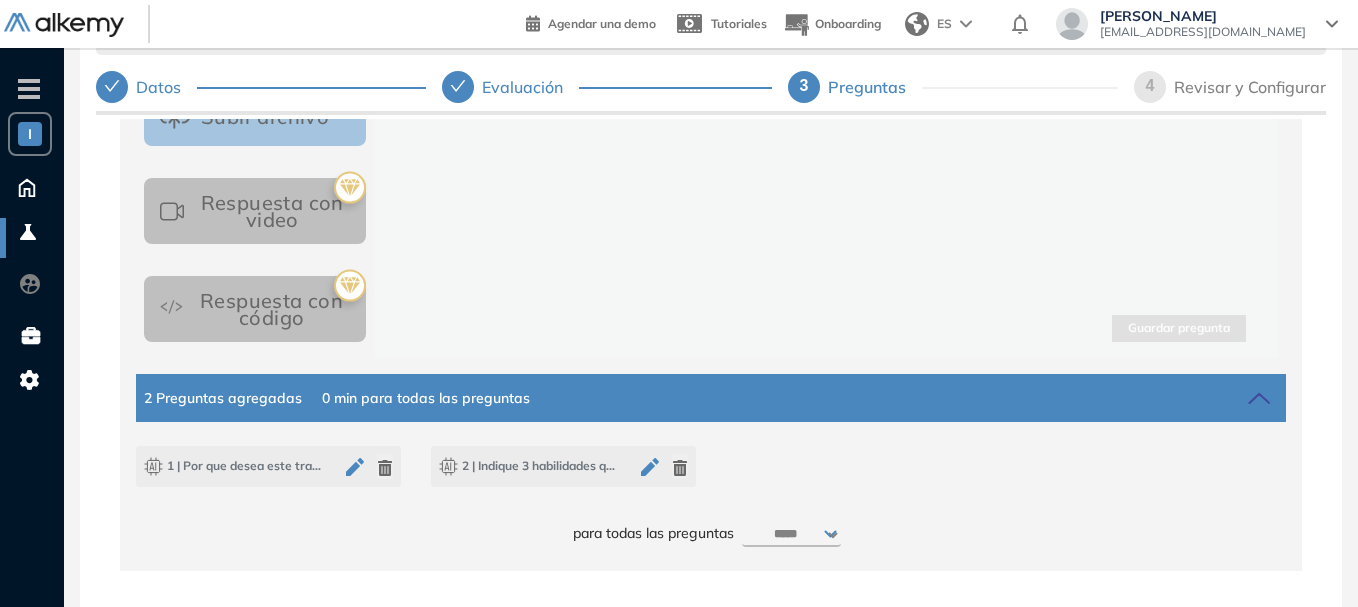 click on "***** ***** ****** ****** ****** ****** ****** ****** ****** ****** ****** ****** ****** ****** ****** ****** ****** ****** ****** ****** ******* ******* ******* ******* *******" at bounding box center [791, 535] 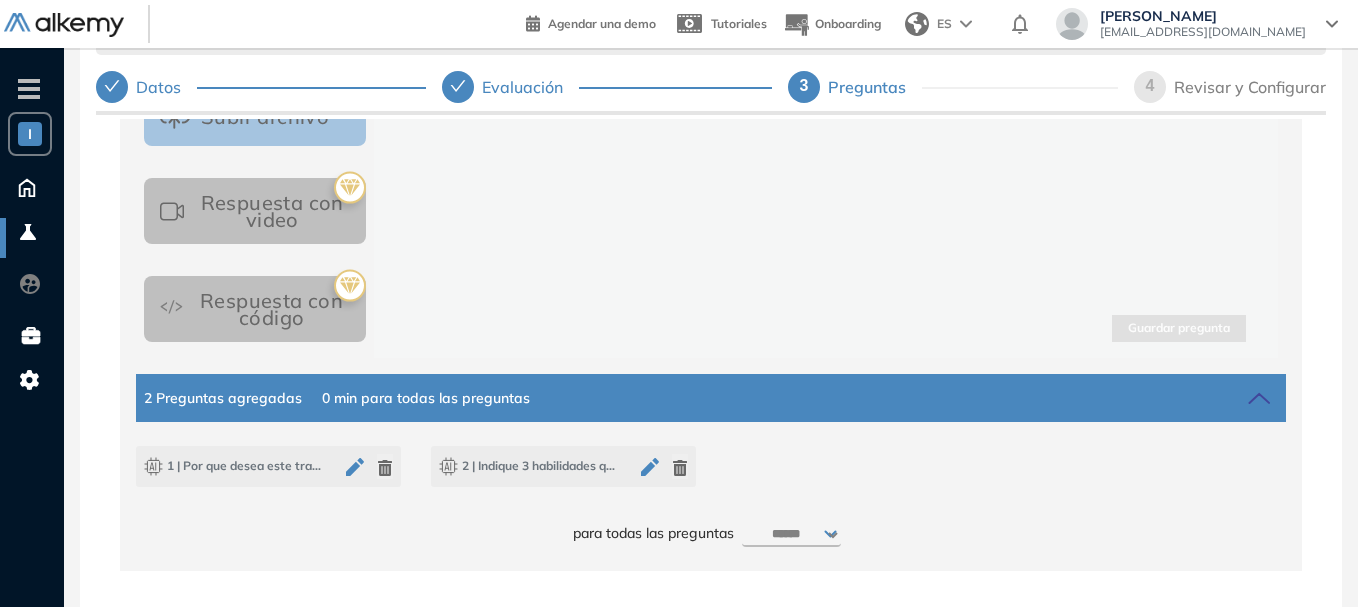 click on "***** ***** ****** ****** ****** ****** ****** ****** ****** ****** ****** ****** ****** ****** ****** ****** ****** ****** ****** ****** ******* ******* ******* ******* *******" at bounding box center [791, 535] 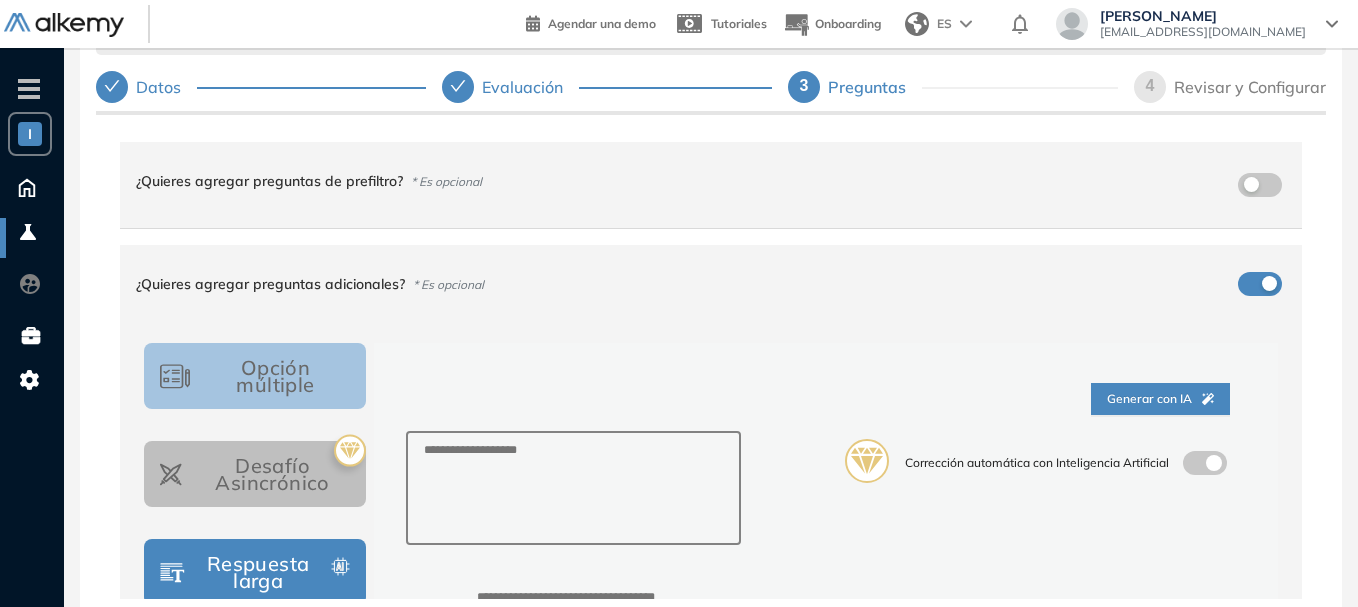 scroll, scrollTop: 0, scrollLeft: 0, axis: both 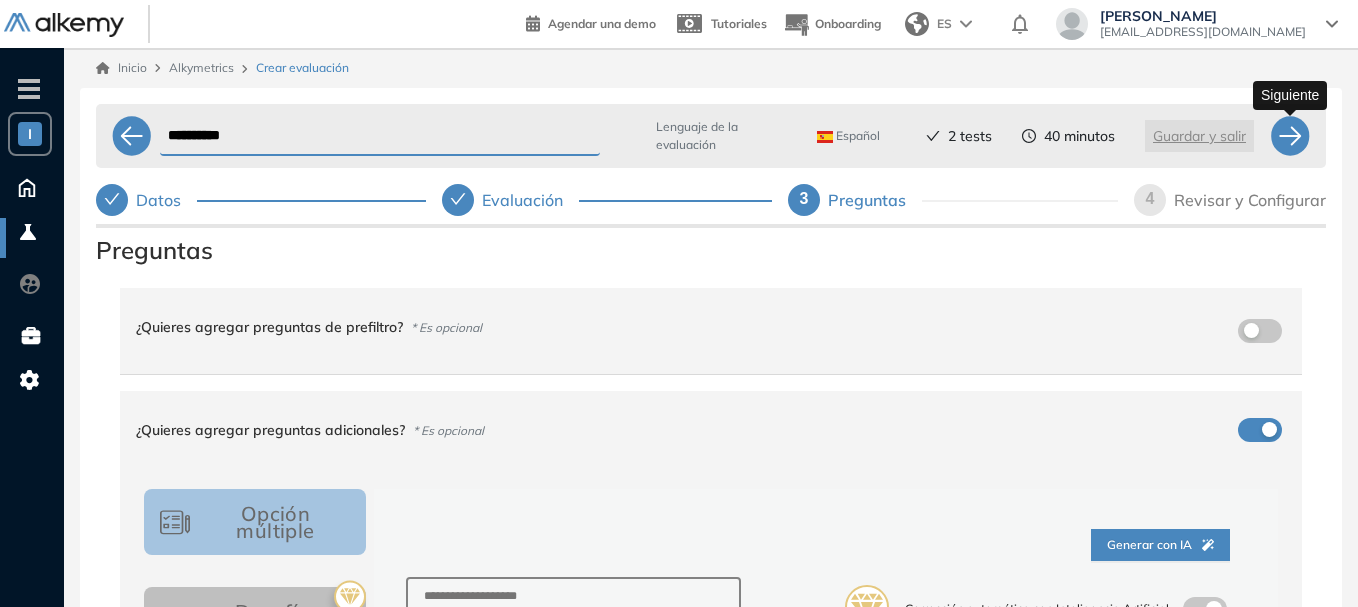 click at bounding box center [1290, 136] 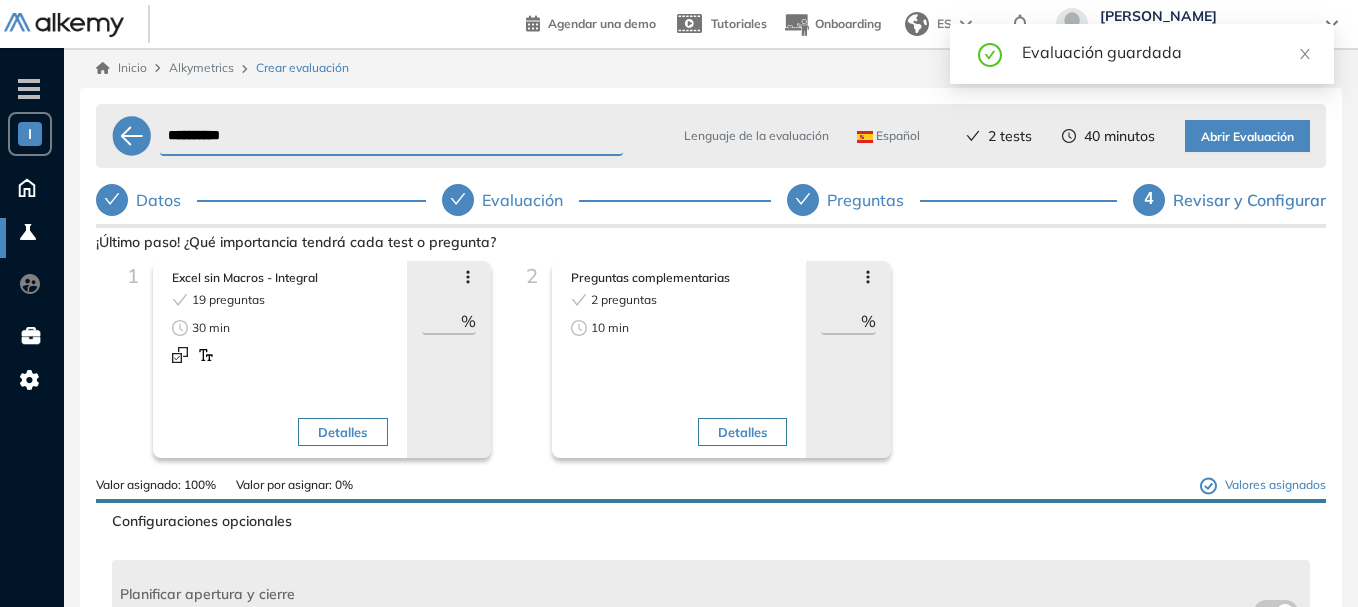 drag, startPoint x: 448, startPoint y: 324, endPoint x: 426, endPoint y: 324, distance: 22 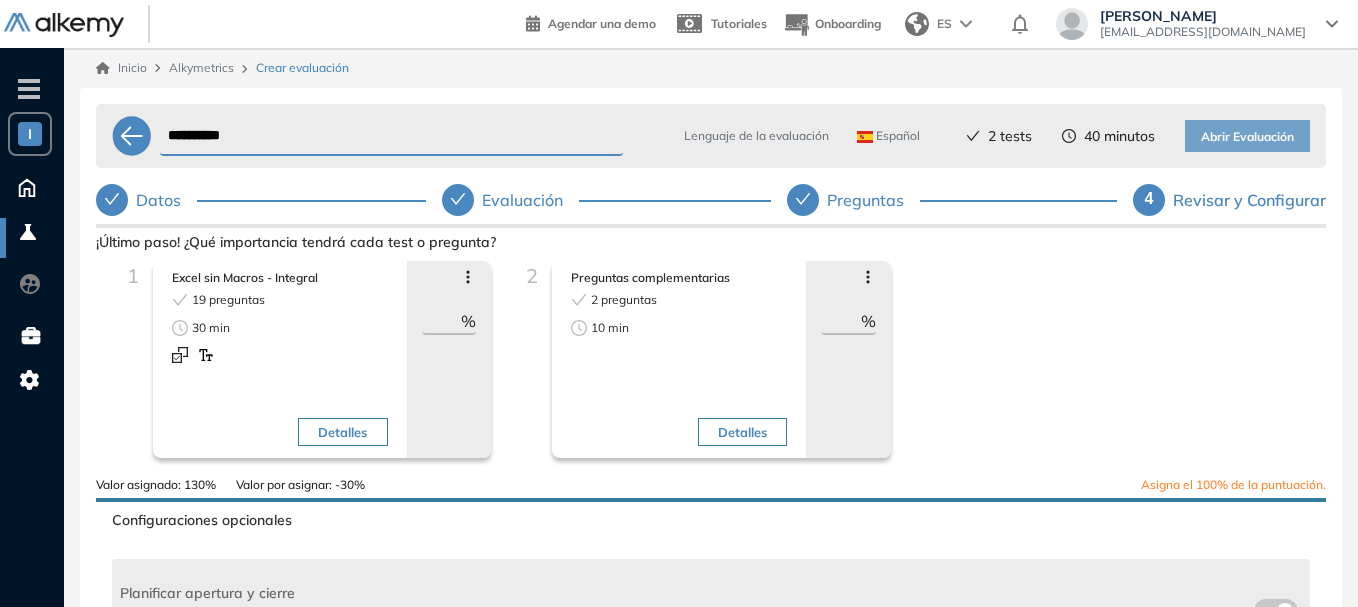 click on "1 Excel sin Macros - Integral 19 preguntas 30 min Detalles Avanzar posición Retroceder posición Saltar preguntas Eliminar ** % Objetivos de la evaluación Tablas Dinámicas Manipulación de ... Fórmulas Lógica Condicionales Roles target Administrativo y... Comercial Recursos Humanos... Supervisor Técnico 2 Preguntas complementarias 2 preguntas 10 min Detalles Avanzar posición Retroceder posición Saltar preguntas Eliminar ** % Objetivos de la evaluación Velocidad Atención visual Precisión operat... Capacidad de con... Roles target Todos los roles" at bounding box center (711, 368) 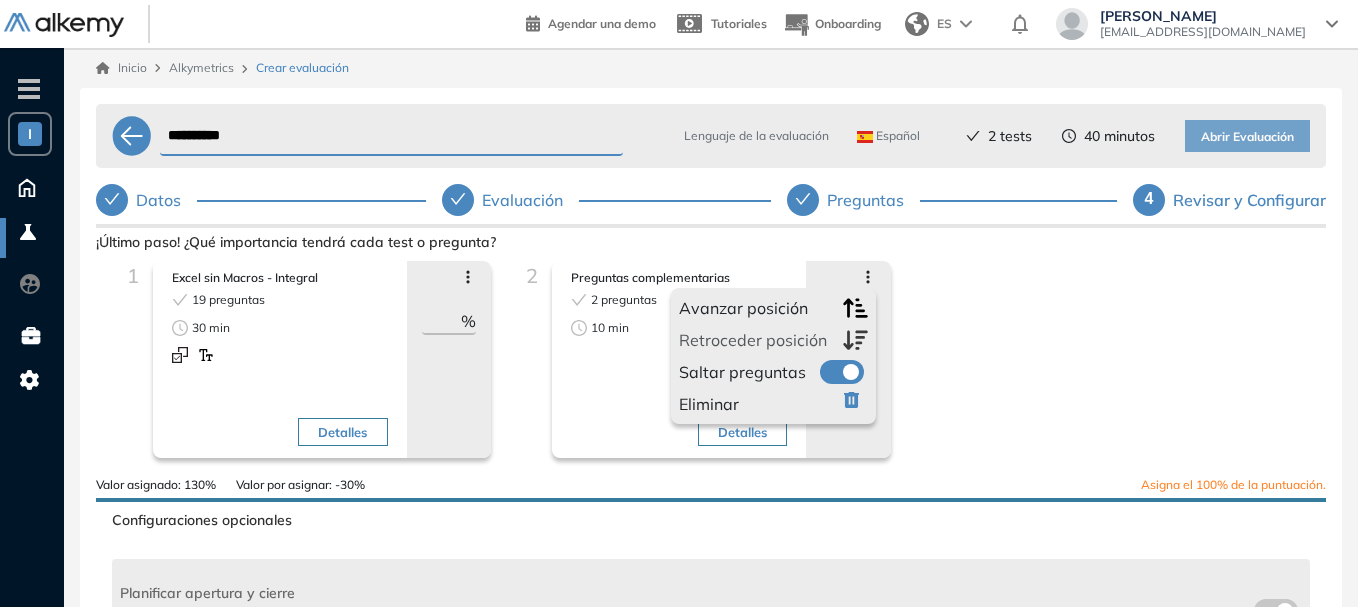 click at bounding box center (828, 368) 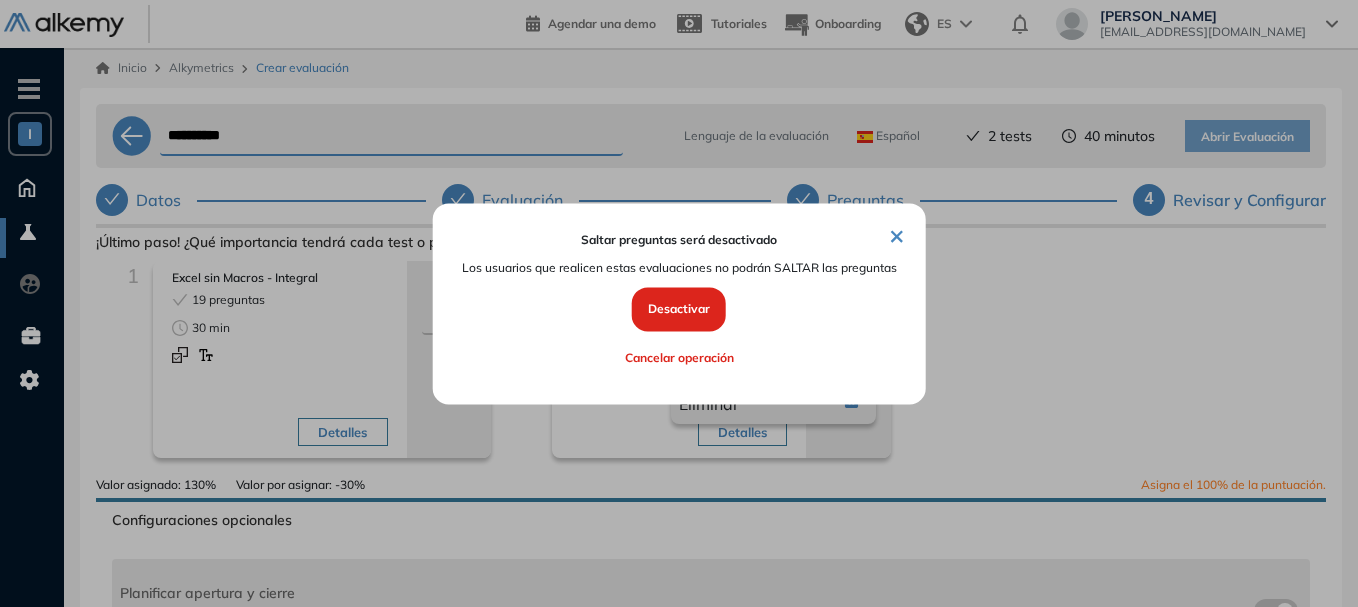 click on "×" at bounding box center (897, 235) 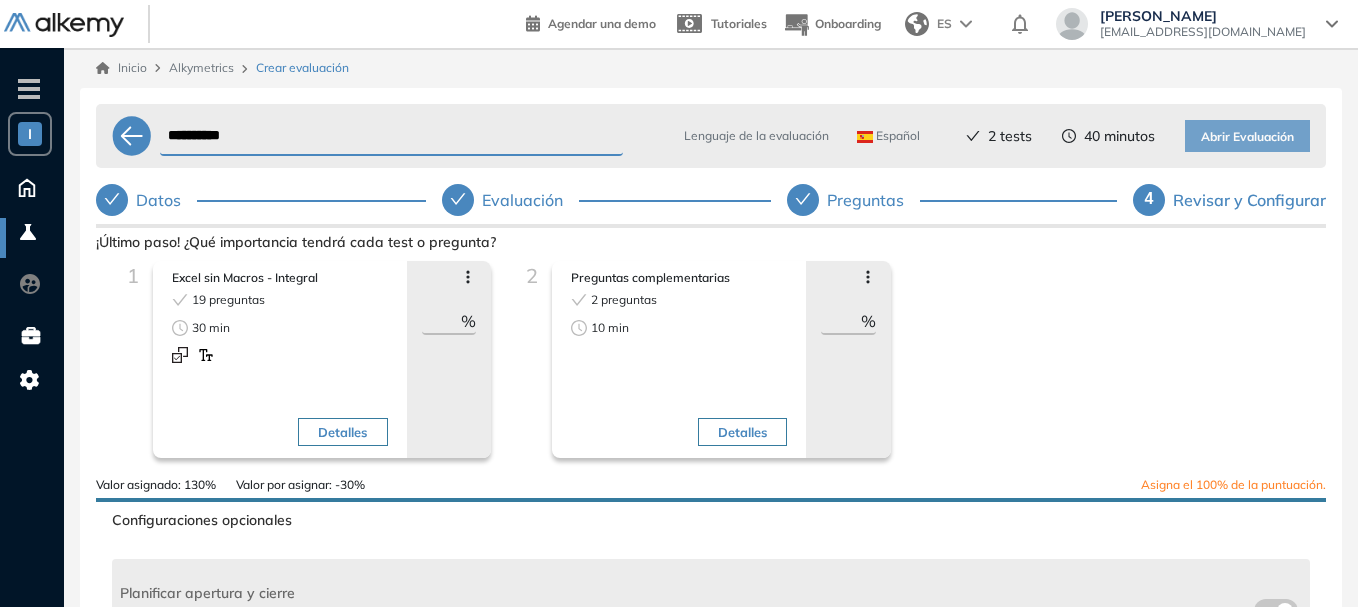click 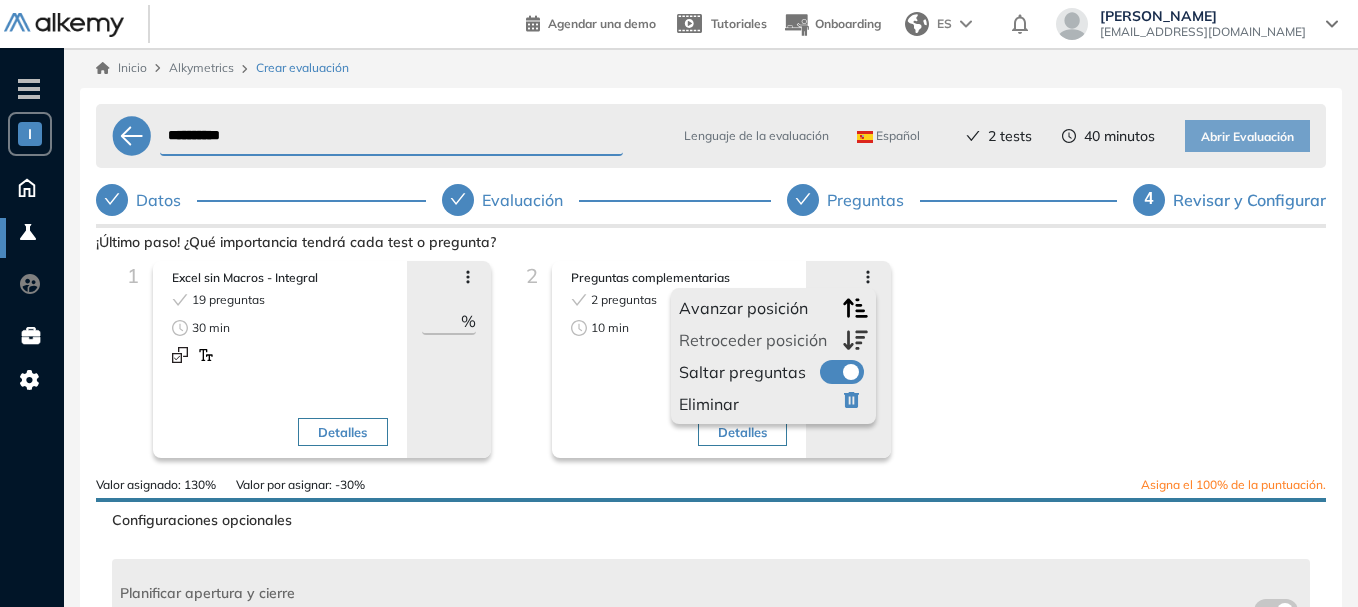 click at bounding box center [828, 368] 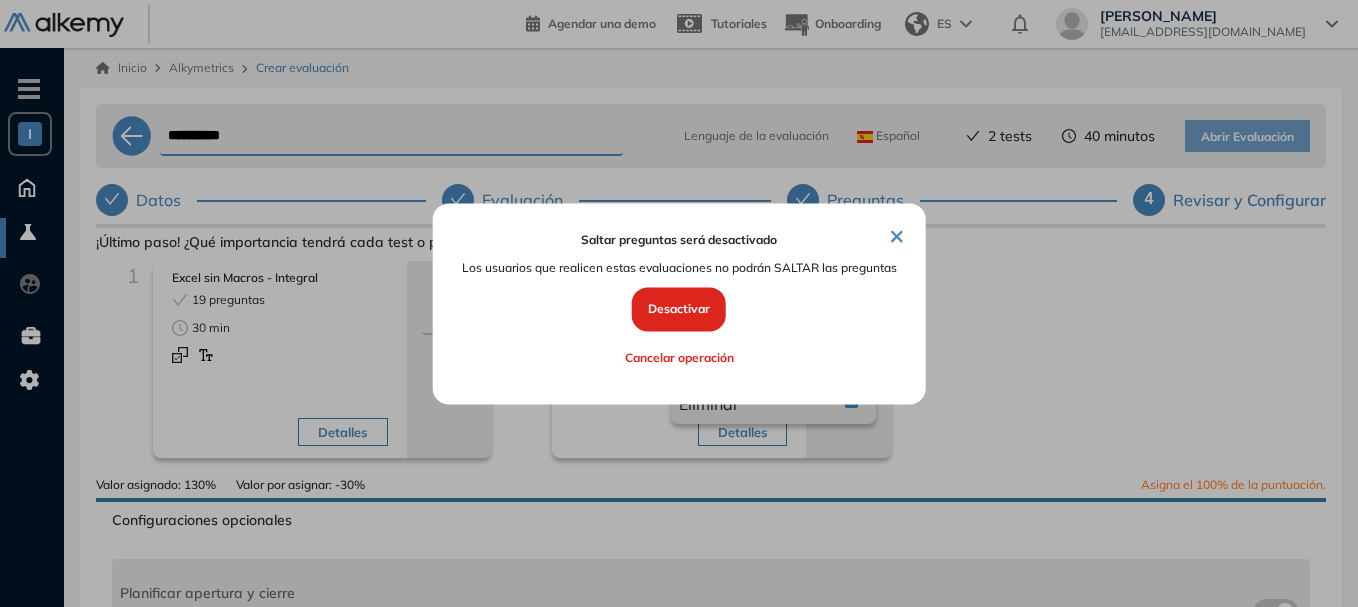 click on "Desactivar" at bounding box center (679, 310) 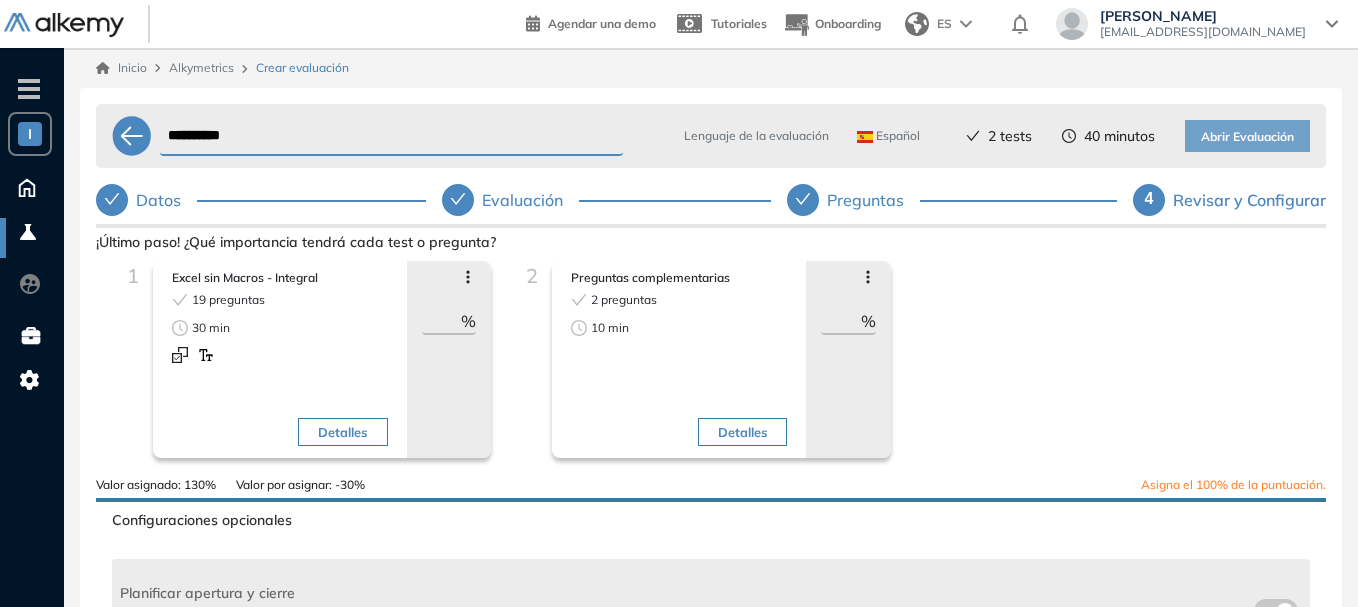 click on "Avanzar posición Retroceder posición Saltar preguntas Eliminar ** %" at bounding box center [848, 359] 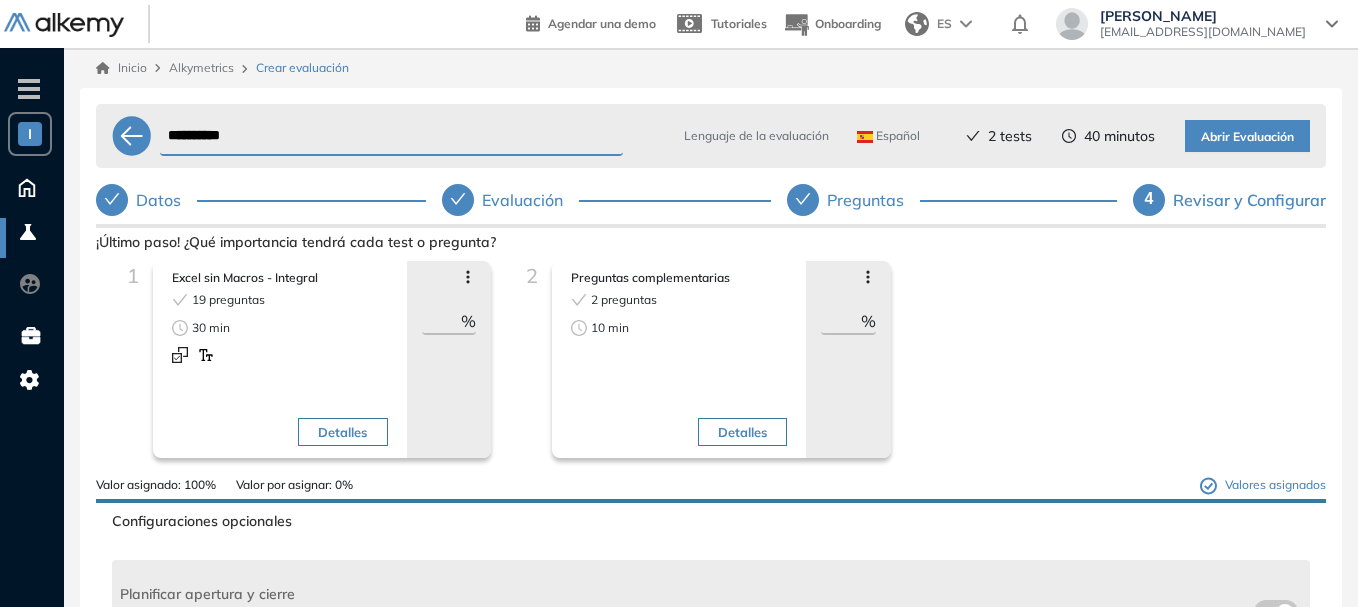 drag, startPoint x: 1082, startPoint y: 399, endPoint x: 942, endPoint y: 370, distance: 142.97203 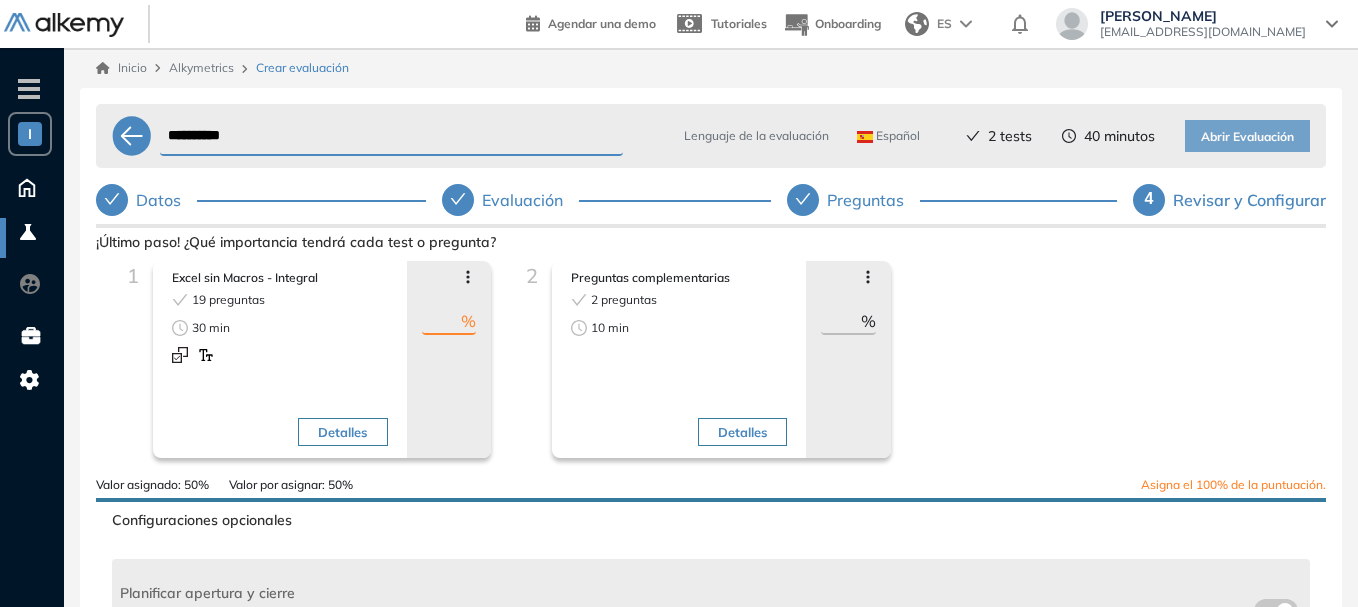 click on "Avanzar posición Retroceder posición Saltar preguntas Eliminar ** %" at bounding box center (848, 359) 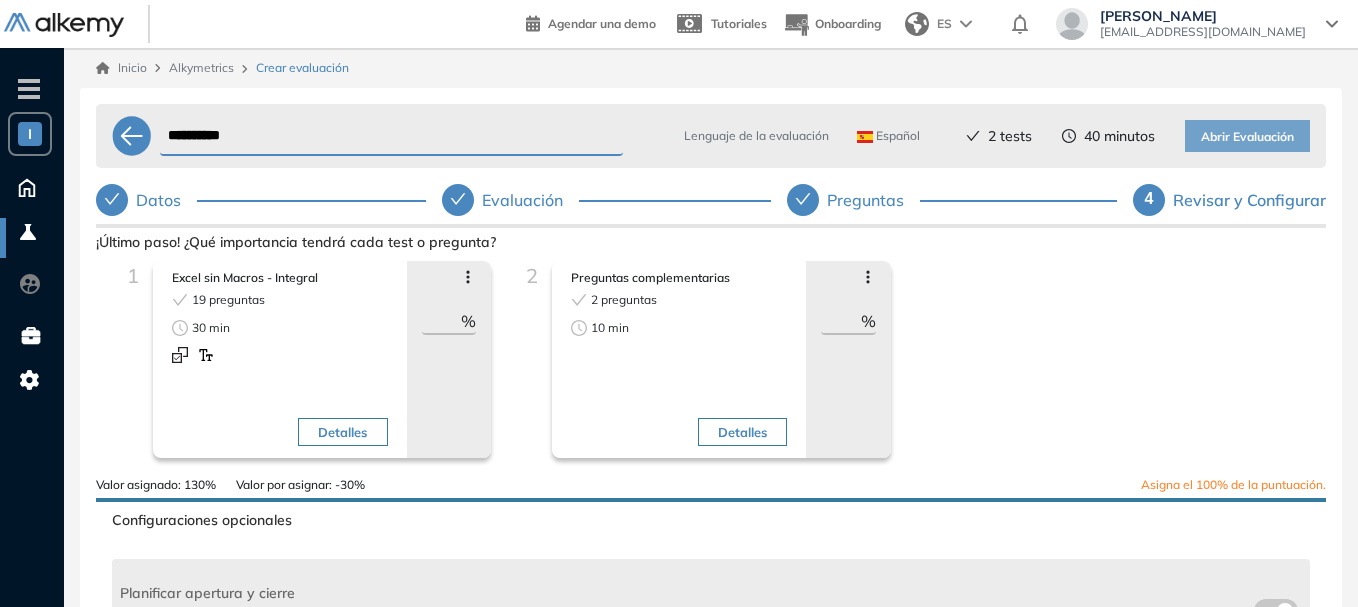 click on "1 Excel sin Macros - Integral 19 preguntas 30 min Detalles Avanzar posición Retroceder posición Saltar preguntas Eliminar ** % Objetivos de la evaluación Tablas Dinámicas Manipulación de ... Fórmulas Lógica Condicionales Roles target Administrativo y... Comercial Recursos Humanos... Supervisor Técnico" at bounding box center (311, 368) 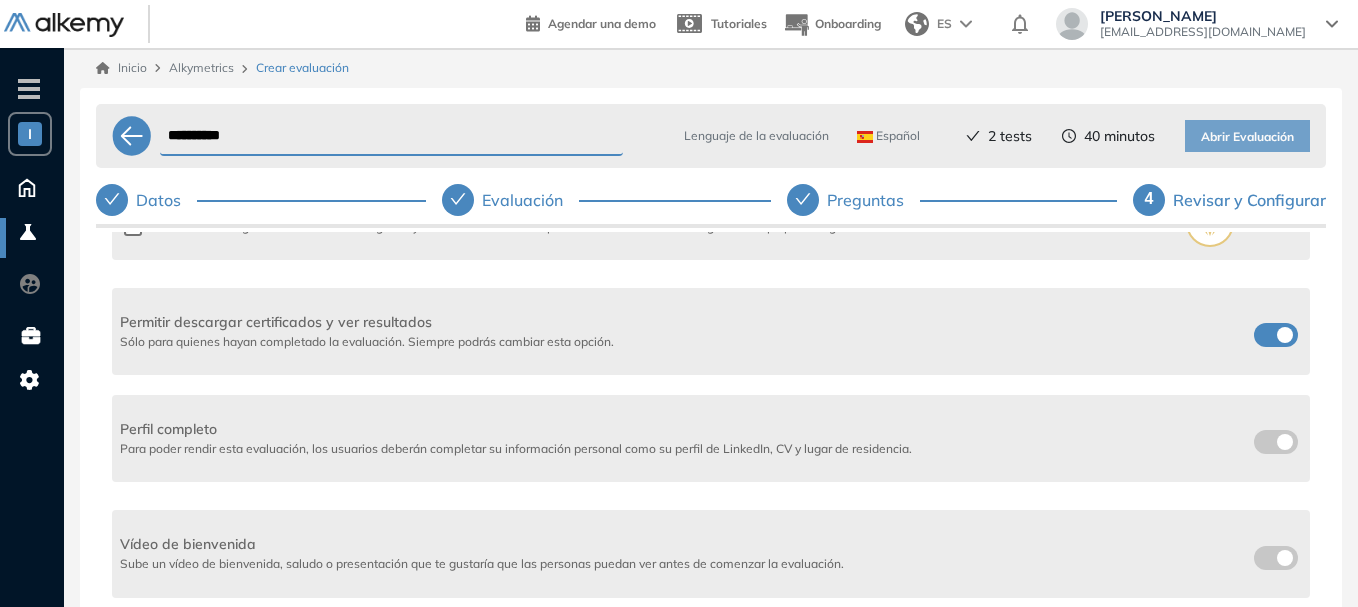 scroll, scrollTop: 537, scrollLeft: 0, axis: vertical 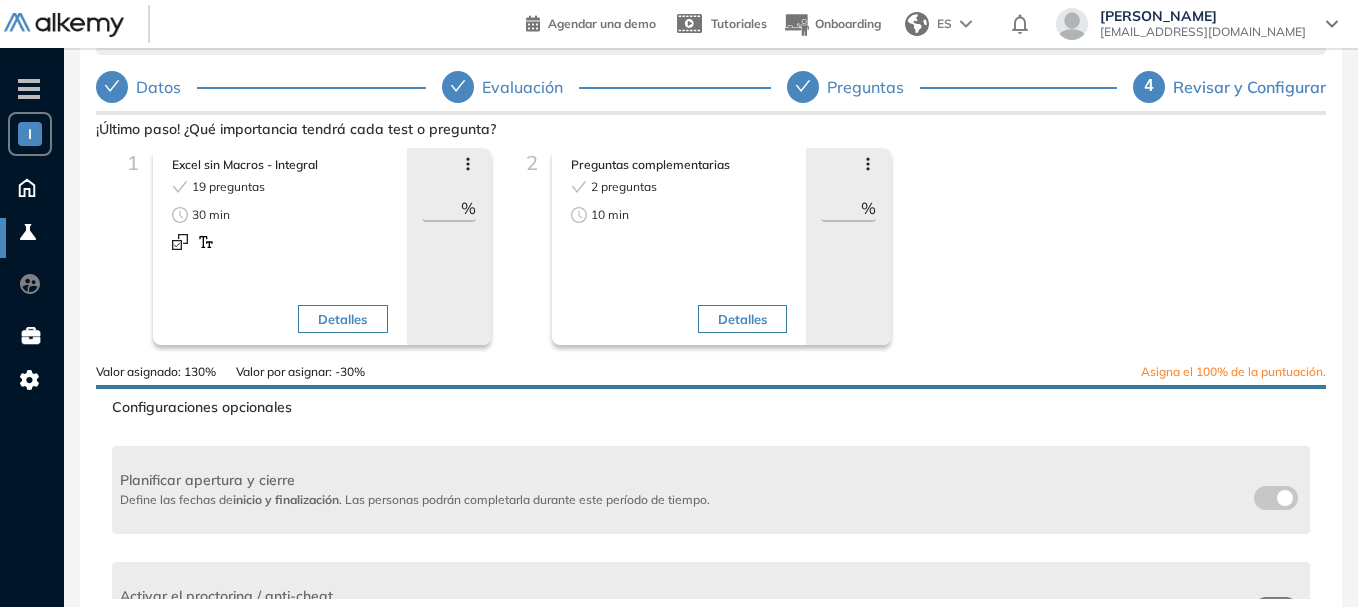 click on "**" at bounding box center [442, 208] 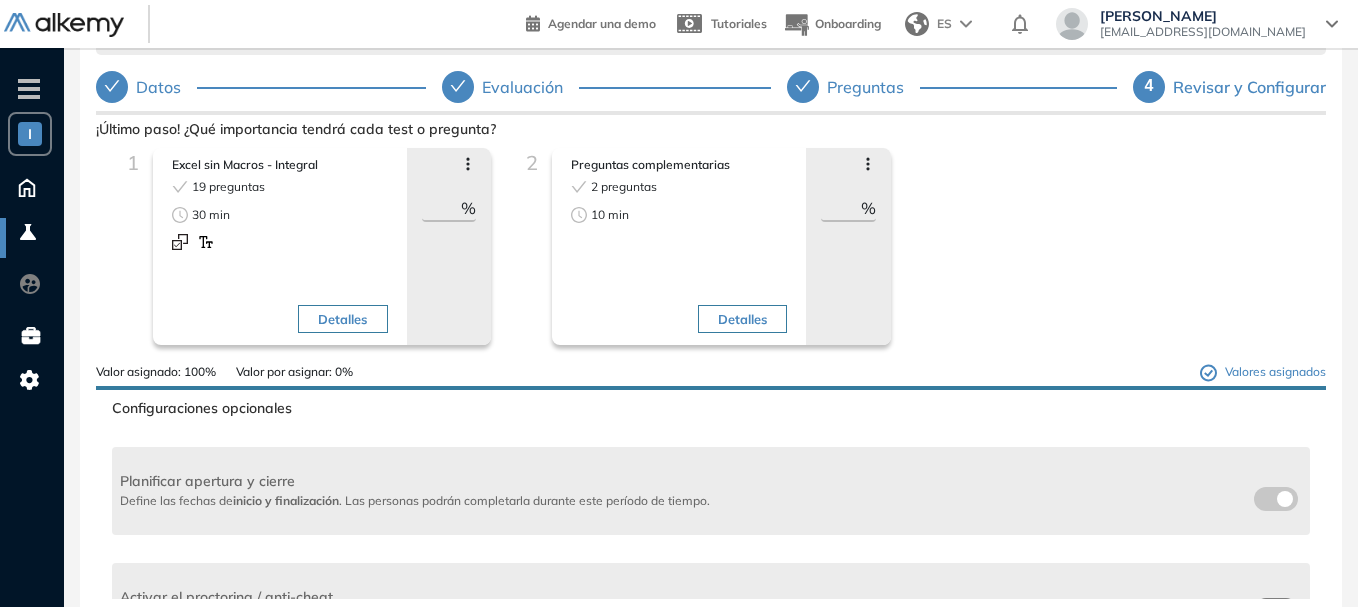 type on "**" 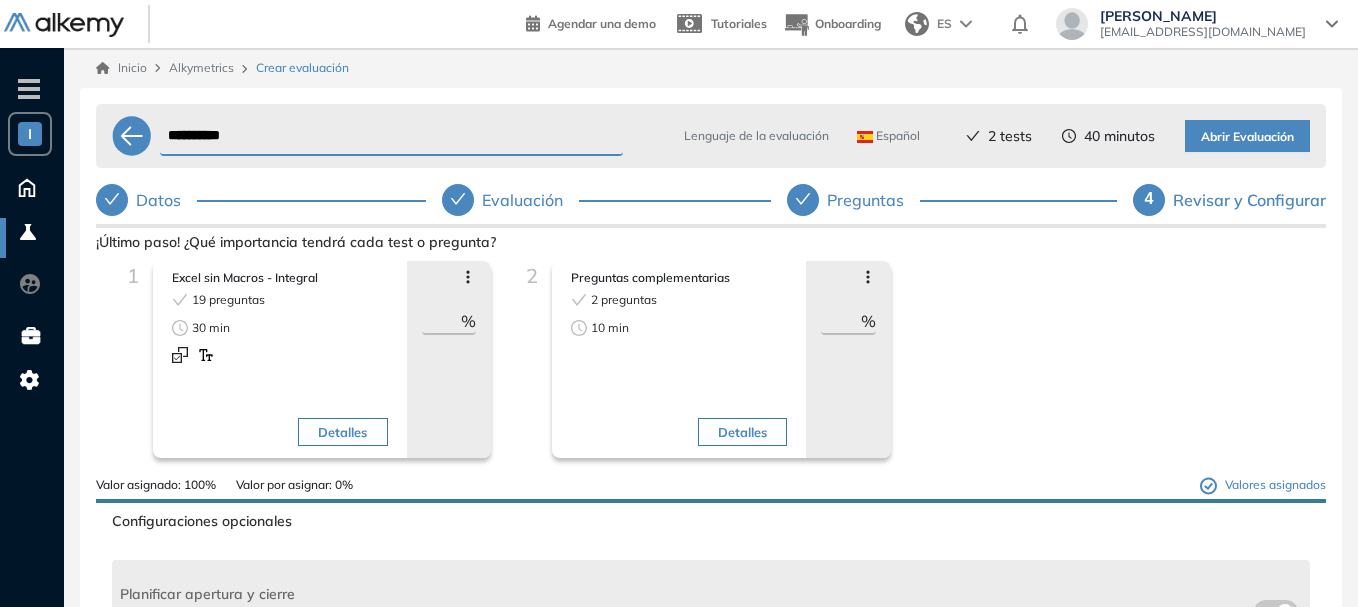 click on "Abrir Evaluación" at bounding box center (1247, 137) 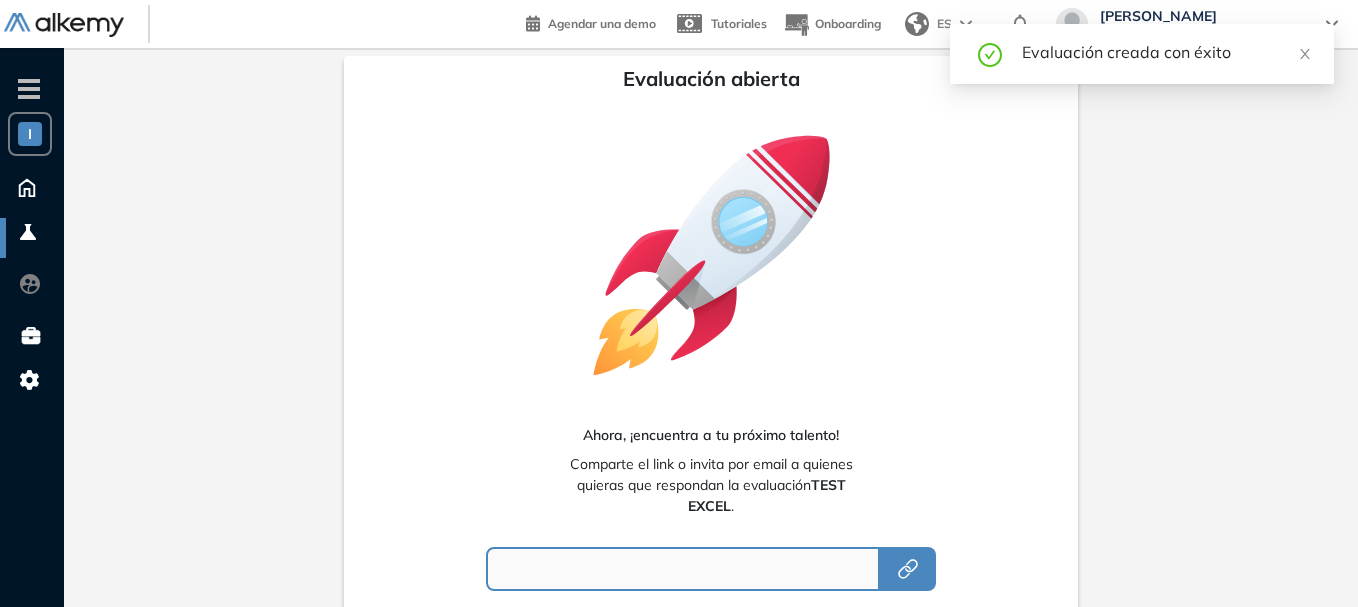 type on "**********" 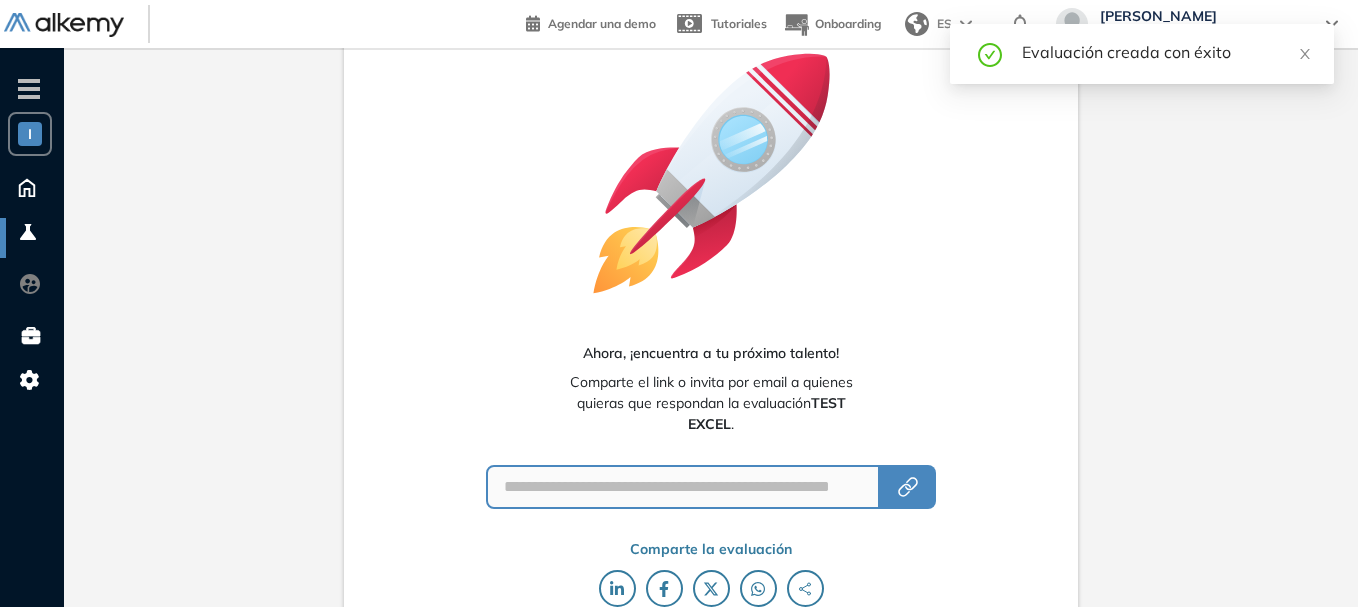 scroll, scrollTop: 165, scrollLeft: 0, axis: vertical 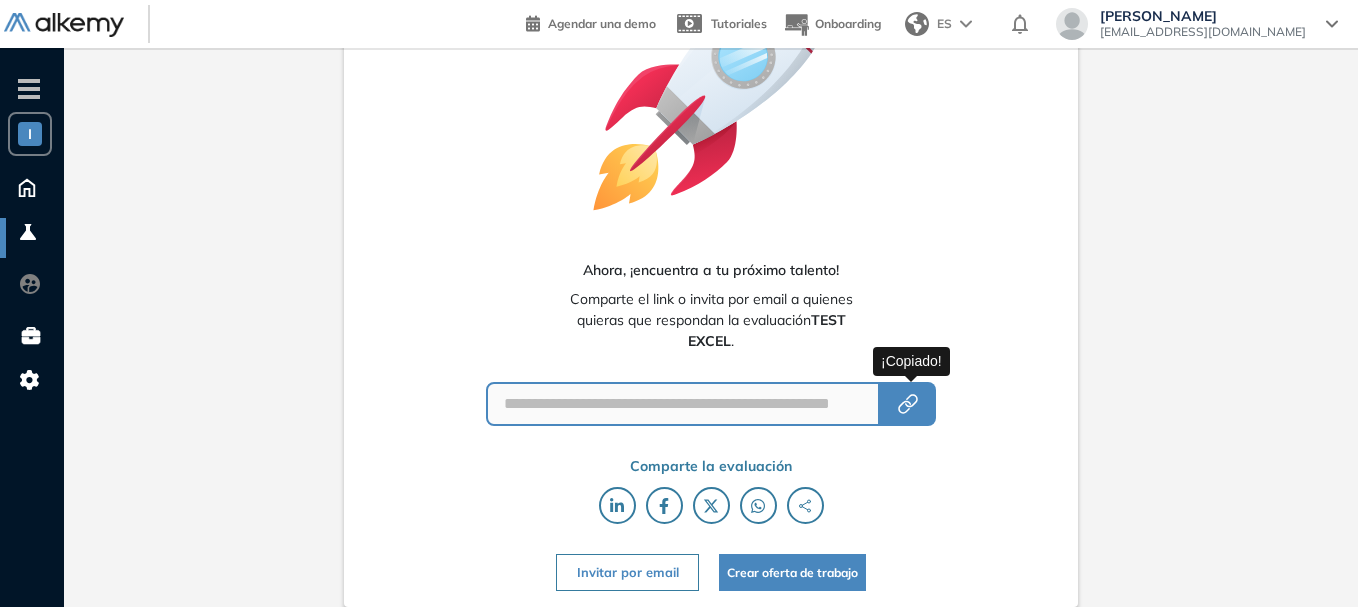 click 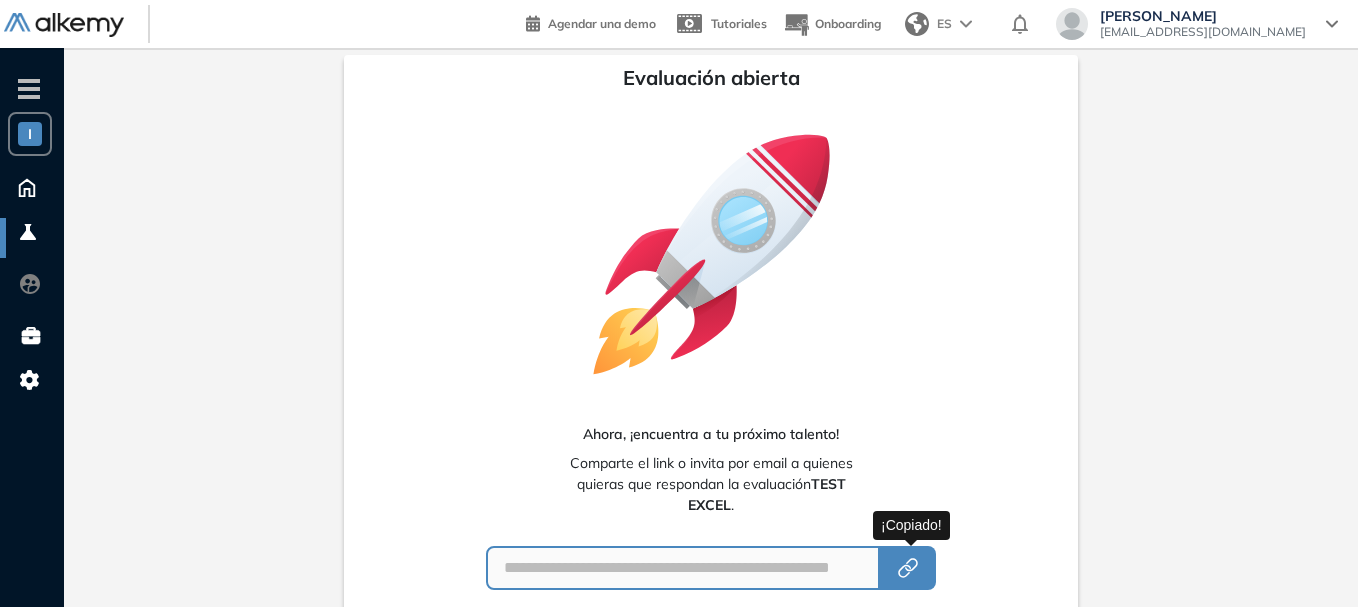 scroll, scrollTop: 0, scrollLeft: 0, axis: both 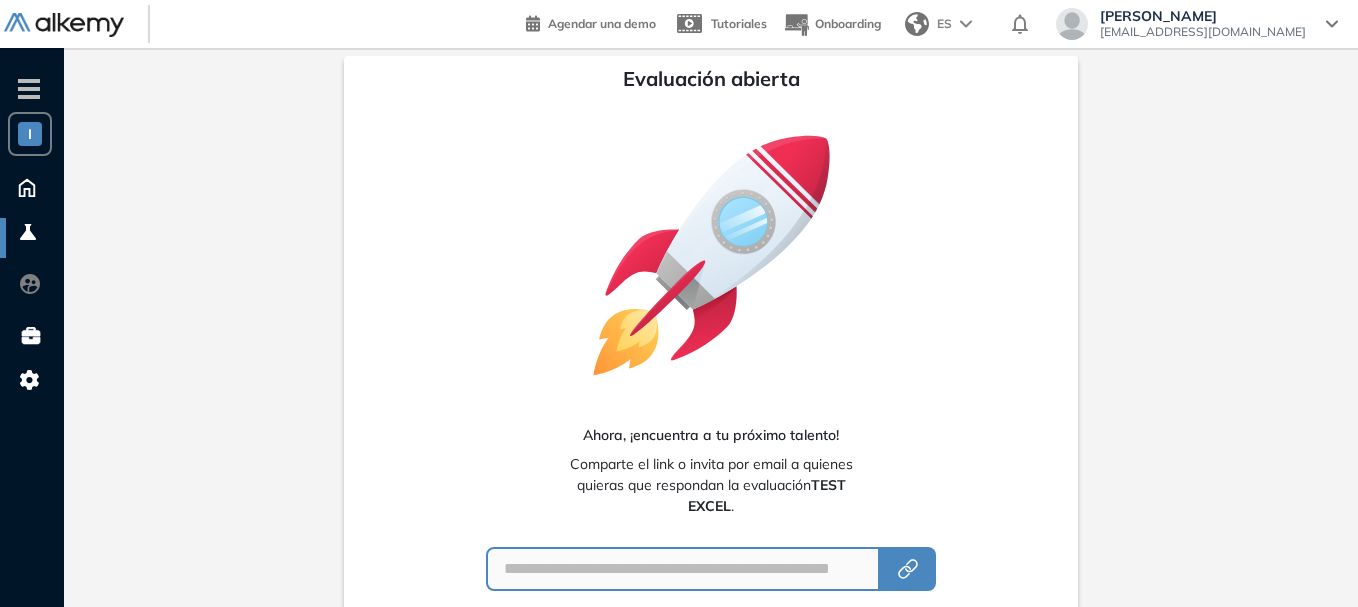 click on "I" at bounding box center (30, 134) 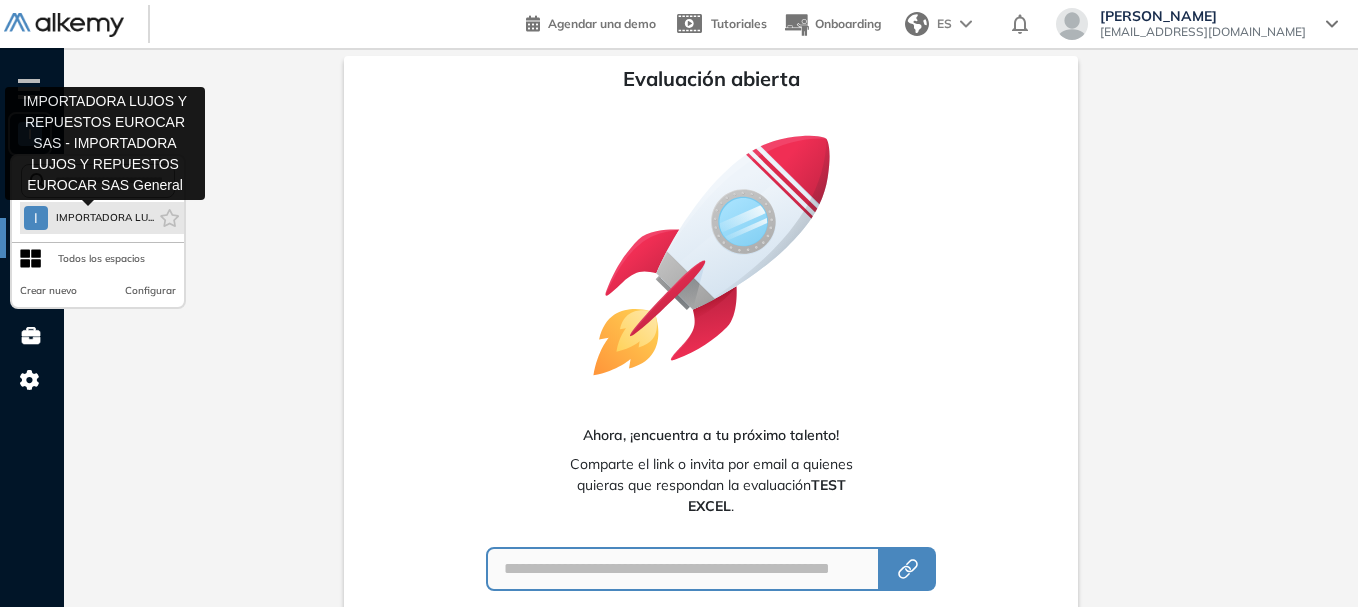 click on "IMPORTADORA LU..." at bounding box center (105, 218) 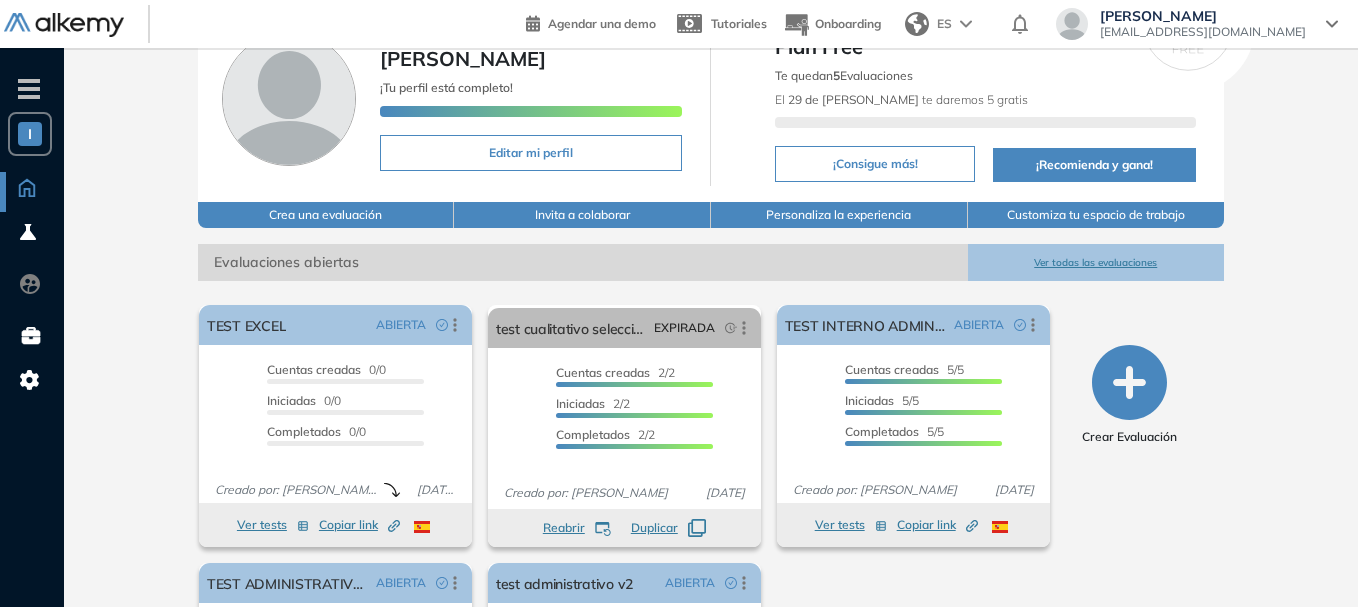 scroll, scrollTop: 300, scrollLeft: 0, axis: vertical 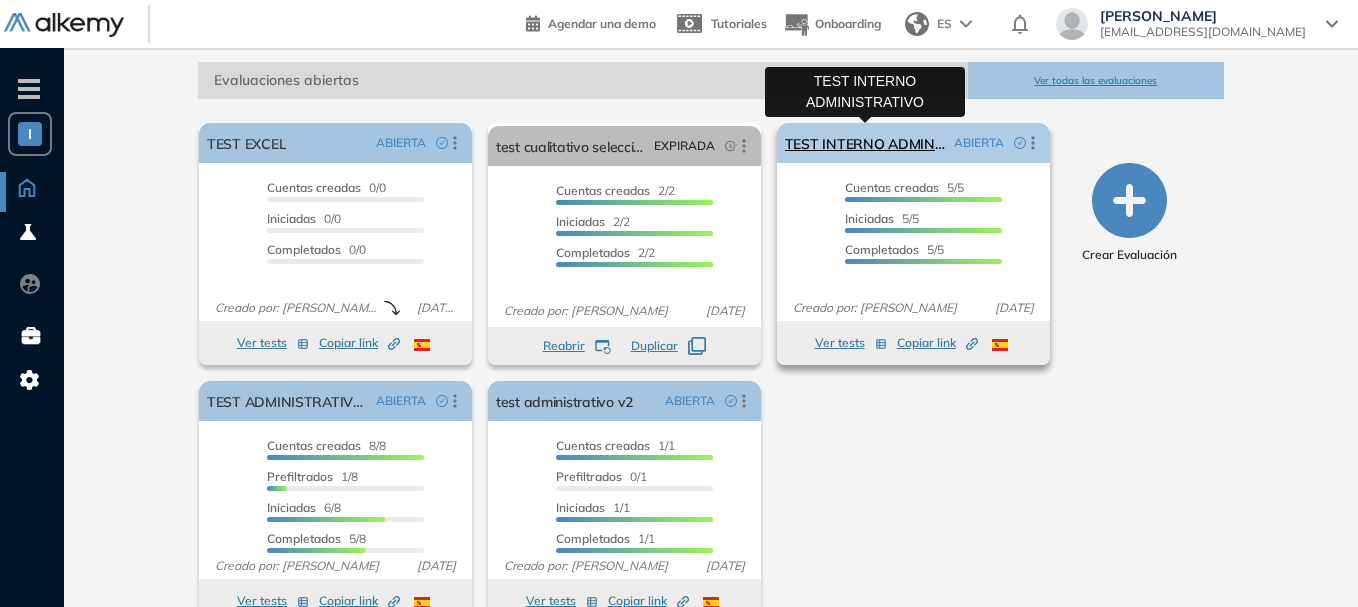 click on "TEST INTERNO ADMINISTRATIVO" at bounding box center [865, 143] 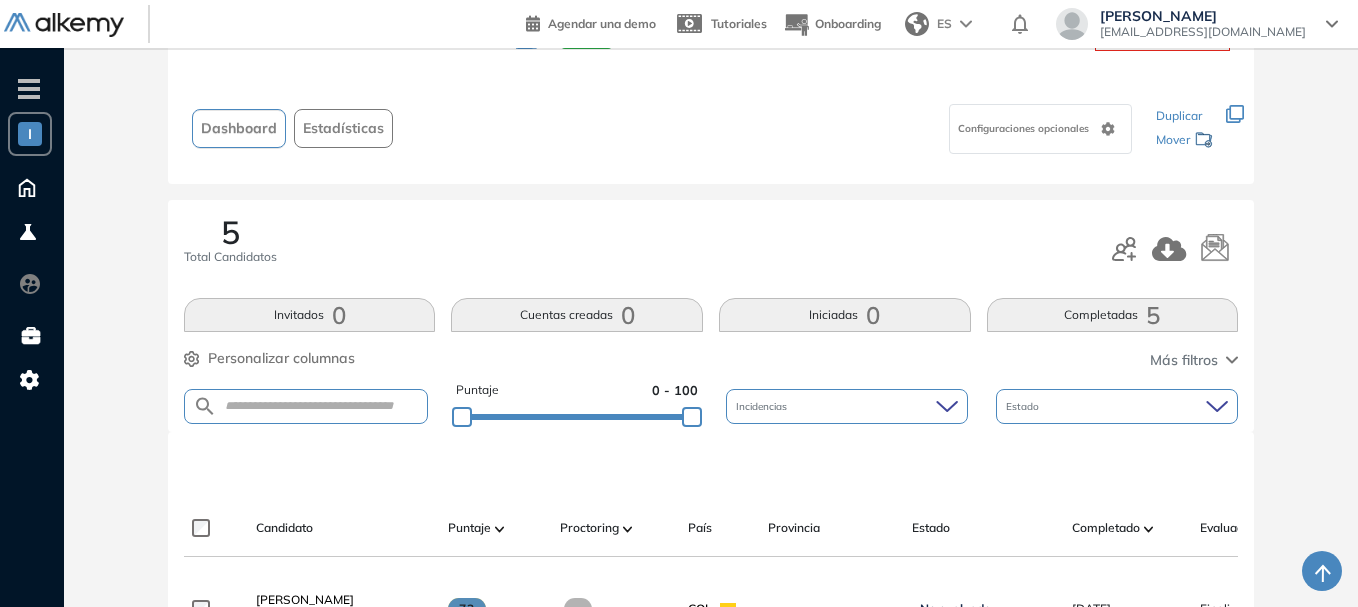 scroll, scrollTop: 0, scrollLeft: 0, axis: both 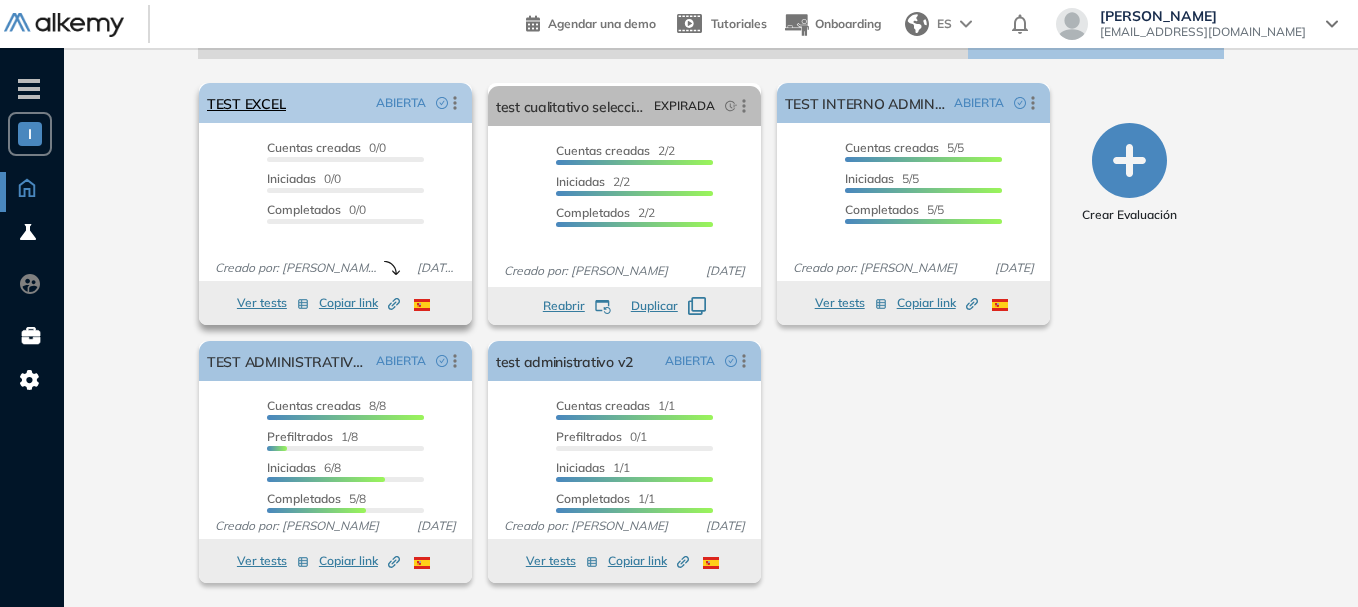 click 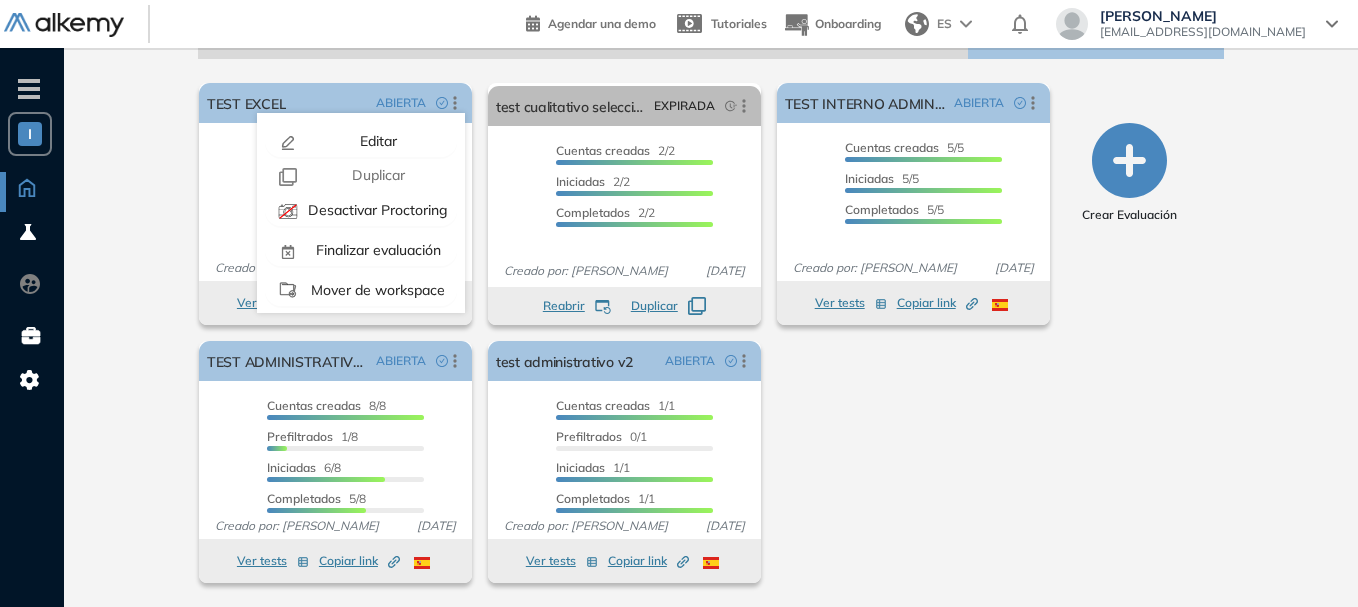 click on "Crear Evaluación" at bounding box center (1129, 333) 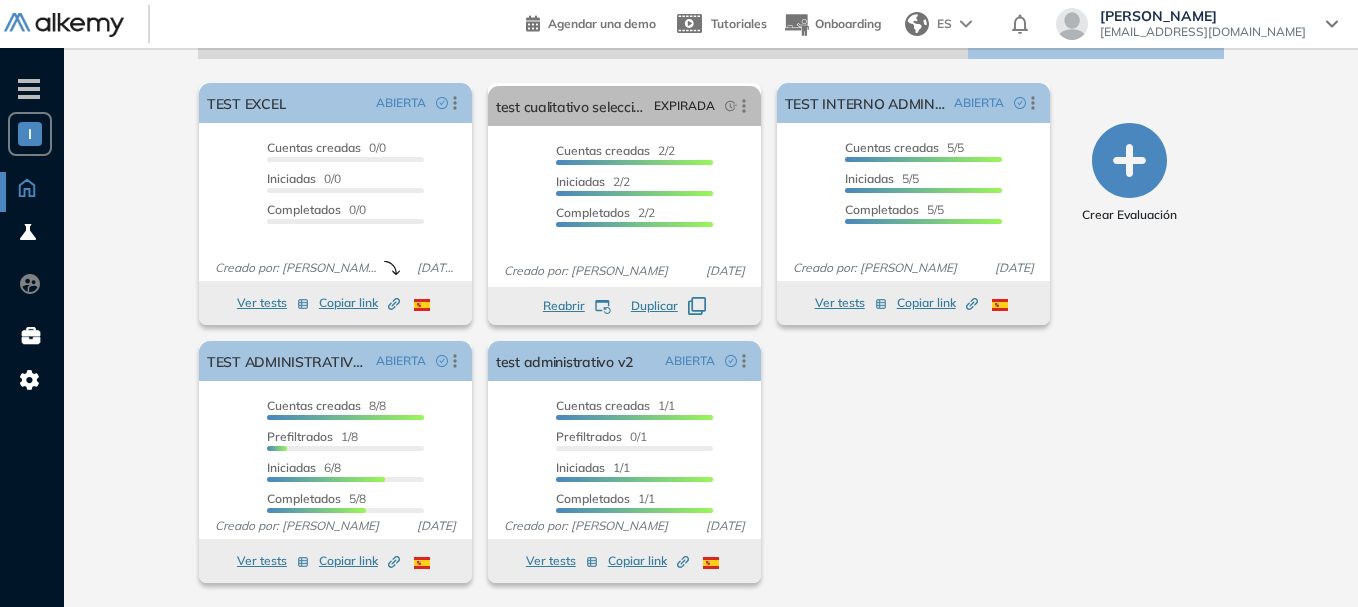 click on "El proctoring será activado ¡Importante!: Los usuarios que ya realizaron la evaluación no tendrán registros del proctoring Cancelar operación Activar TEST EXCEL ABIERTA Editar Los siguientes tests ya no están disponibles o tienen una nueva versión Revisa en el catálogo otras opciones o su detalle. Entendido Duplicar Reabrir Eliminar Ver candidatos Ver estadísticas Desactivar Proctoring Finalizar evaluación Mover de workspace Created by potrace 1.16, written by Peter Selinger 2001-2019 Copiar ID Publico Cuentas creadas 0/0 Prefiltrados 0/0 Iniciadas 0/0 Completados 0/0 Invitaciones enviadas 0 Invitados Evaluación completada 0 veces Fecha límite Sin fecha límite Creado por:  CAMILA BARRERA 1 jul. 2025 Ver tests Copiar link Created by potrace 1.16, written by Peter Selinger 2001-2019 El proctoring será activado ¡Importante!: Los usuarios que ya realizaron la evaluación no tendrán registros del proctoring Cancelar operación Activar test cualitativo seleccion EXPIRADA Editar Entendido Duplicar" at bounding box center [624, 333] 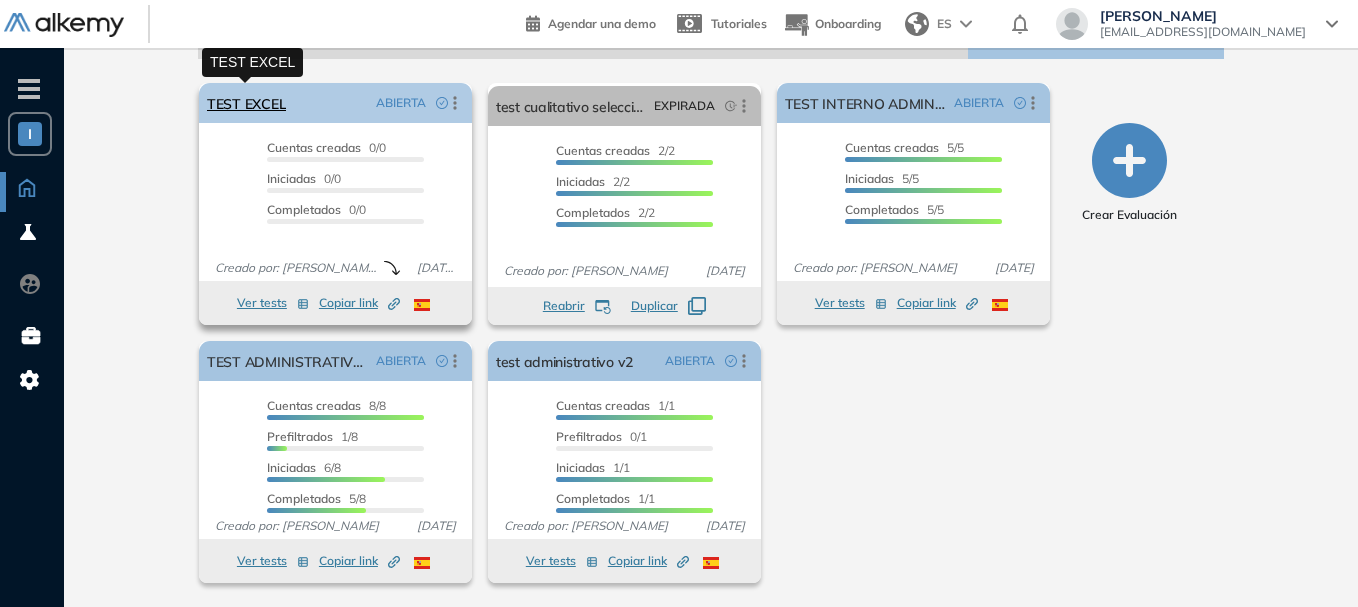 click on "TEST EXCEL" at bounding box center (246, 103) 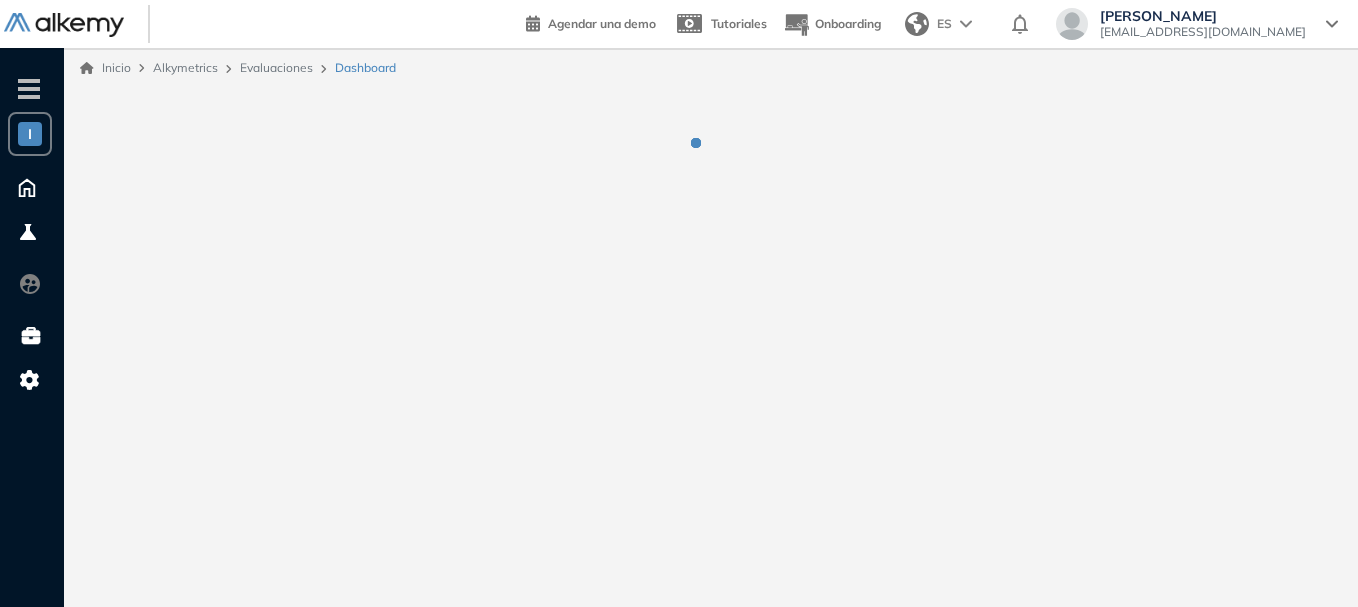 scroll, scrollTop: 0, scrollLeft: 0, axis: both 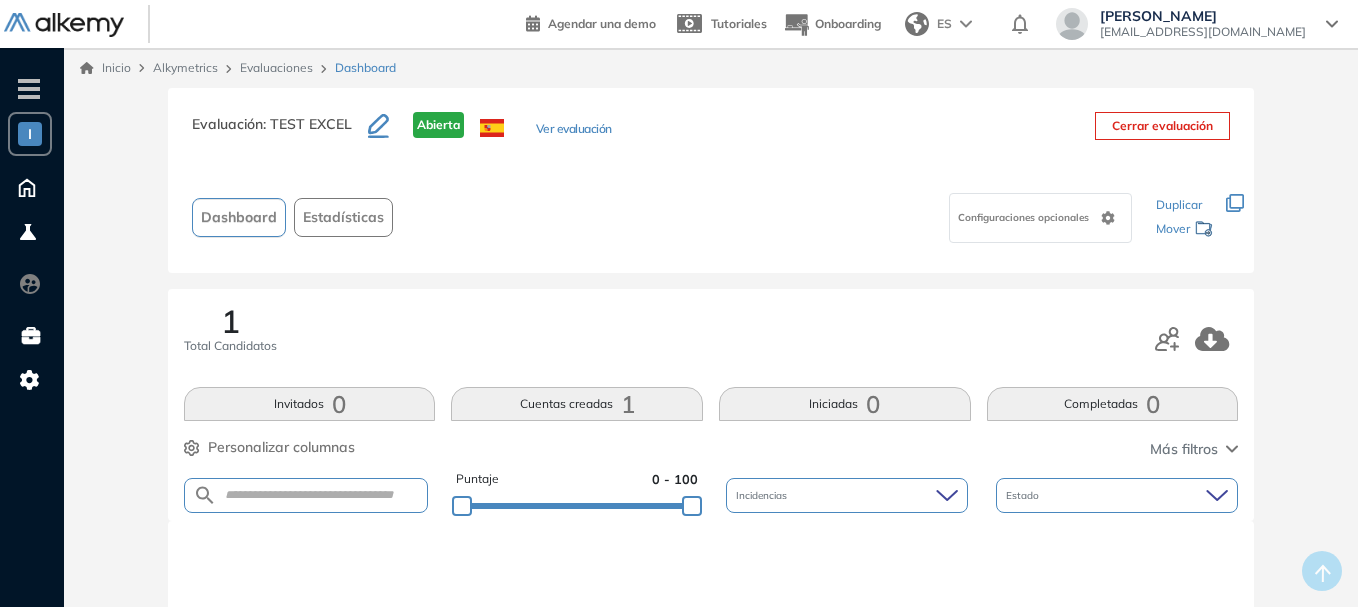 click 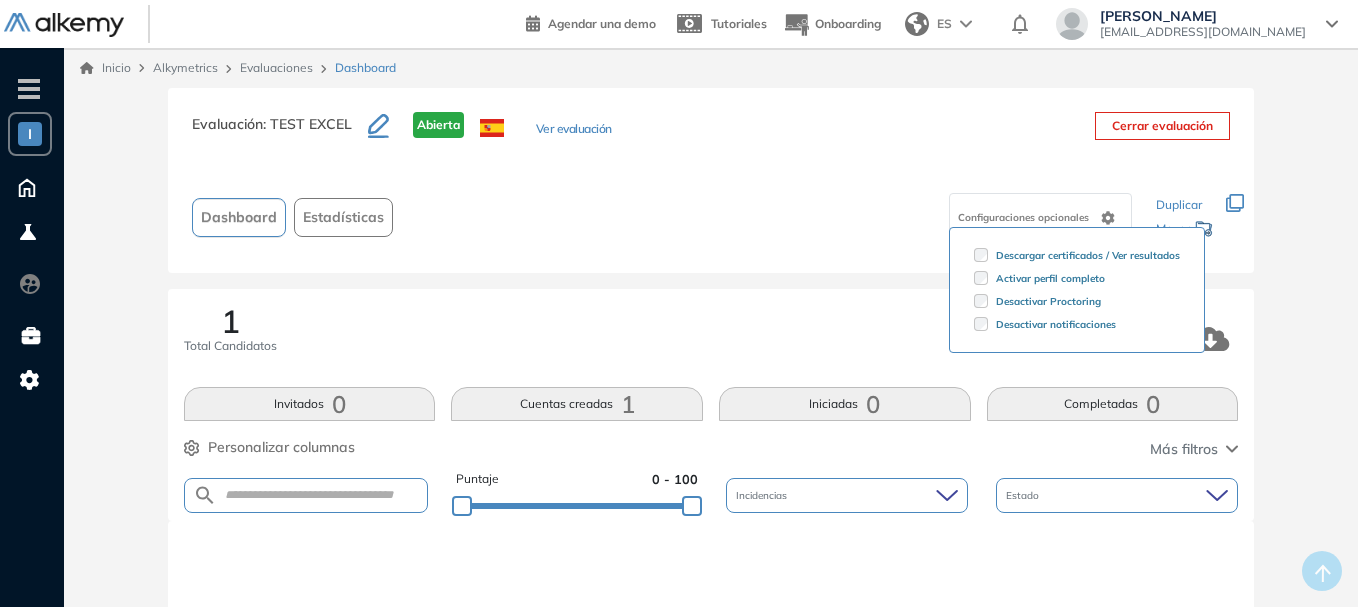 click 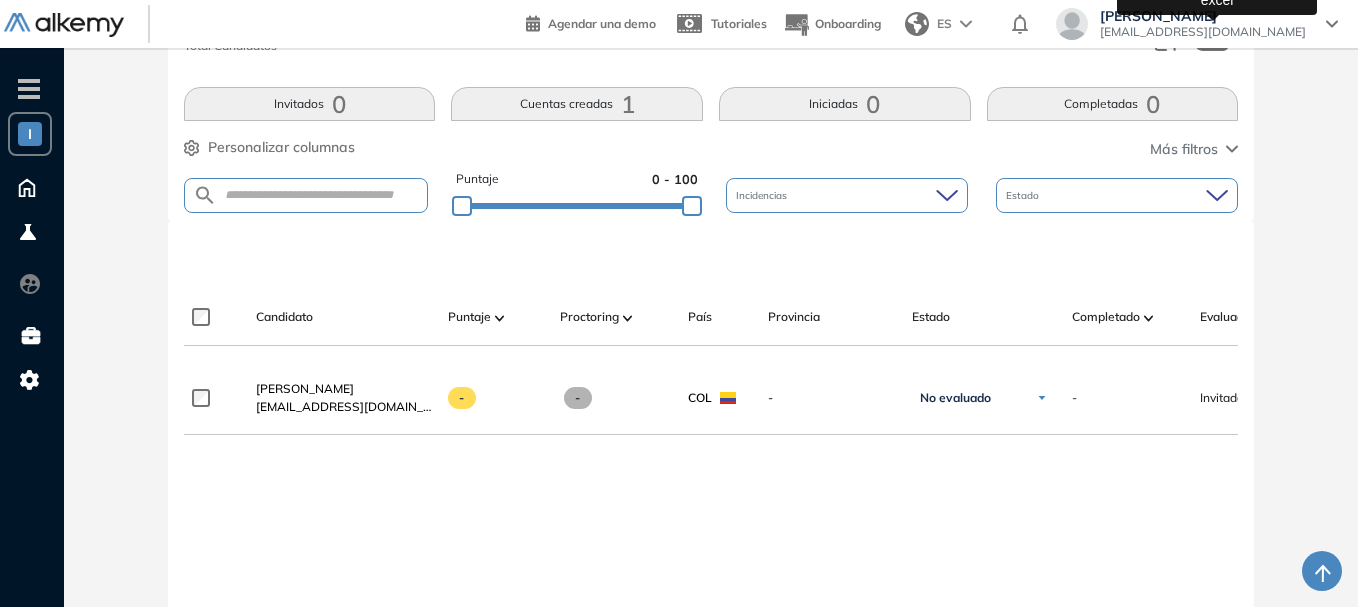 scroll, scrollTop: 400, scrollLeft: 0, axis: vertical 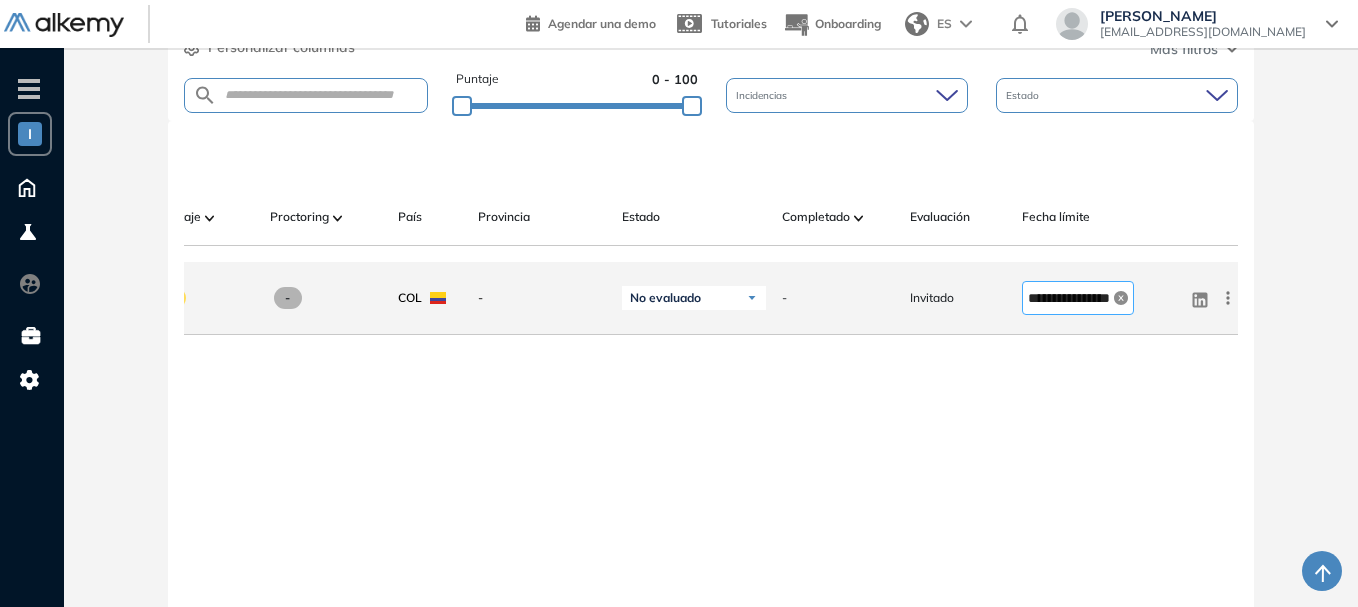click 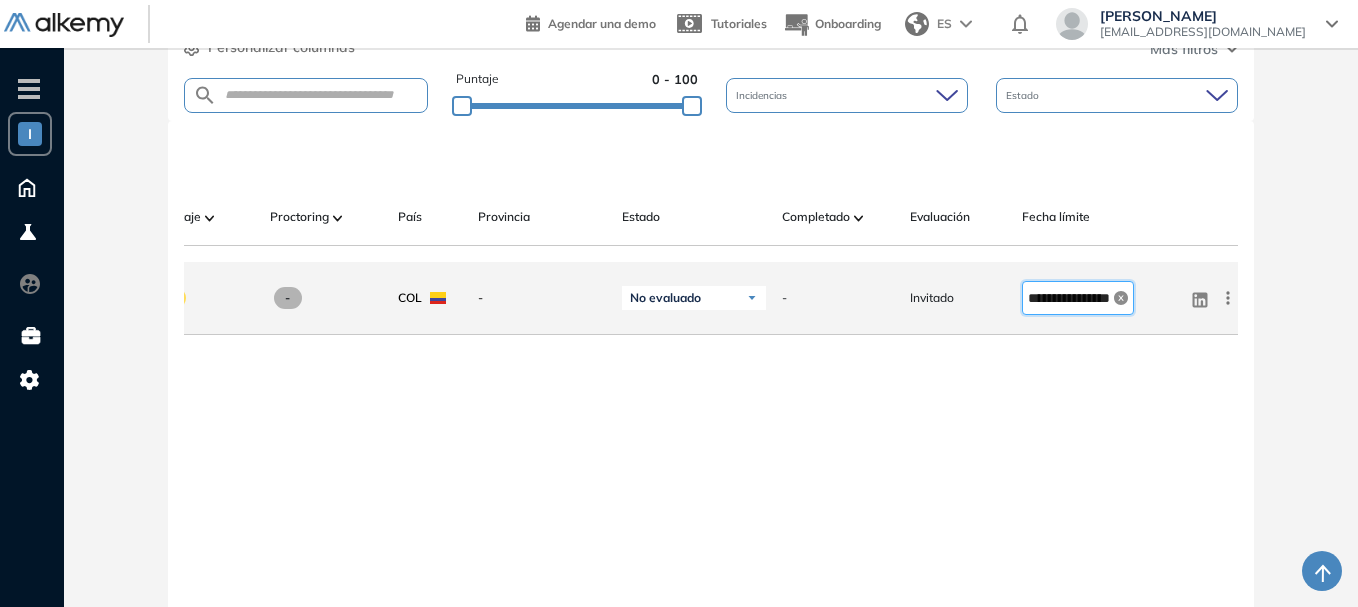 scroll, scrollTop: 0, scrollLeft: 38, axis: horizontal 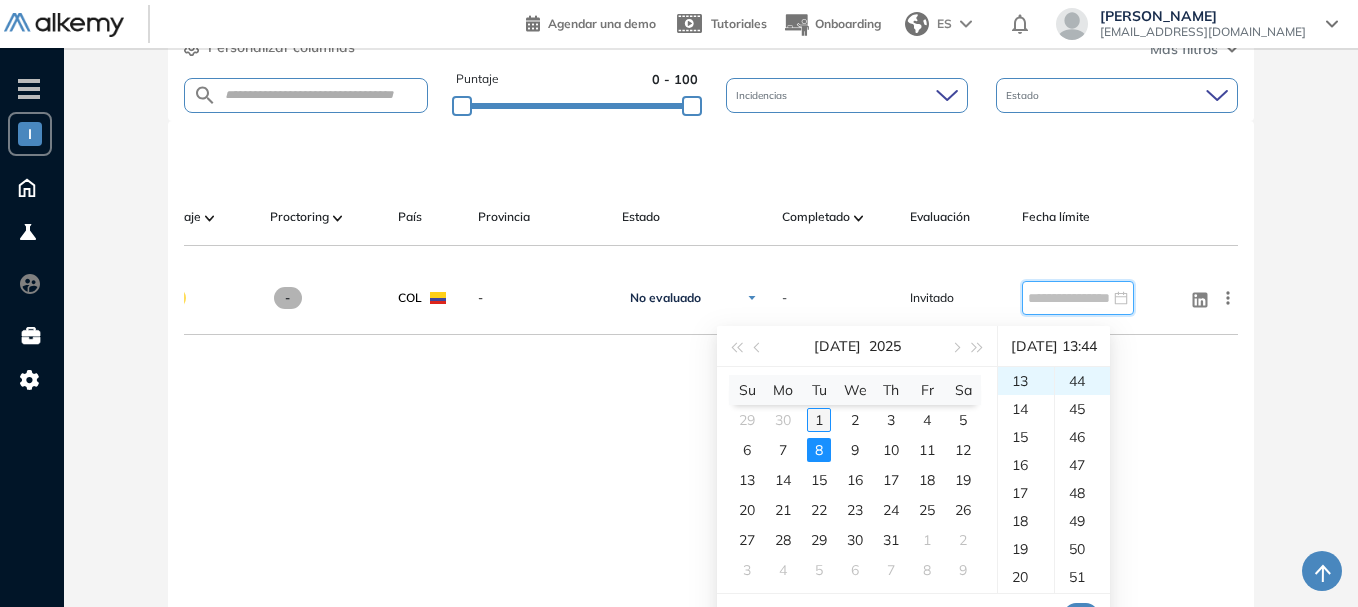 click on "1" at bounding box center (819, 420) 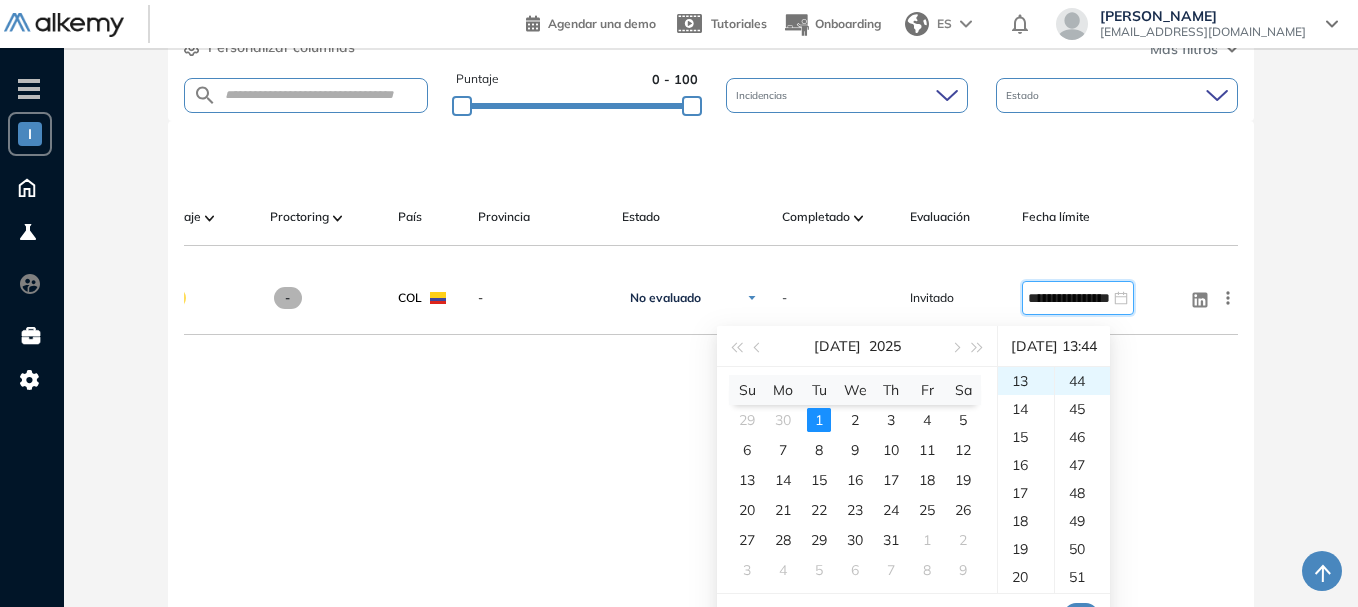 click on "**********" at bounding box center (711, 466) 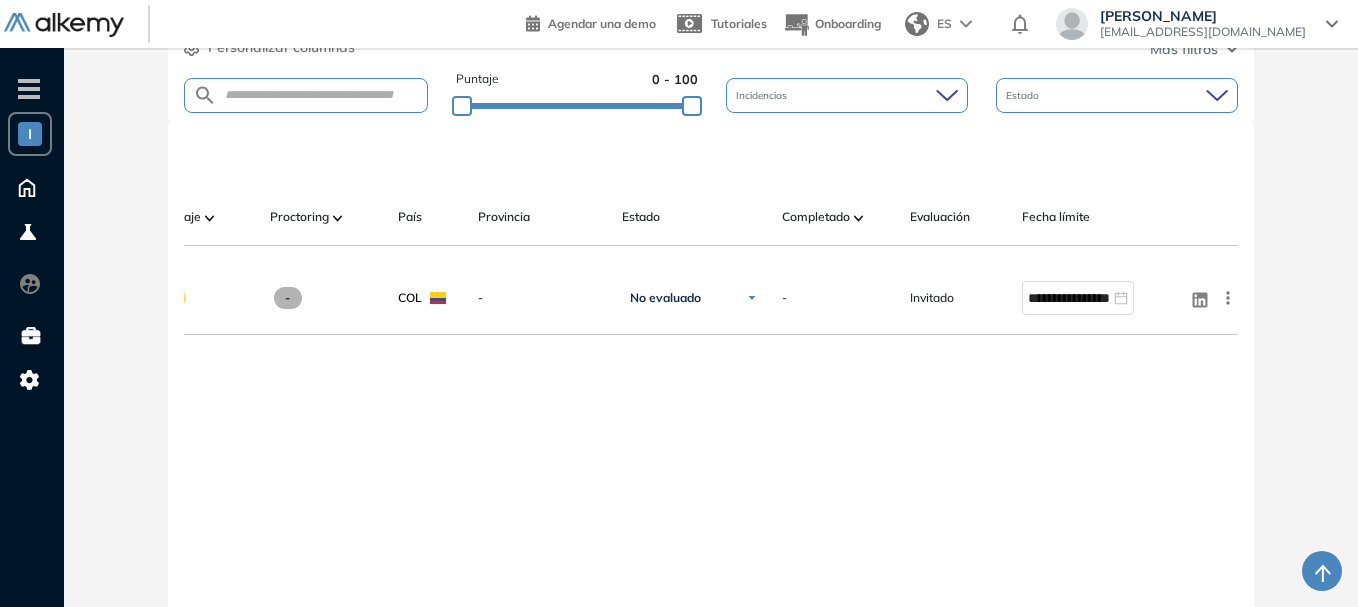 scroll, scrollTop: 0, scrollLeft: 0, axis: both 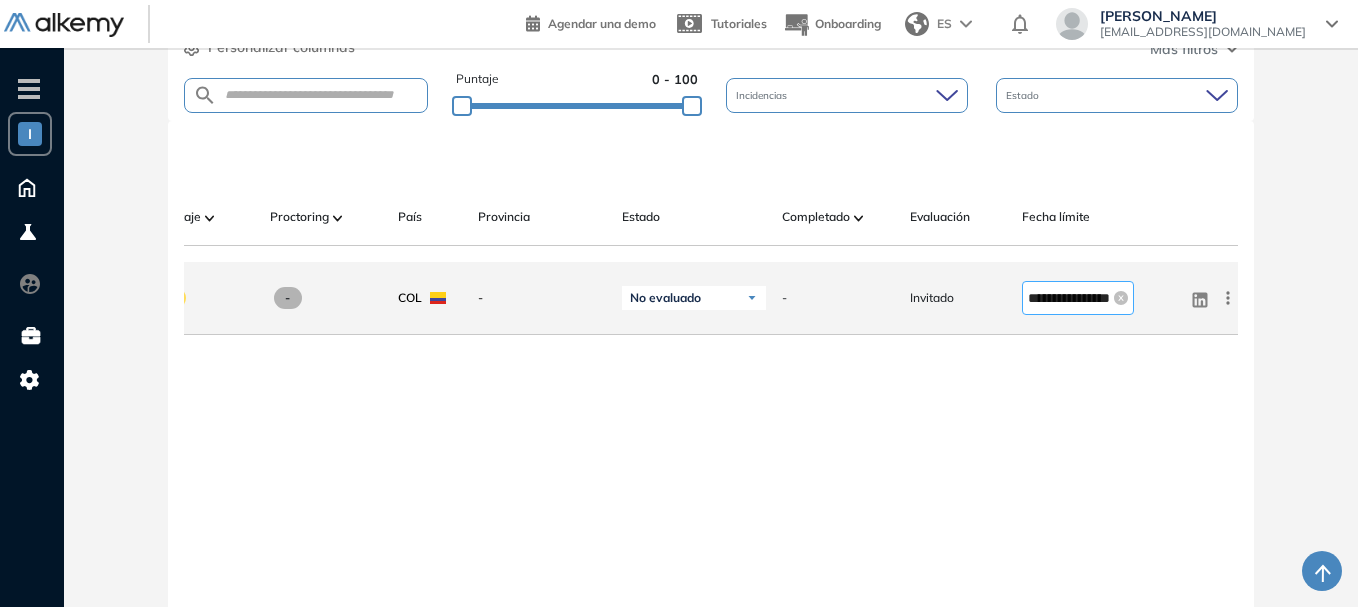 click on "**********" at bounding box center (1078, 298) 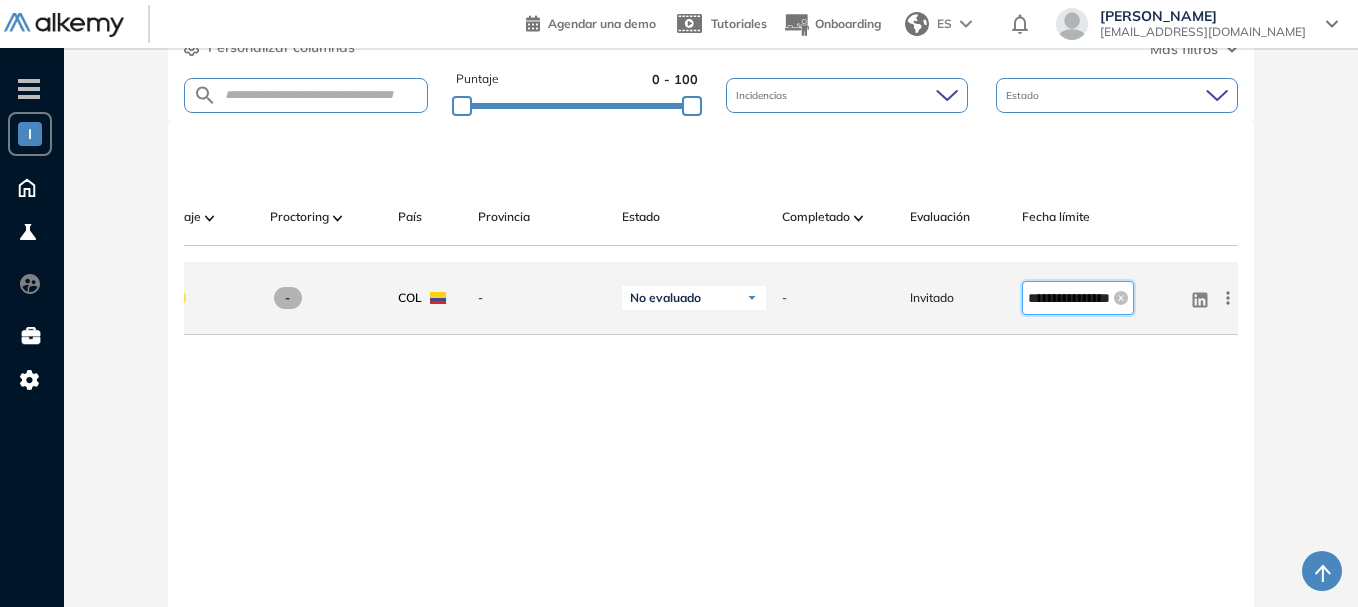 scroll, scrollTop: 0, scrollLeft: 38, axis: horizontal 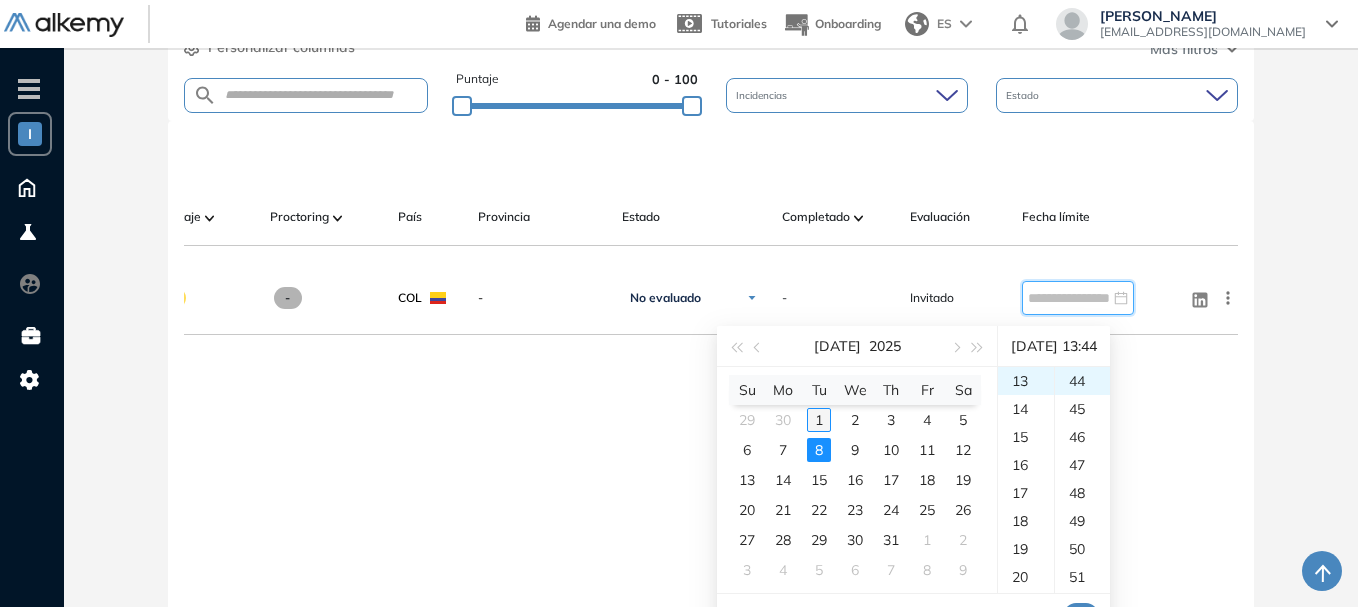click on "1" at bounding box center [819, 420] 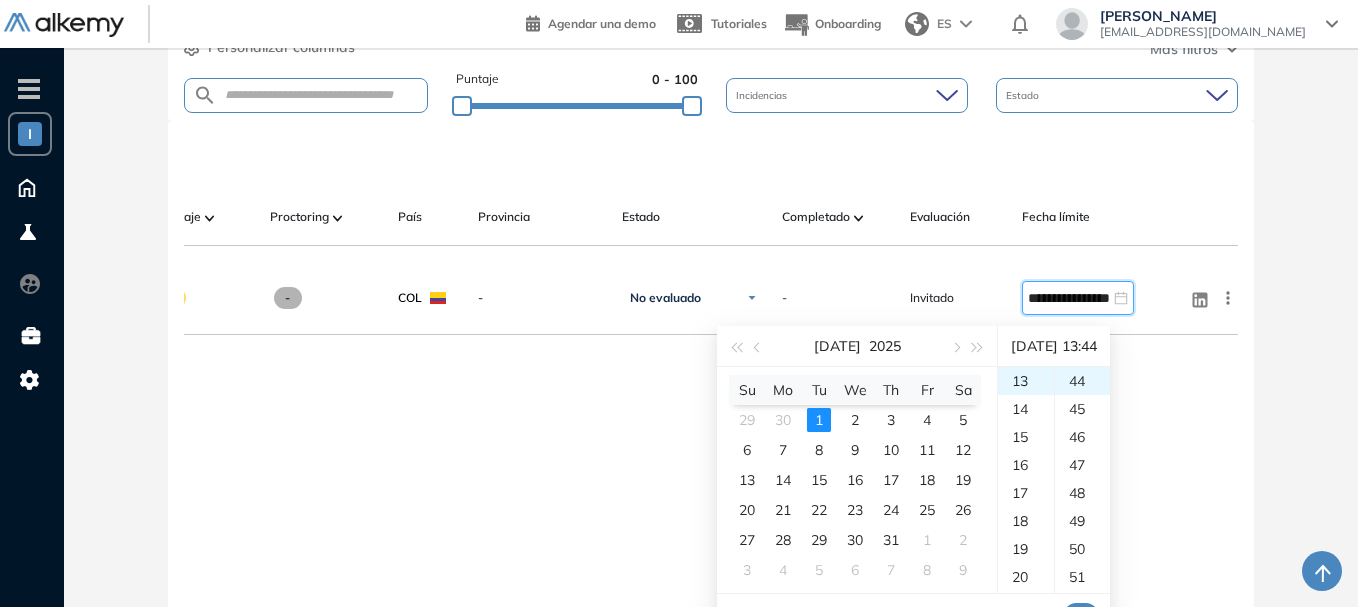 scroll, scrollTop: 1332, scrollLeft: 0, axis: vertical 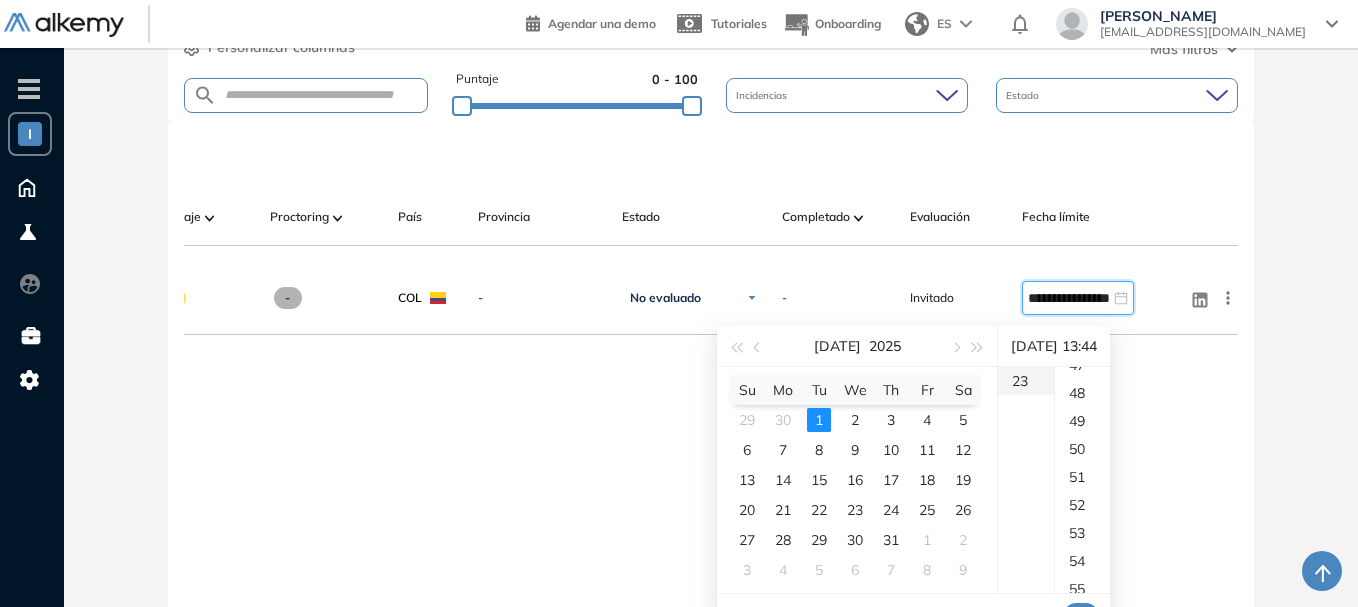 click on "23" at bounding box center [1026, 381] 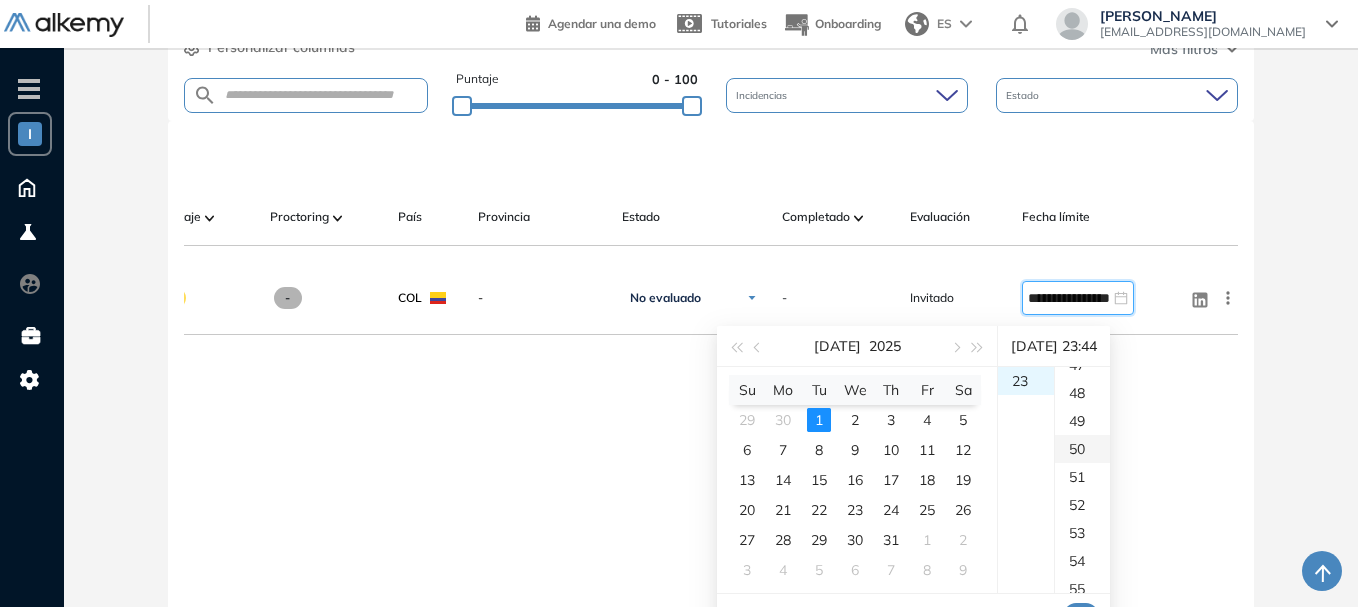 click on "50" at bounding box center (1082, 449) 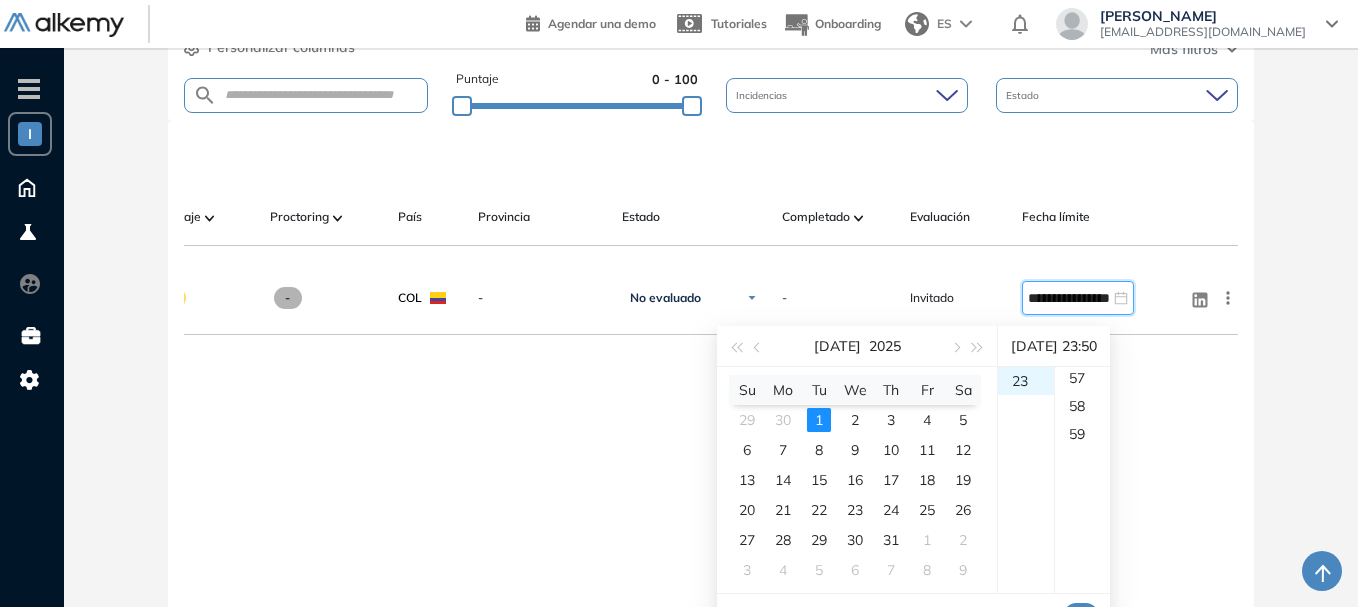 scroll, scrollTop: 1600, scrollLeft: 0, axis: vertical 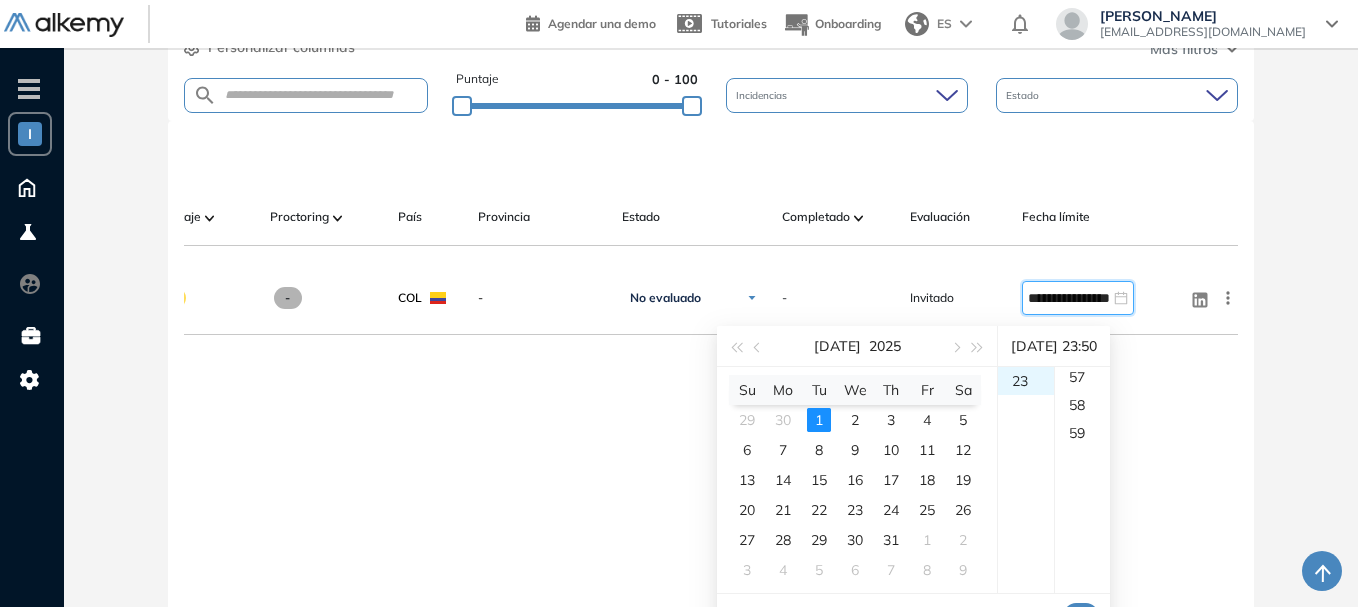 click on "OK" at bounding box center (1081, 615) 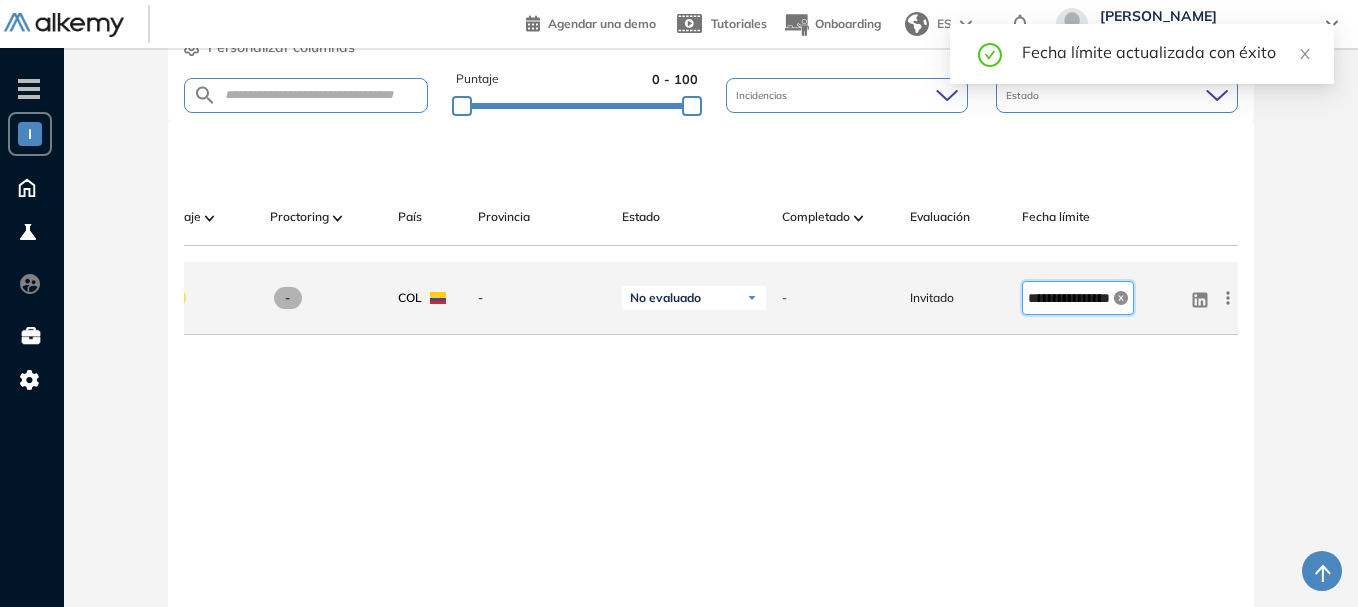 click 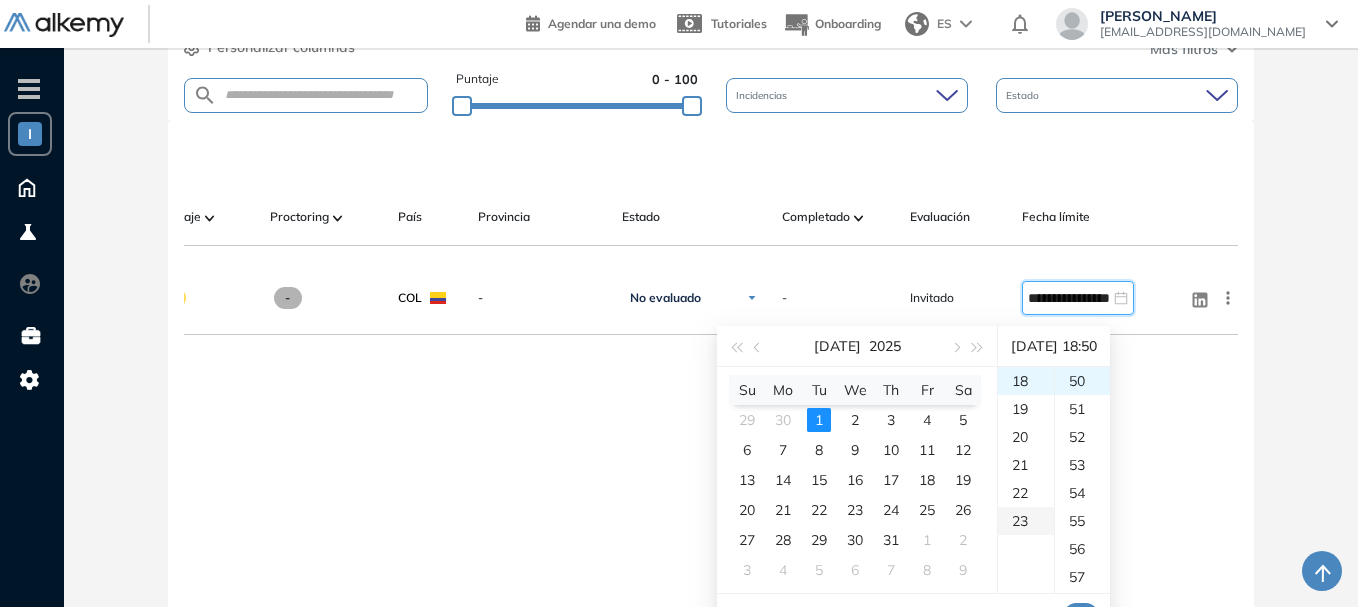 click on "23" at bounding box center [1026, 521] 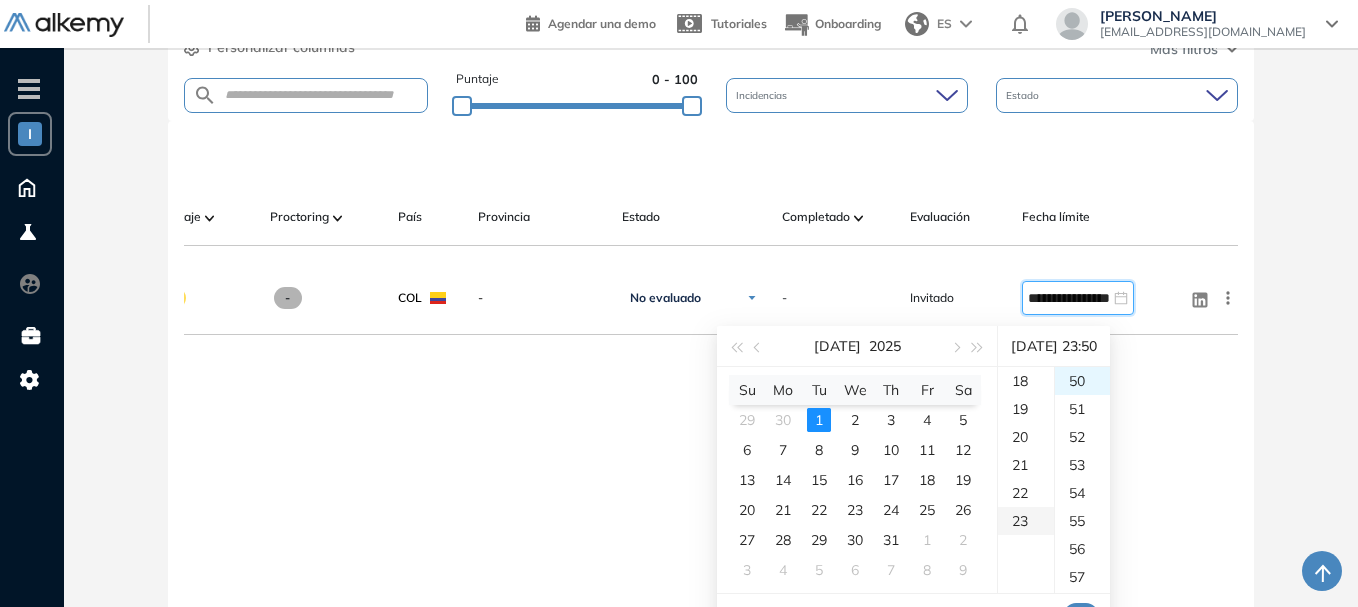 scroll, scrollTop: 644, scrollLeft: 0, axis: vertical 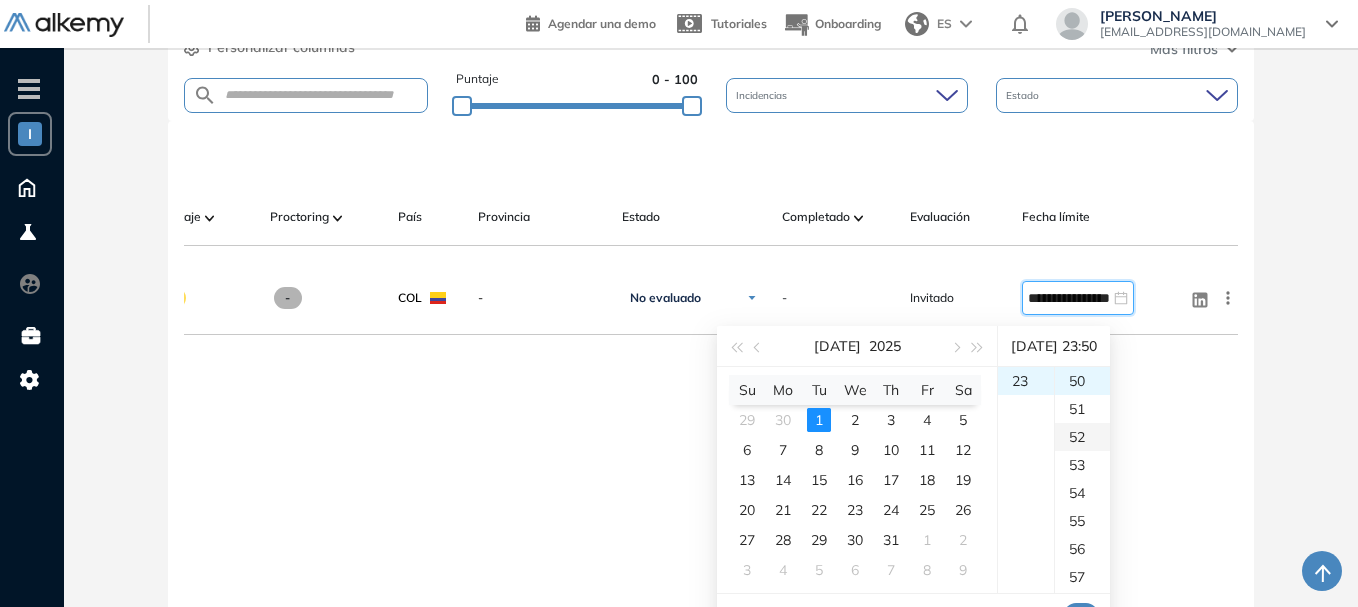 click on "52" at bounding box center [1082, 437] 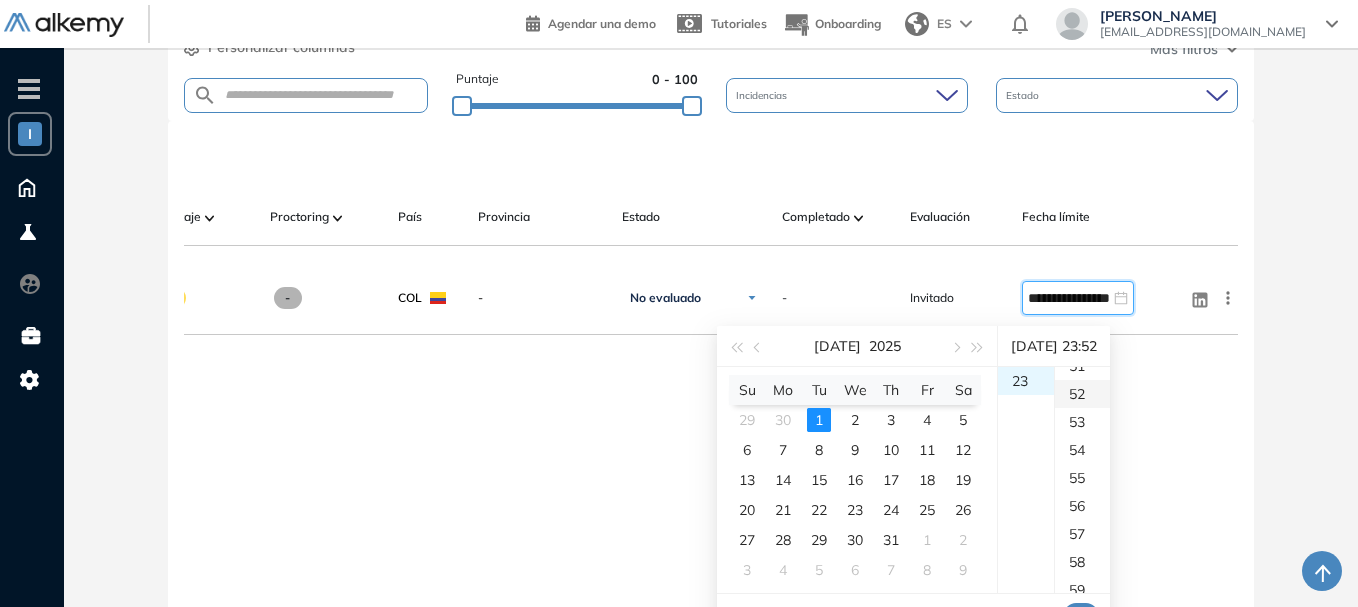 scroll, scrollTop: 1456, scrollLeft: 0, axis: vertical 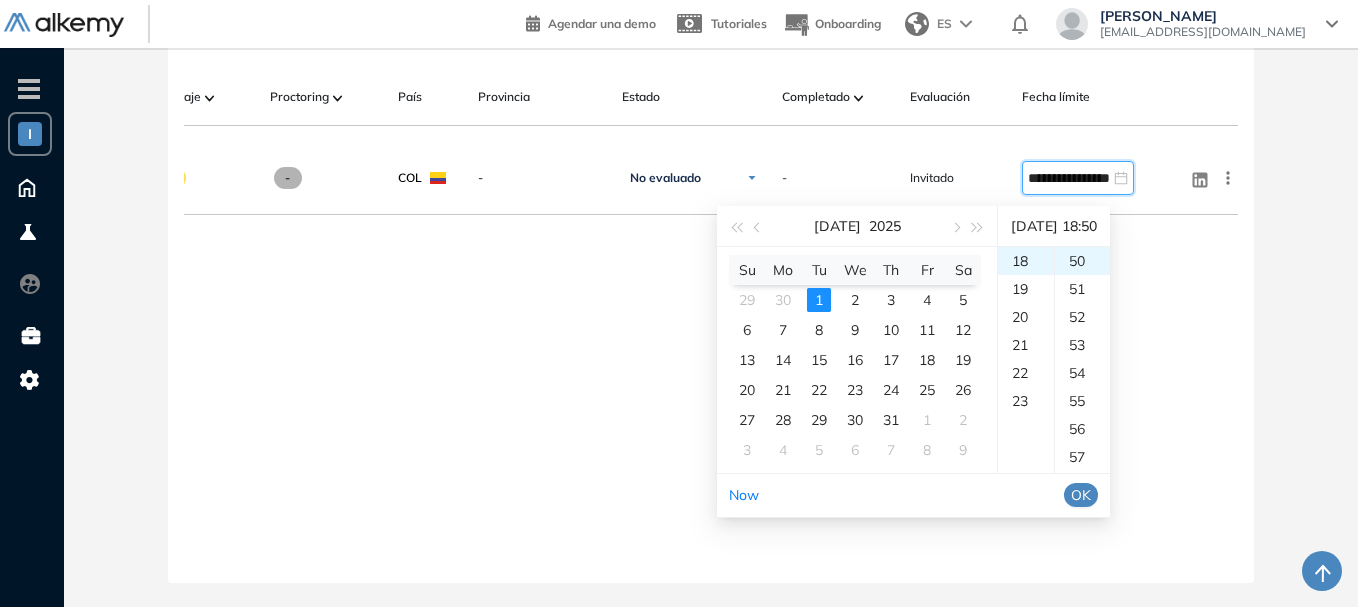 click on "OK" at bounding box center [1081, 495] 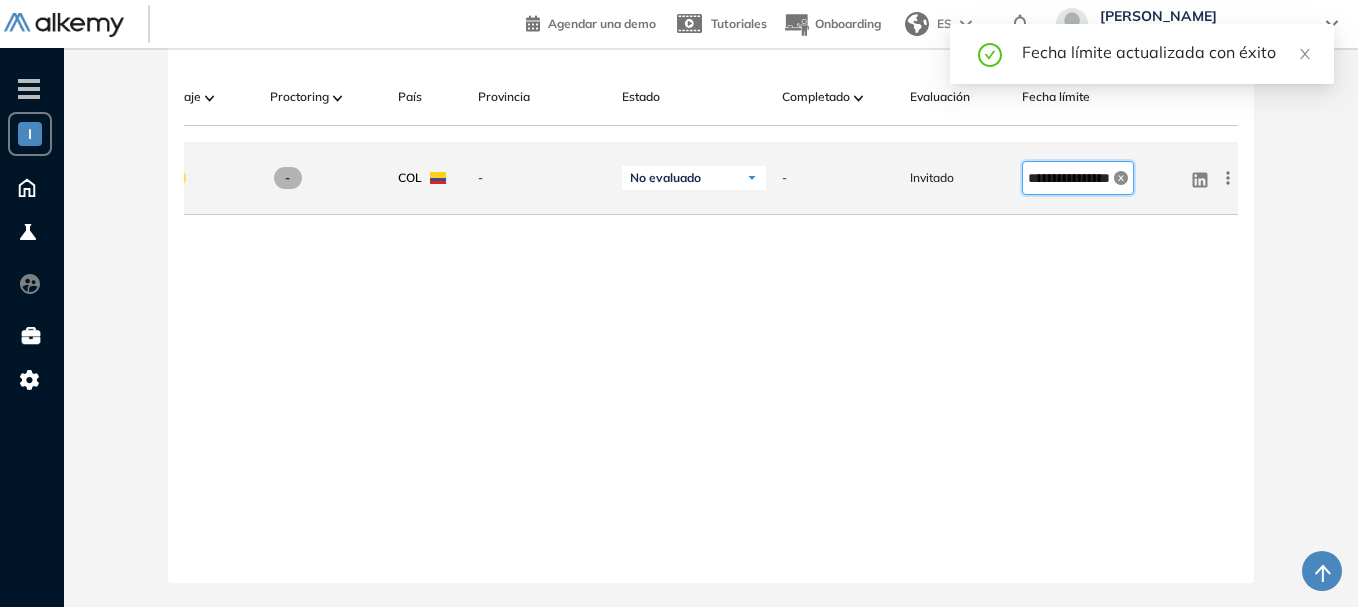 click 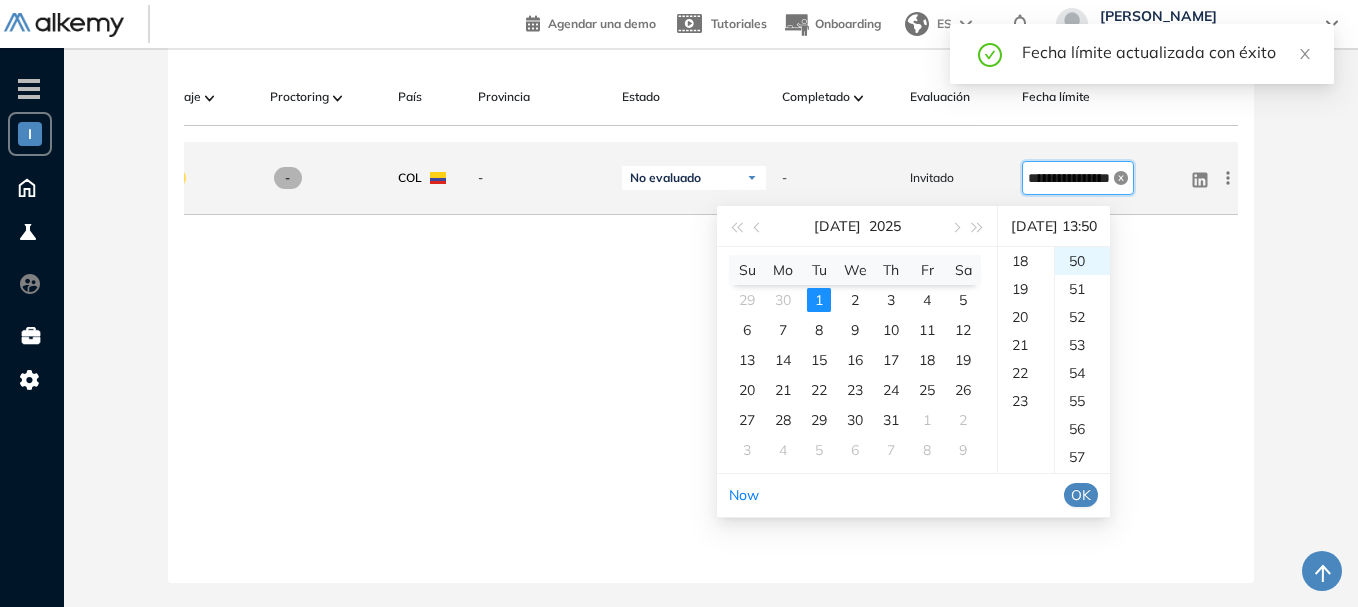 scroll, scrollTop: 364, scrollLeft: 0, axis: vertical 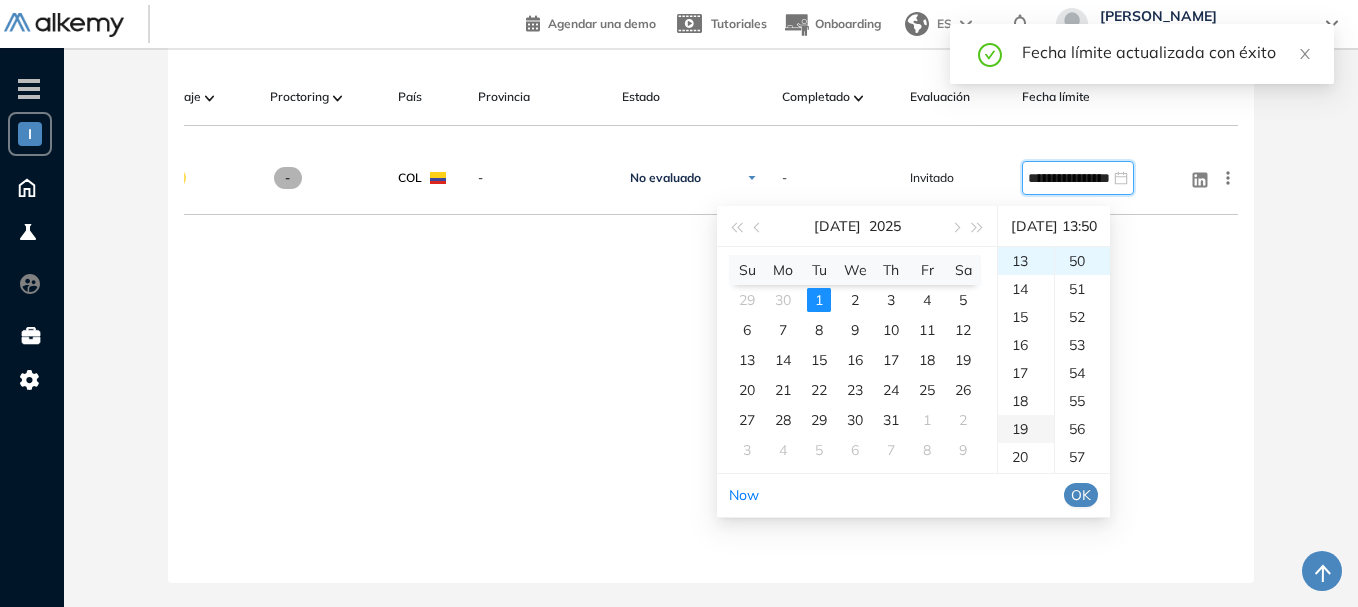 click on "19" at bounding box center (1026, 429) 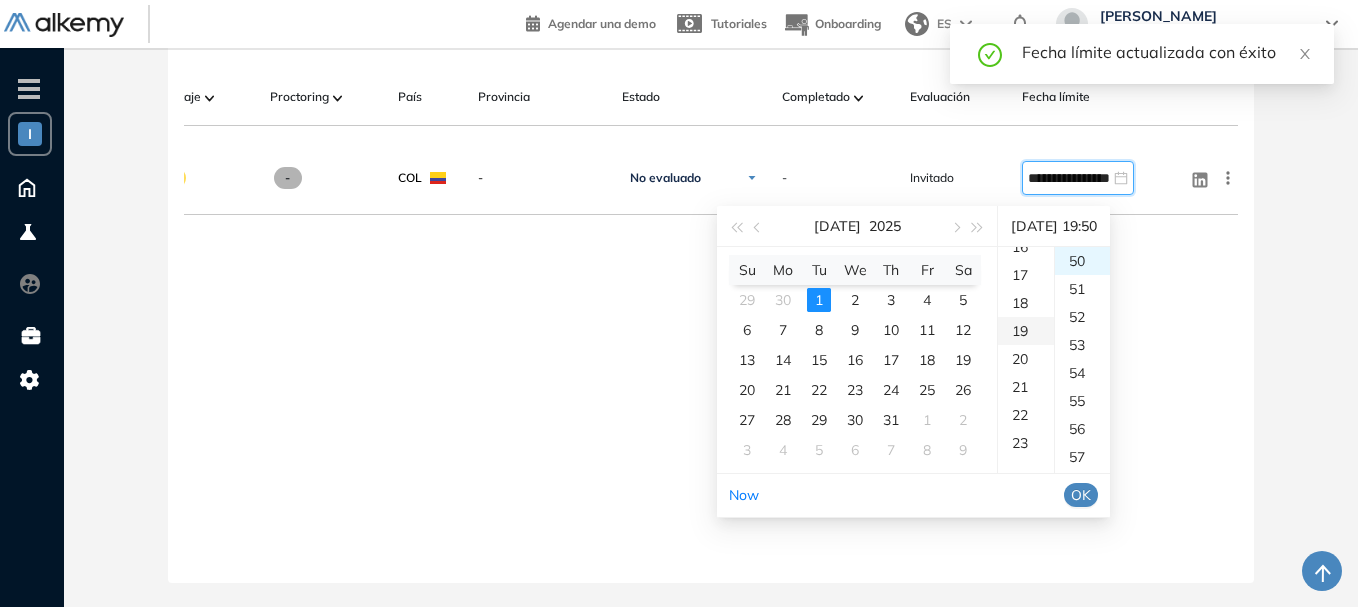 scroll, scrollTop: 532, scrollLeft: 0, axis: vertical 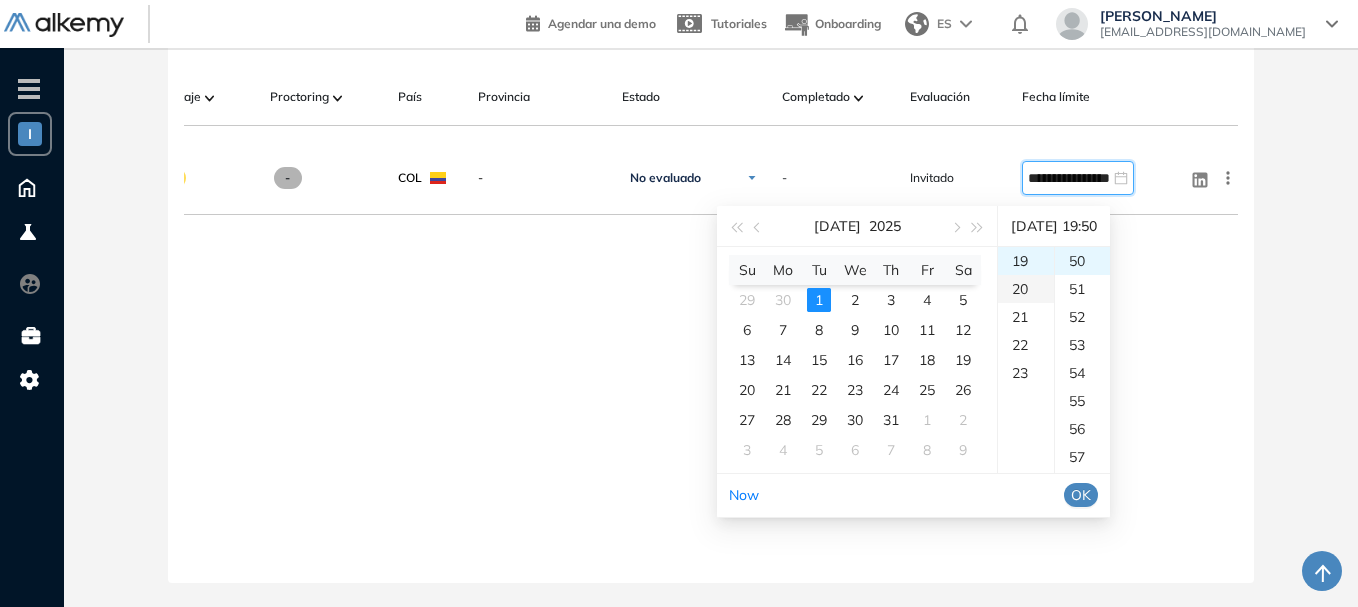 click on "20" at bounding box center (1026, 289) 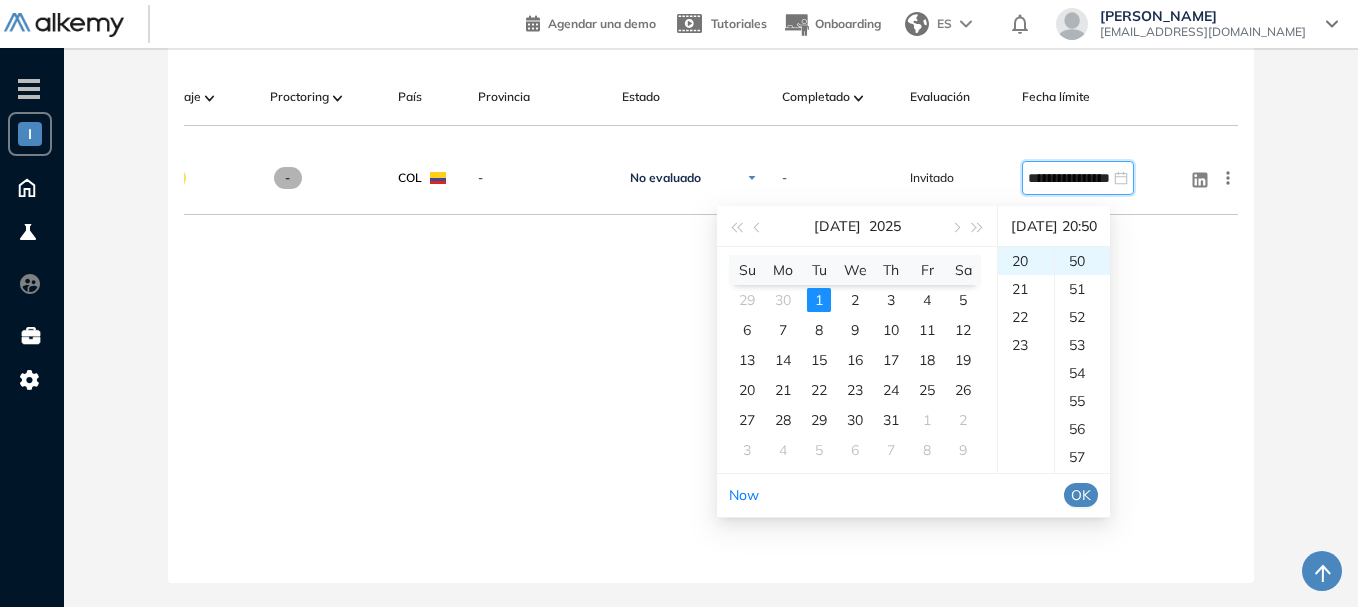 click on "OK" at bounding box center [1081, 495] 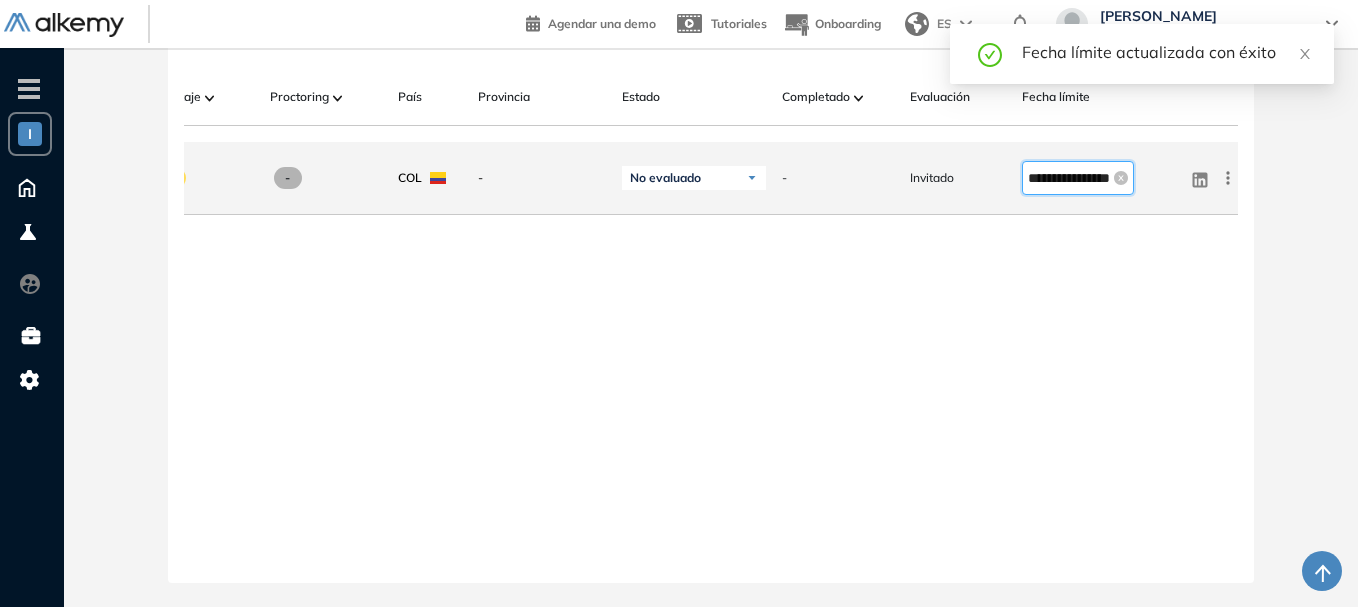 click on "**********" at bounding box center [1078, 178] 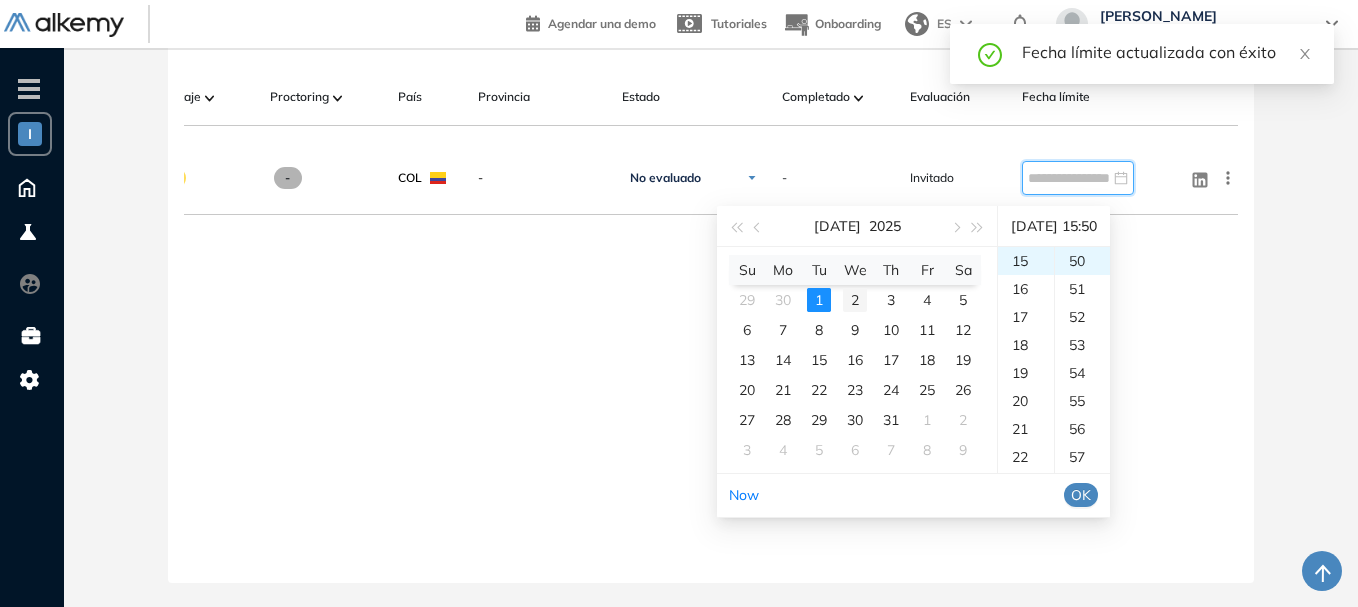 click on "2" at bounding box center (855, 300) 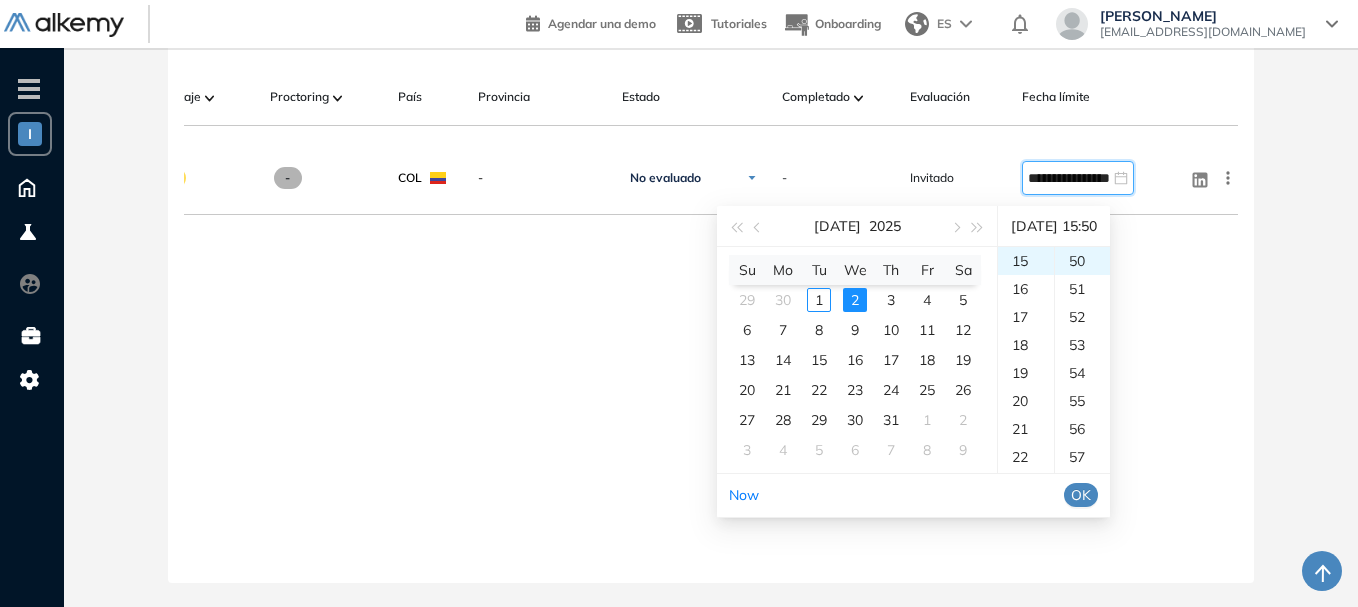 click on "OK" at bounding box center (1081, 495) 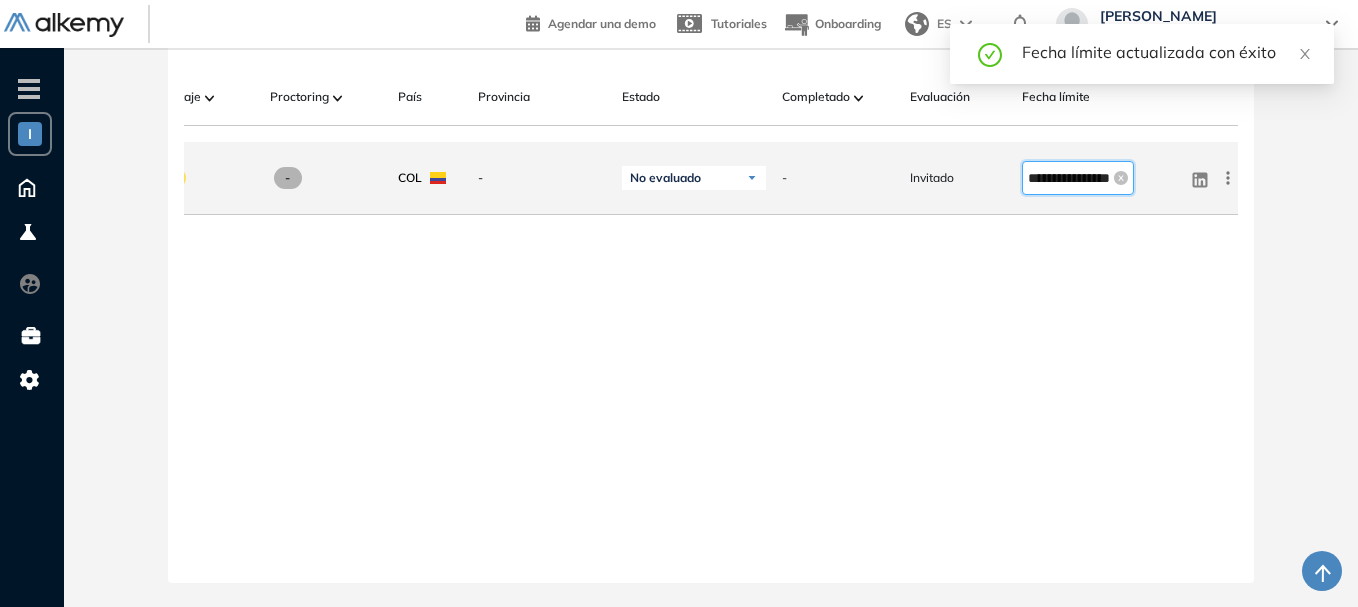 click on "**********" at bounding box center (1069, 178) 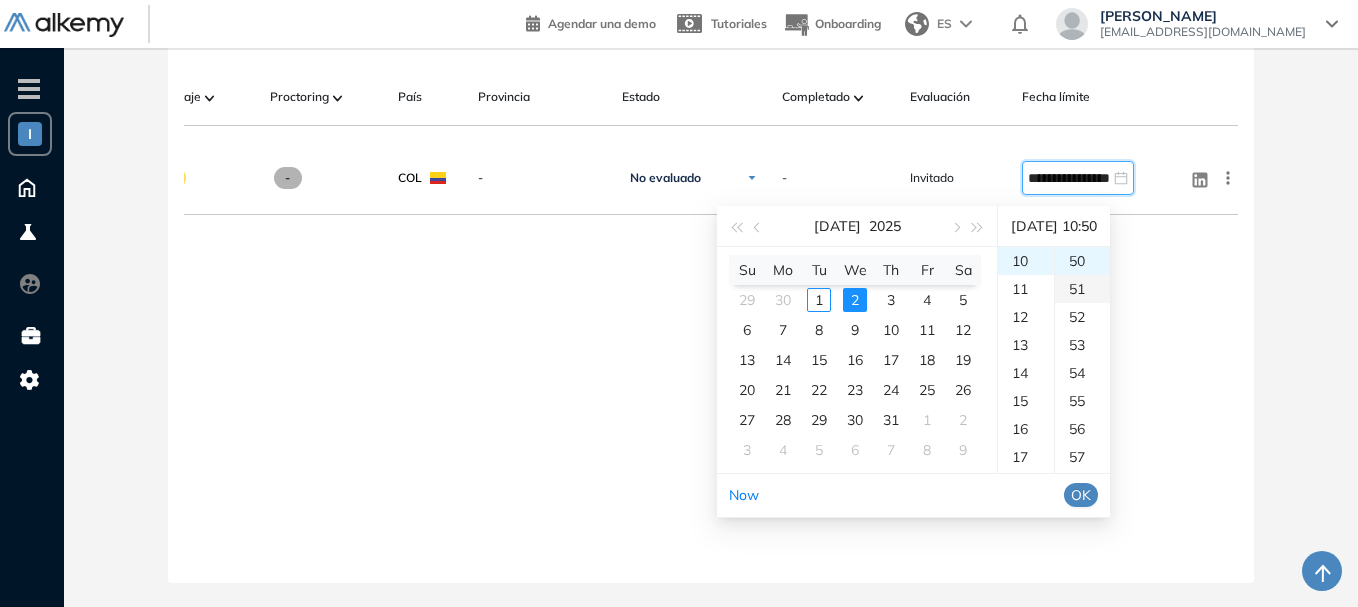 type on "**********" 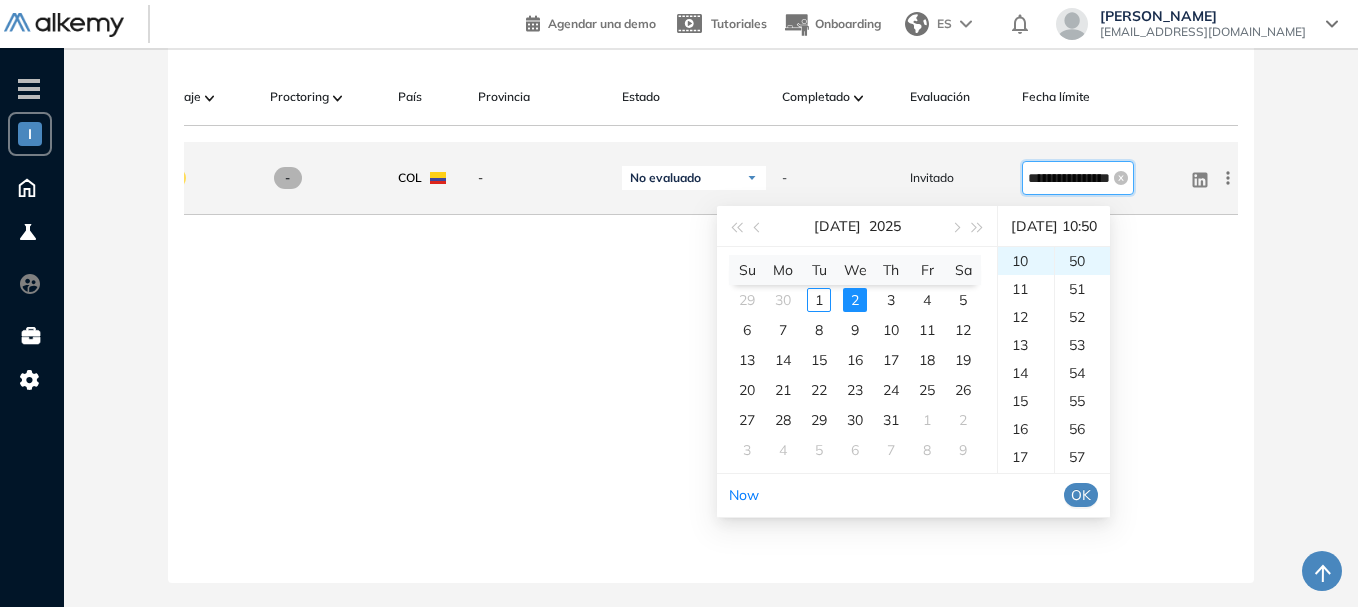 click on "**********" at bounding box center (1069, 178) 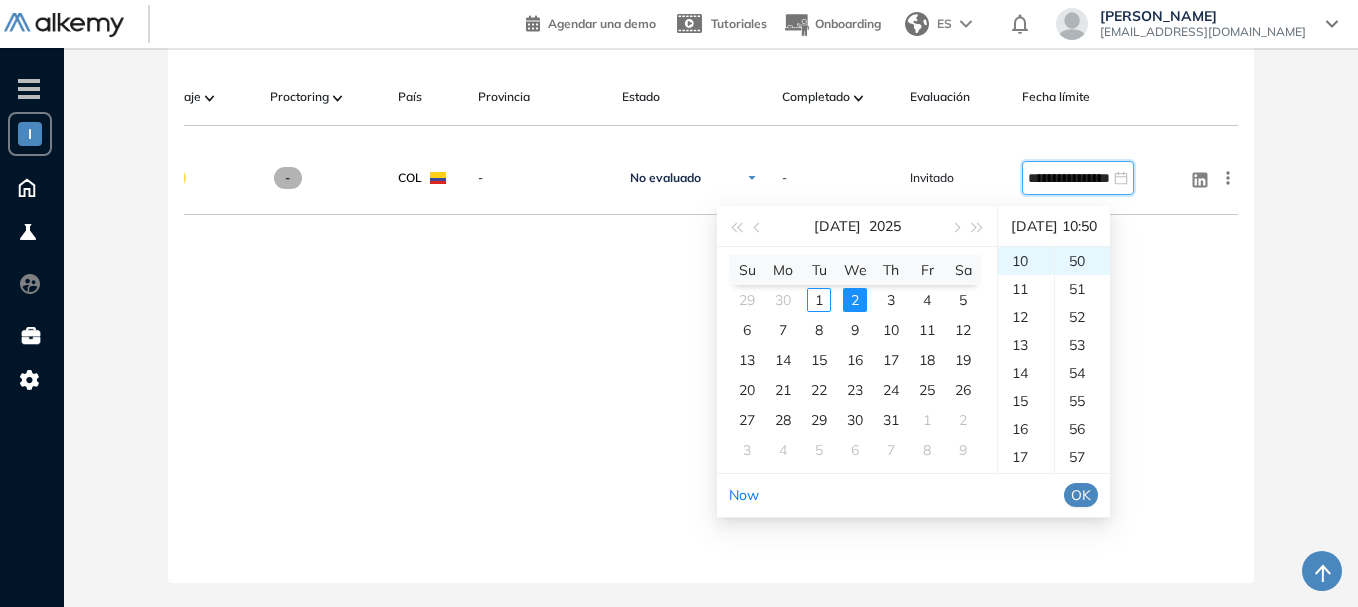 click on "**********" at bounding box center [711, 346] 